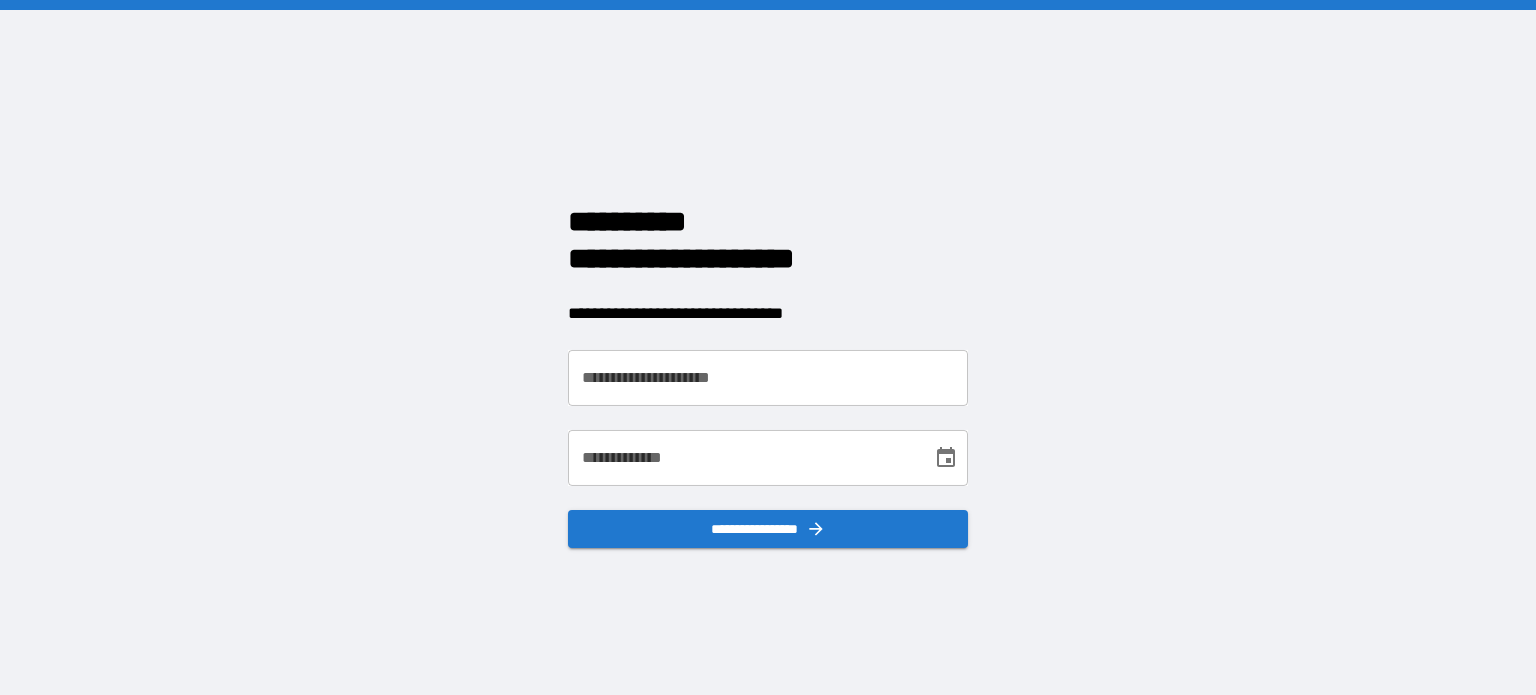 scroll, scrollTop: 0, scrollLeft: 0, axis: both 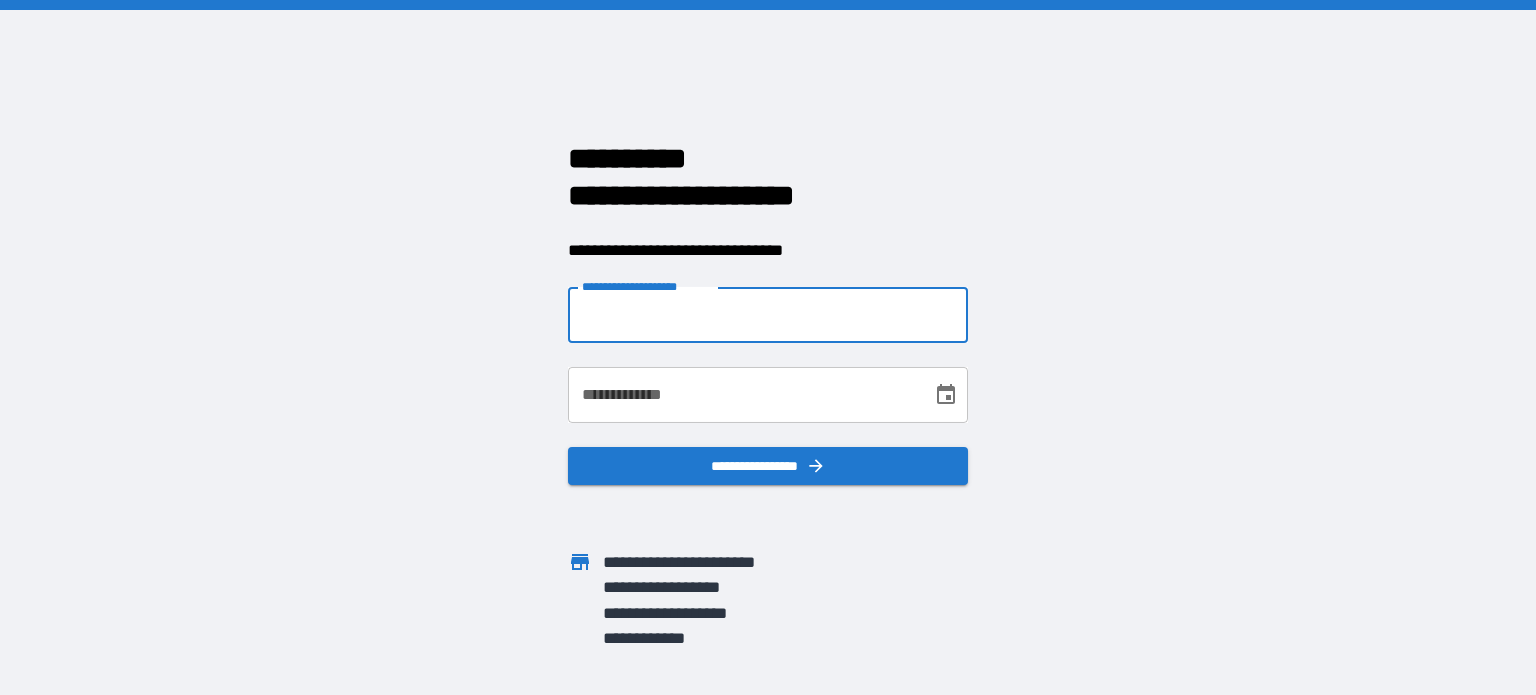 click on "**********" at bounding box center [768, 315] 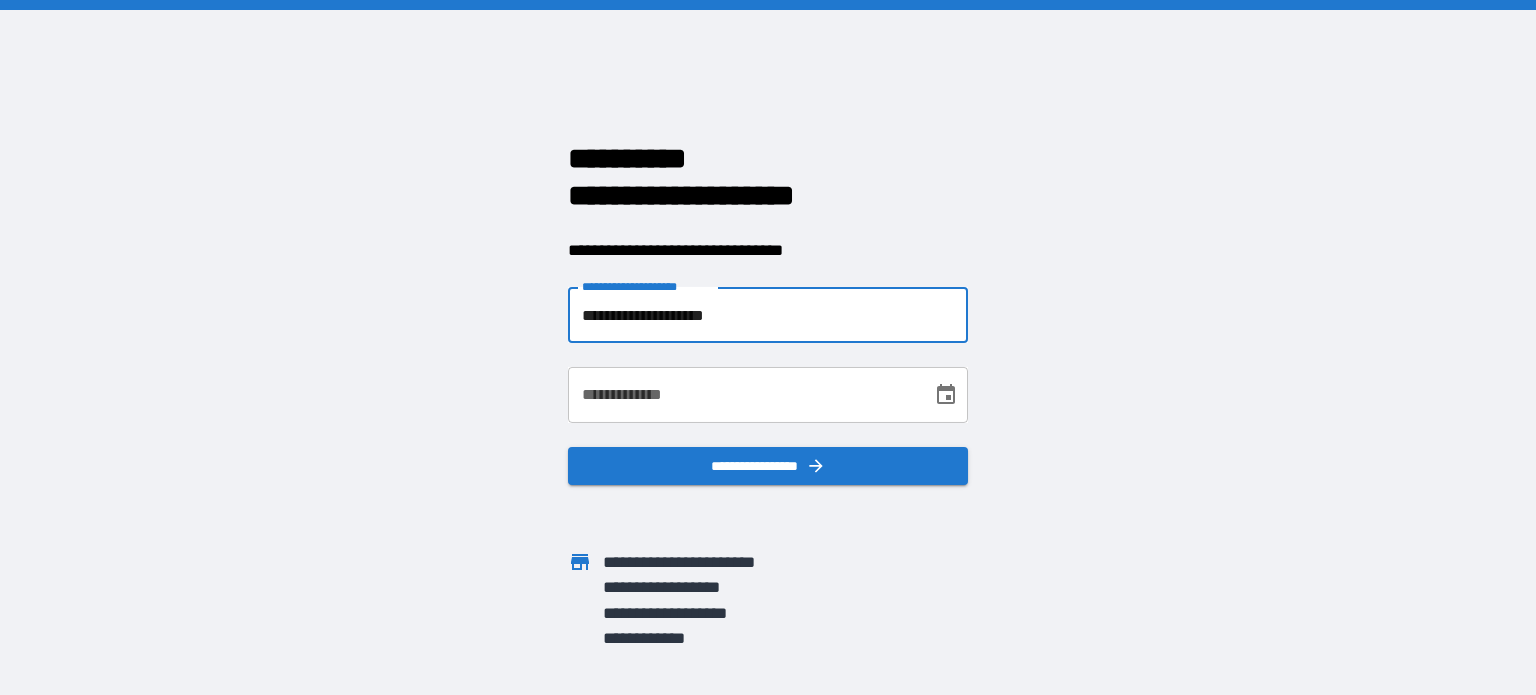 type on "**********" 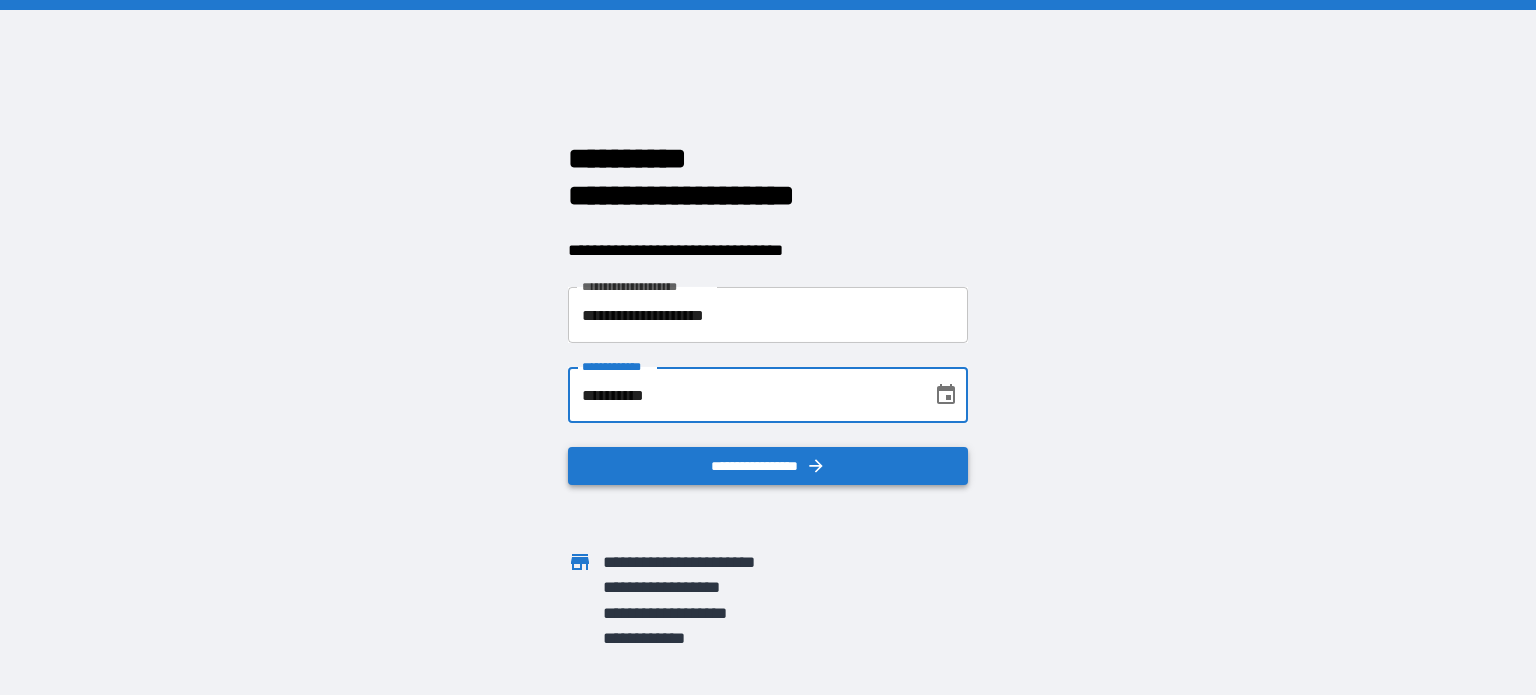 type on "**********" 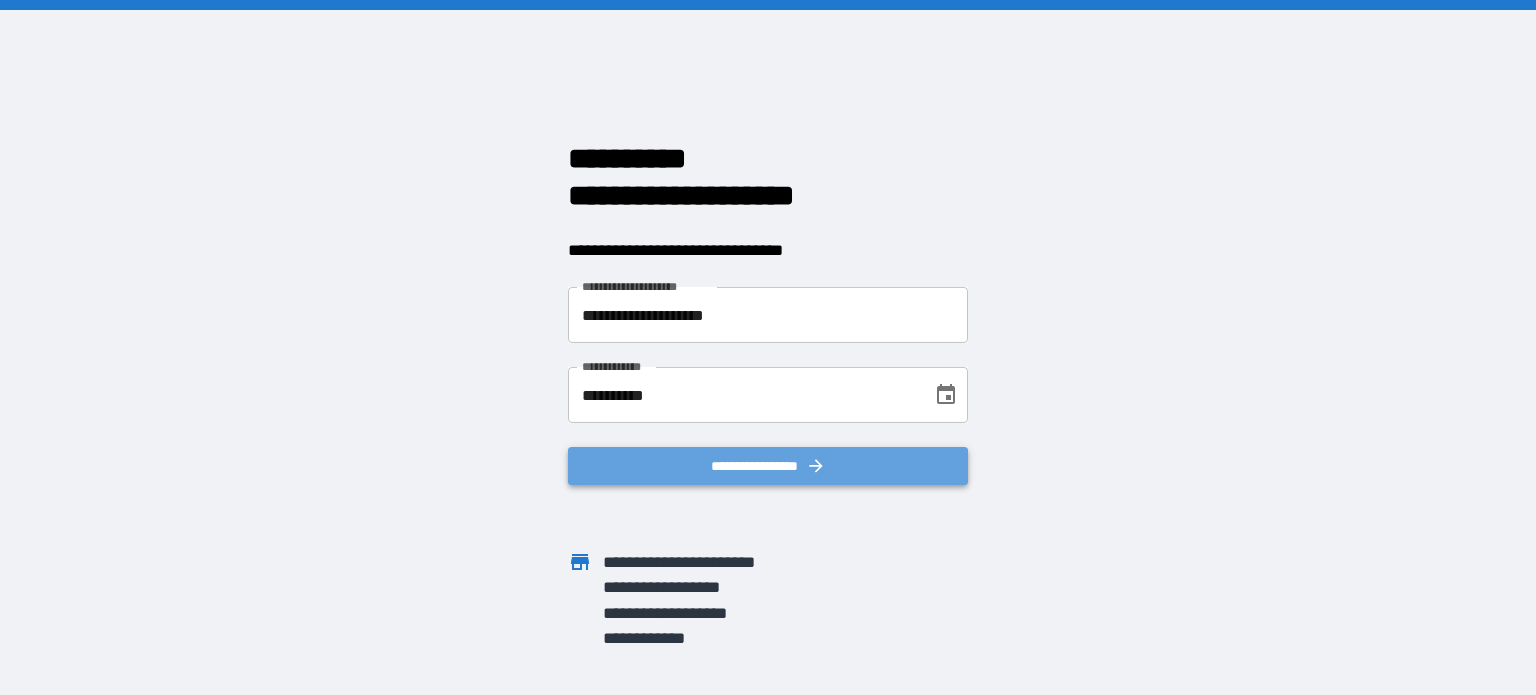 click on "**********" at bounding box center (768, 466) 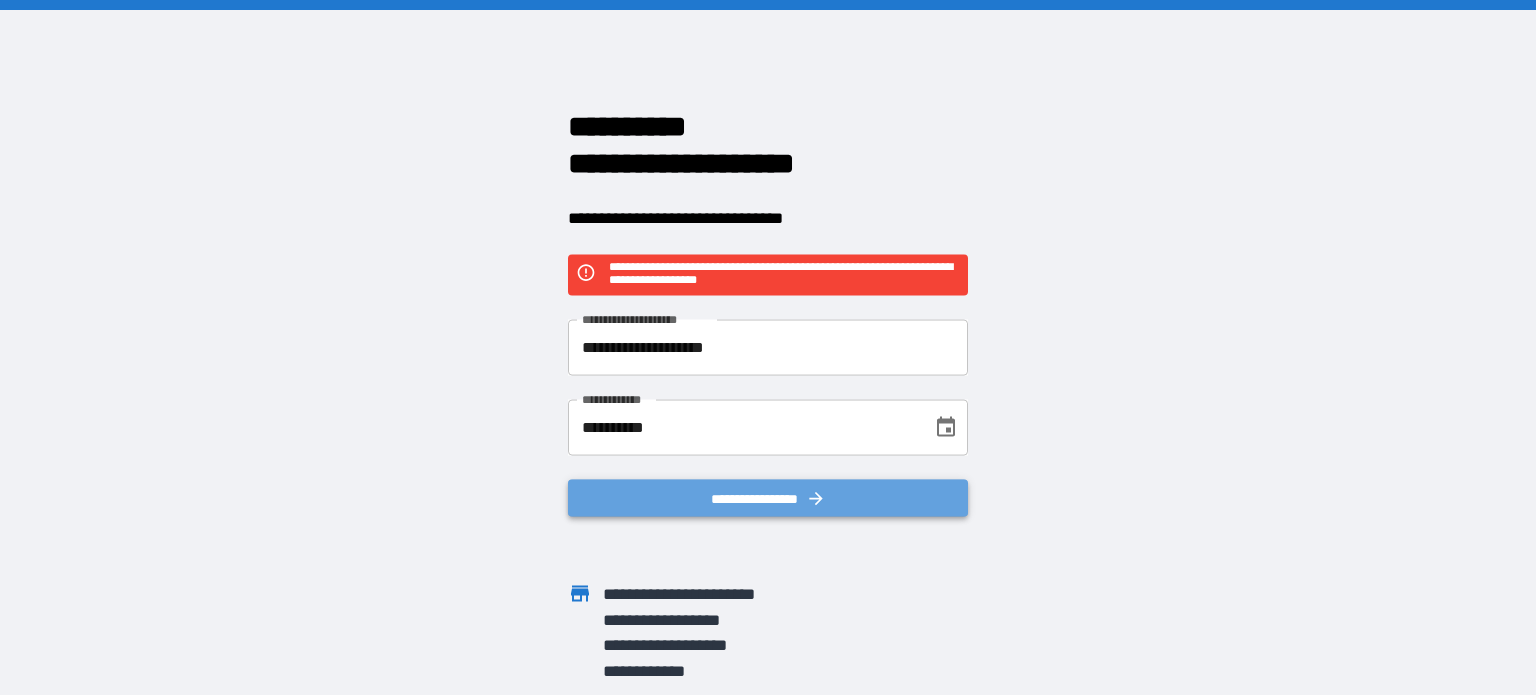 click on "**********" at bounding box center (768, 498) 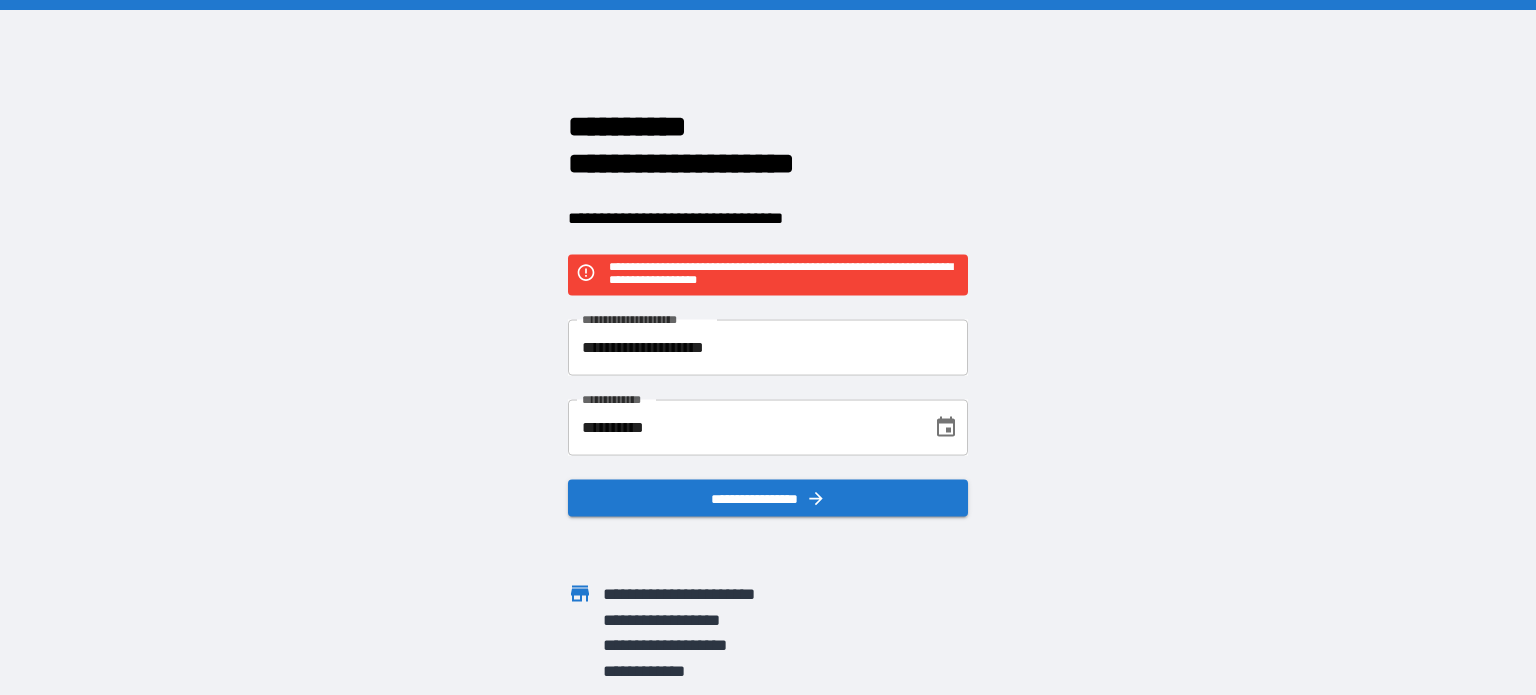 click on "**********" at bounding box center (784, 275) 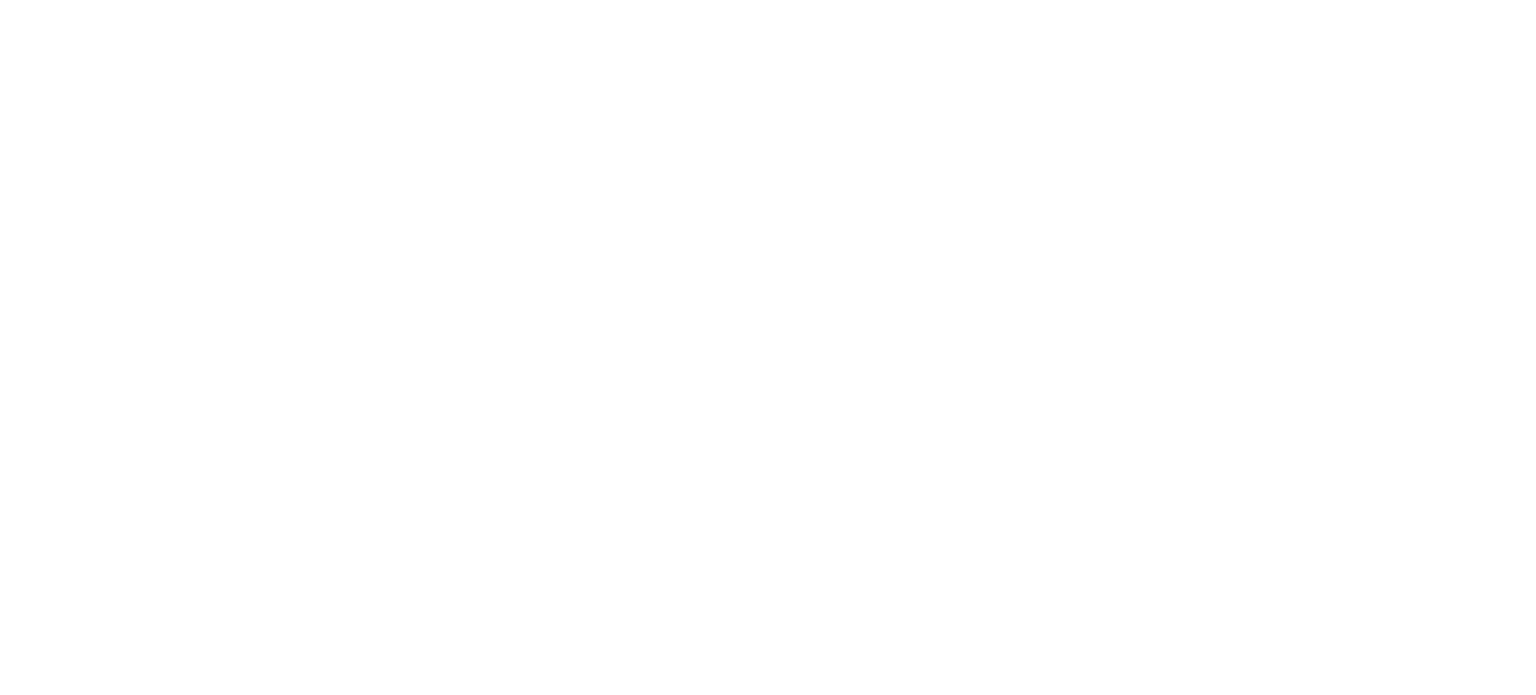 scroll, scrollTop: 0, scrollLeft: 0, axis: both 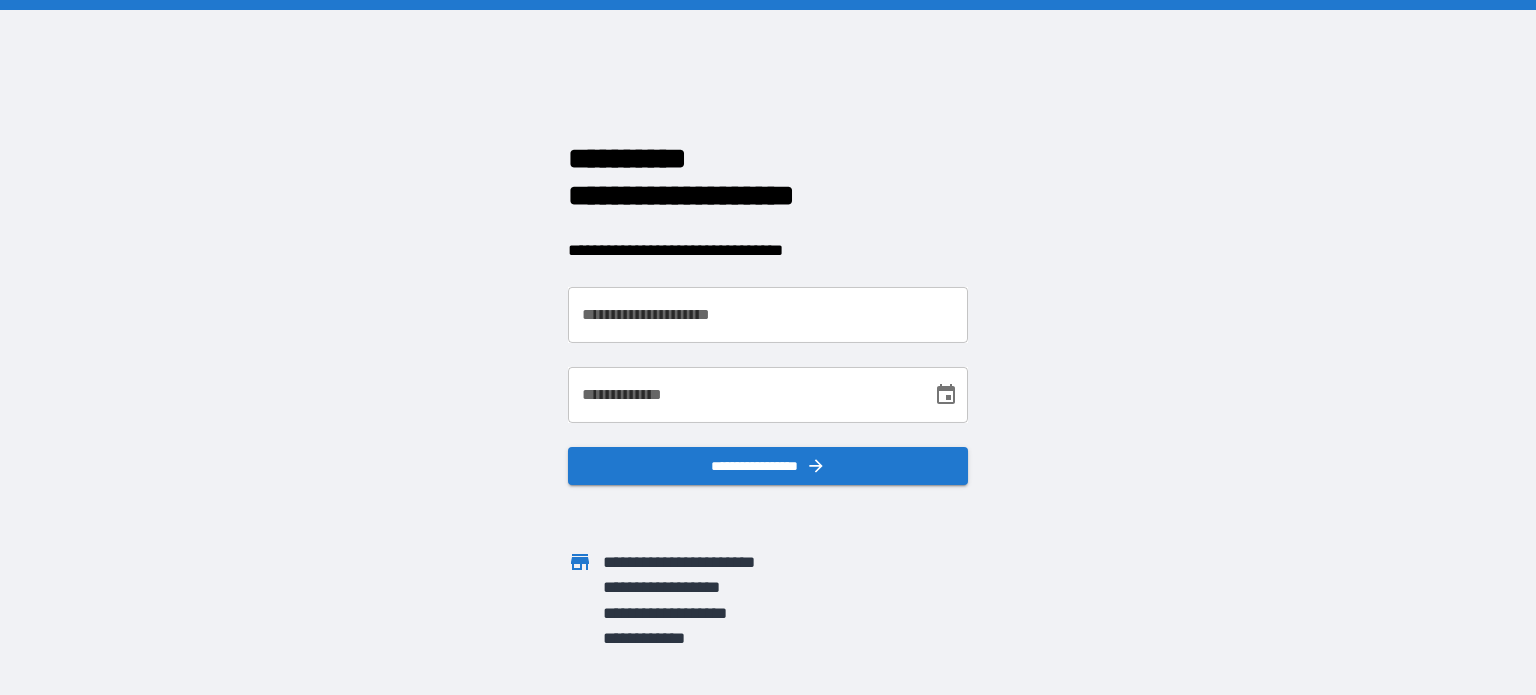 click on "**********" at bounding box center [768, 315] 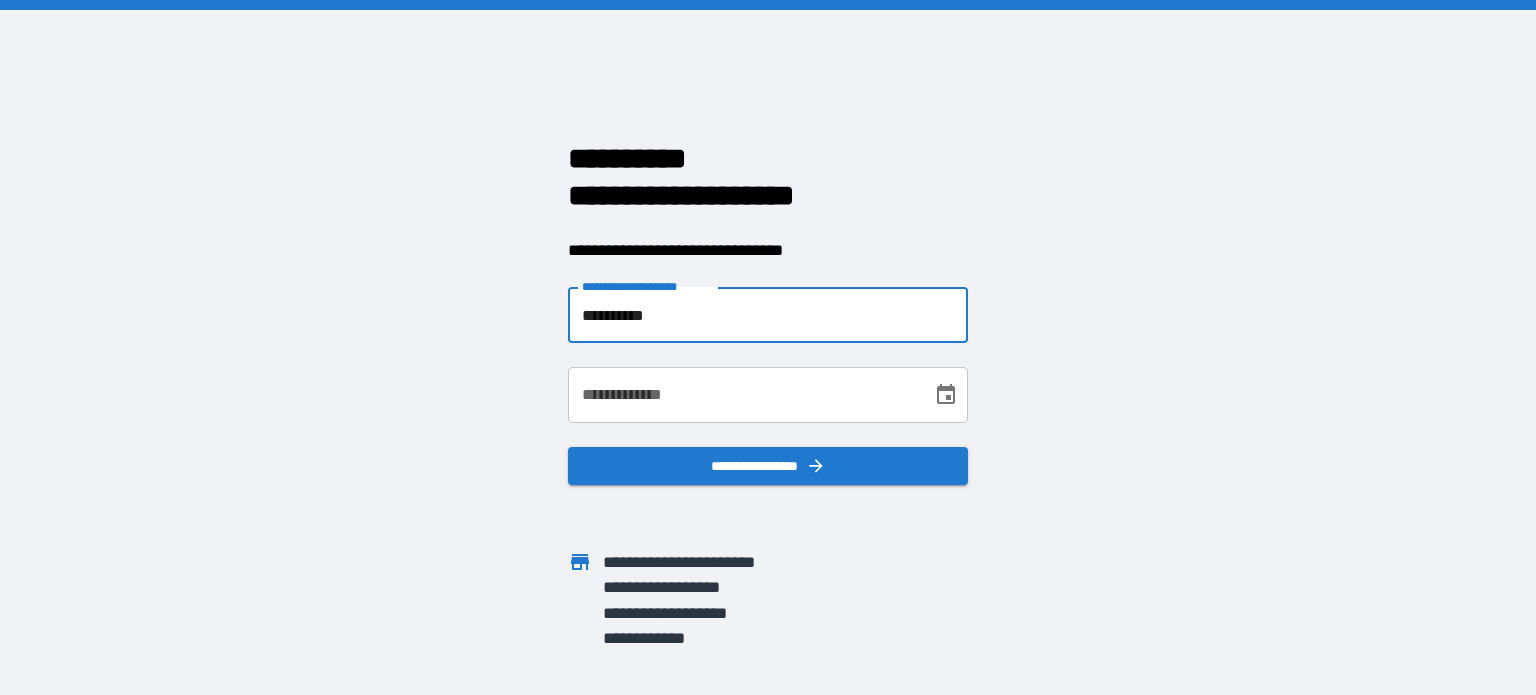 type on "**********" 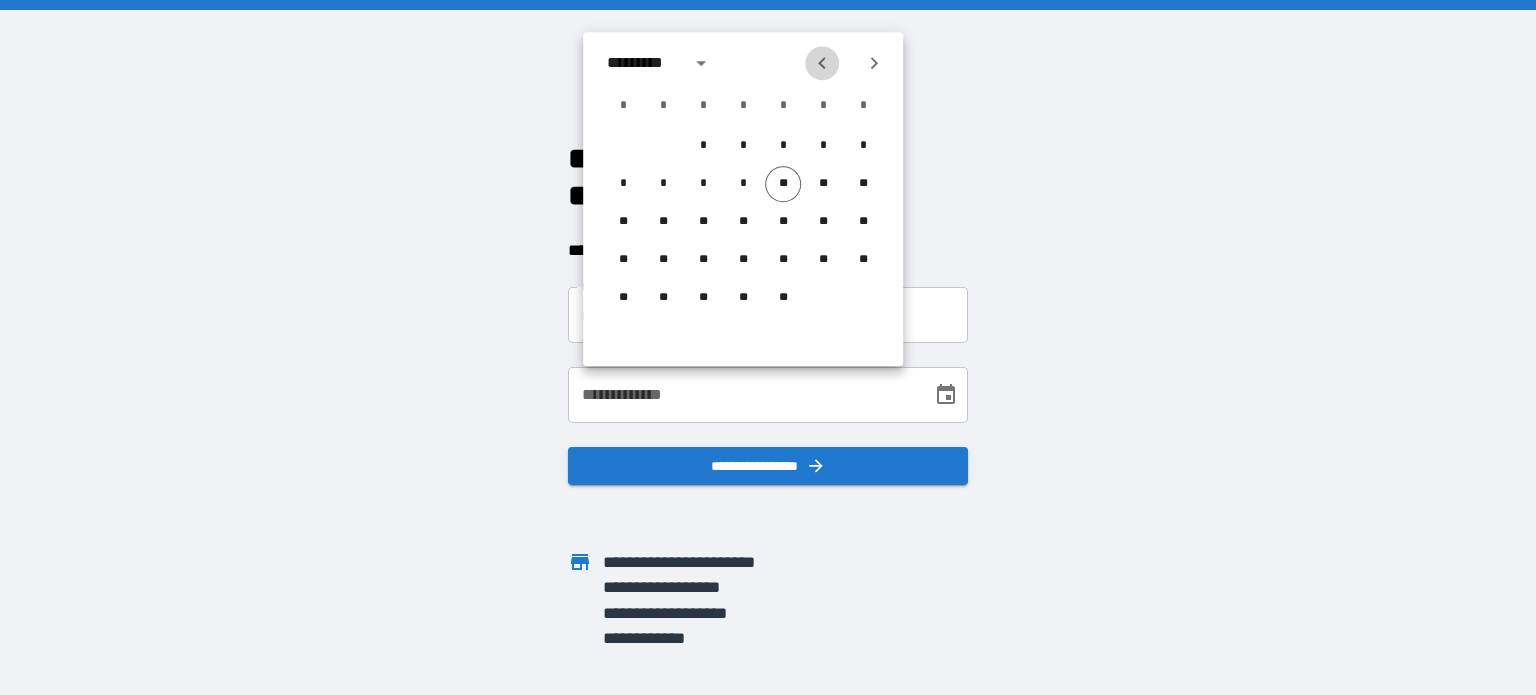 click 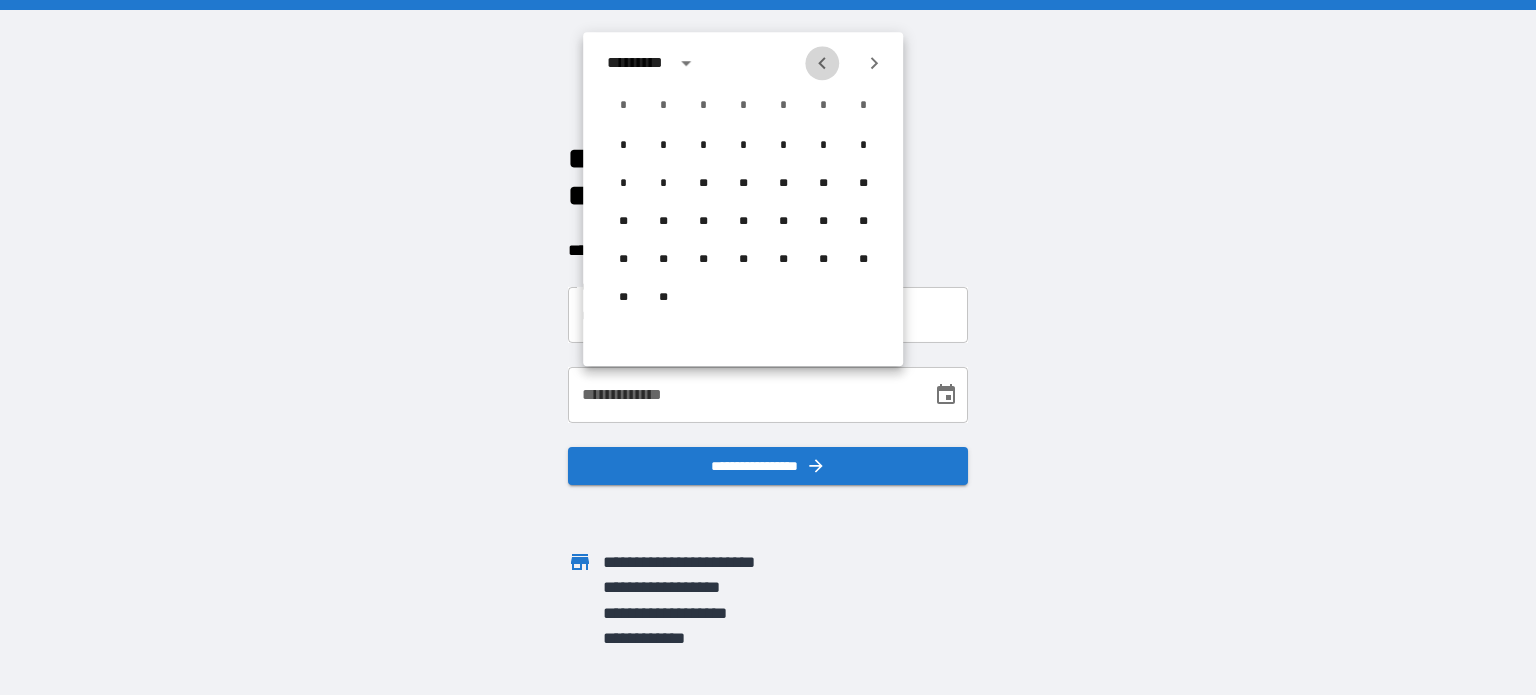 click 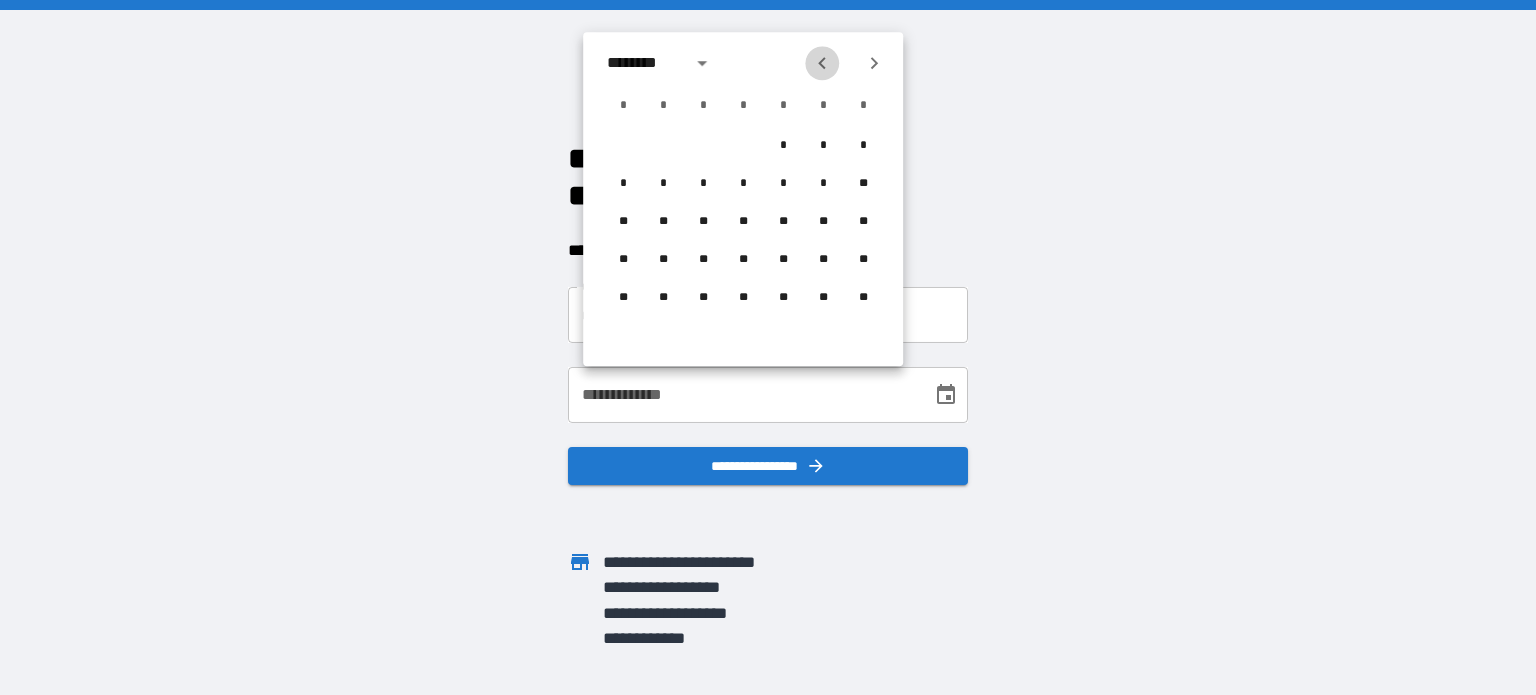 click 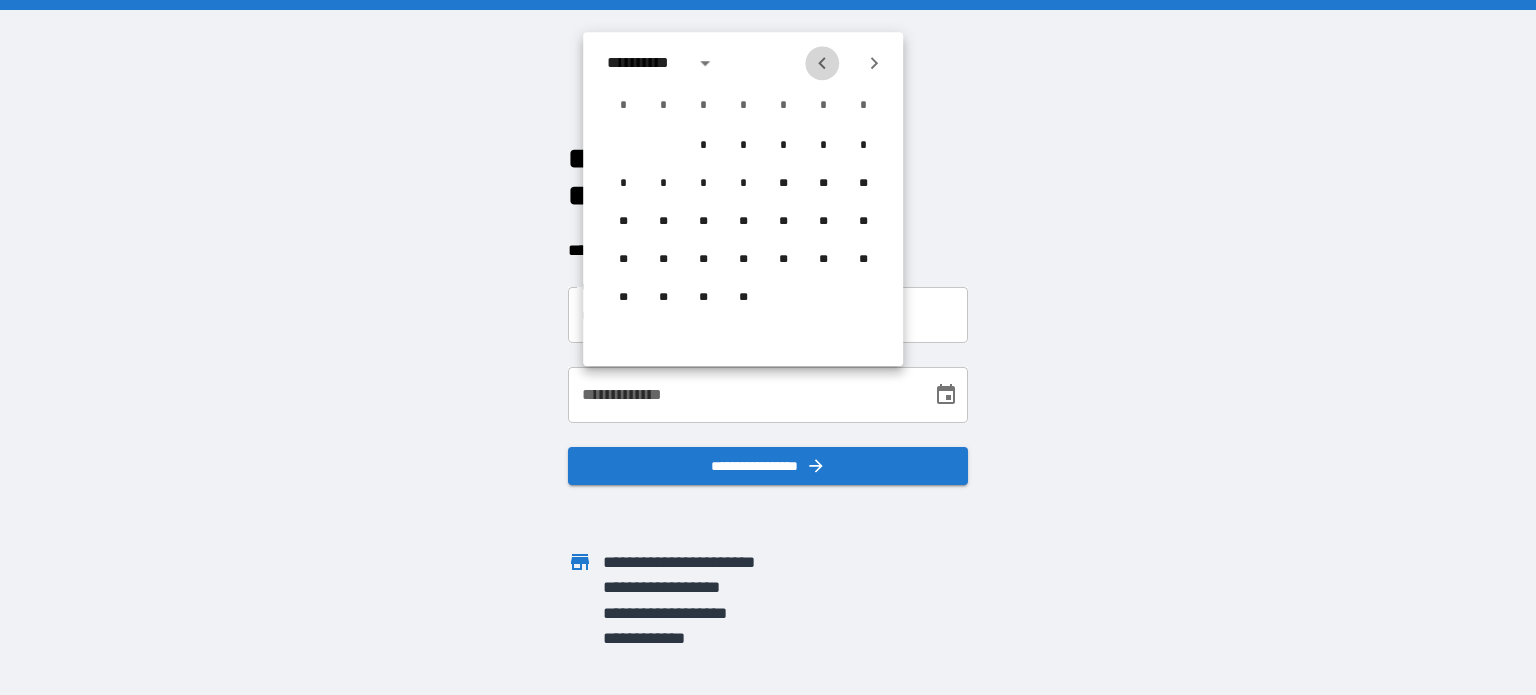 click 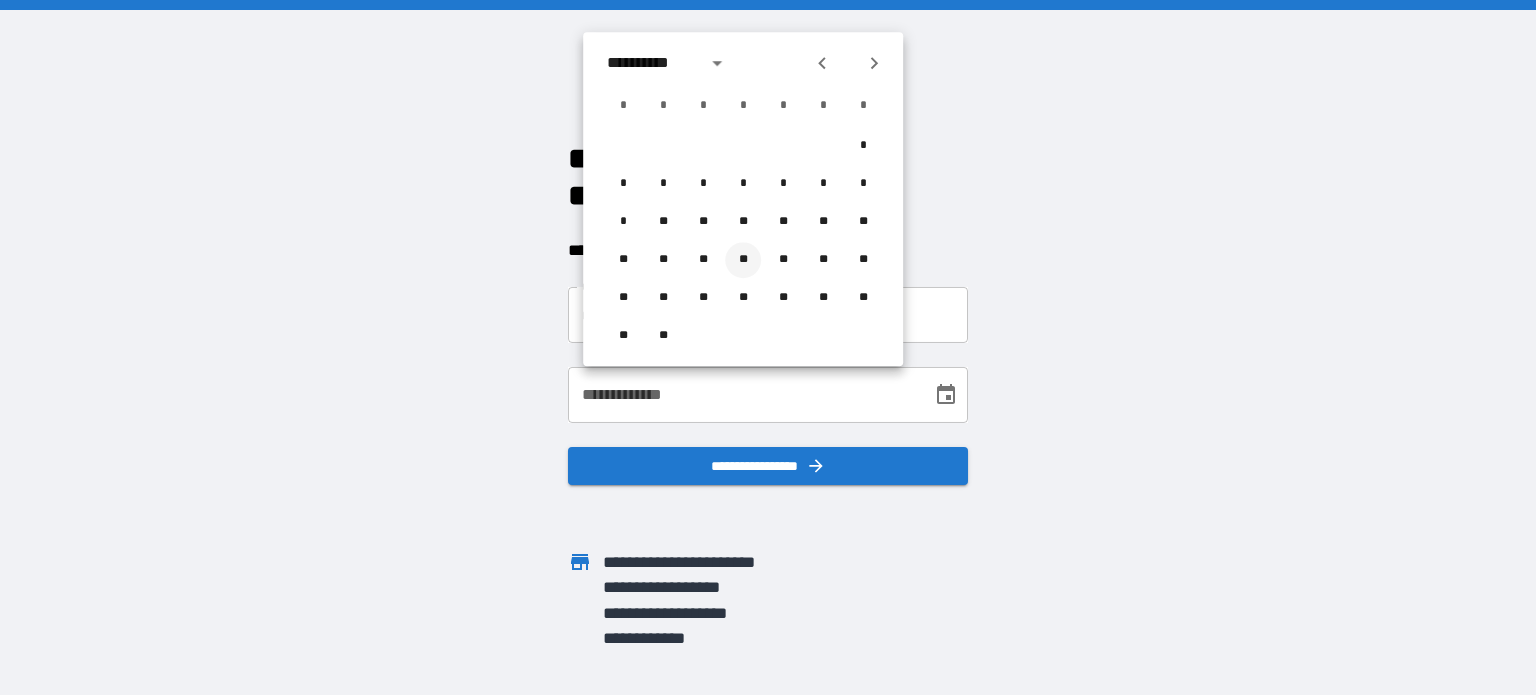 click on "**" at bounding box center [743, 260] 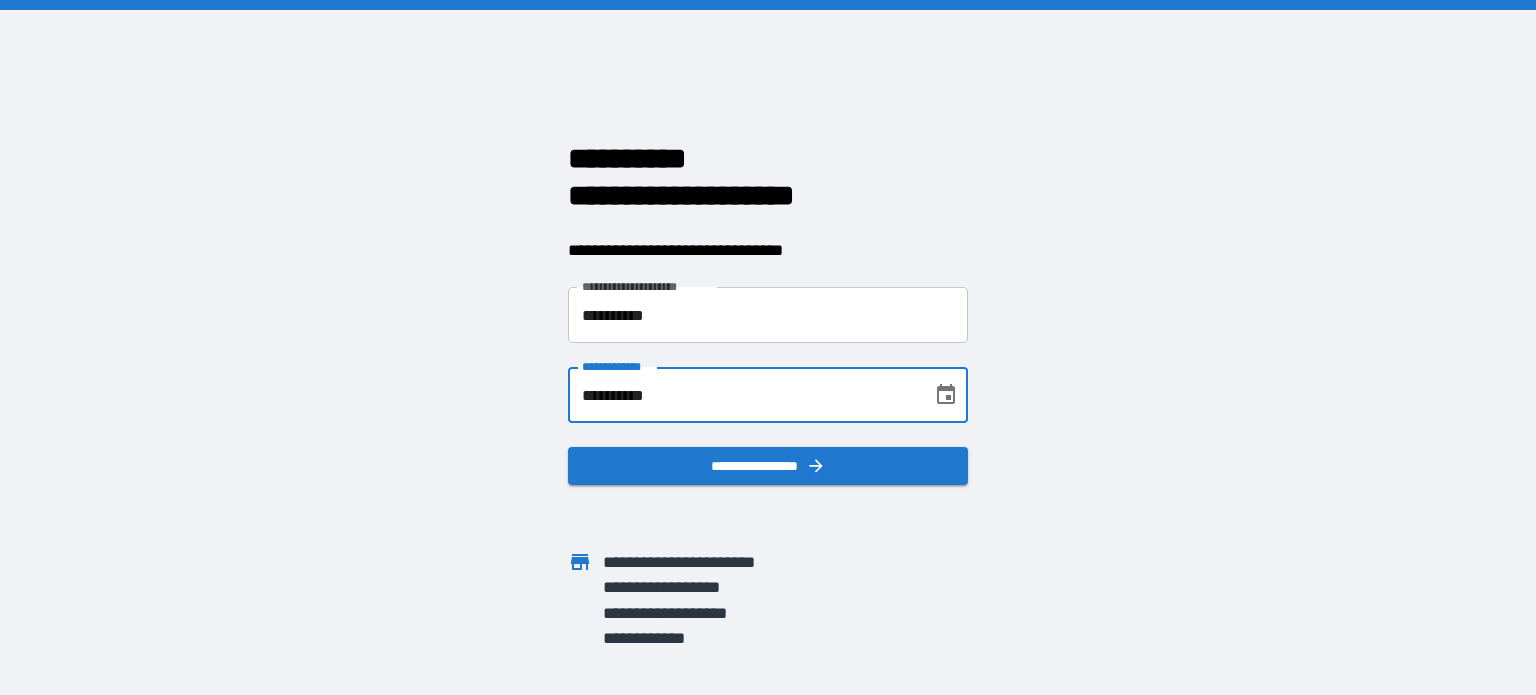 click on "**********" at bounding box center (743, 395) 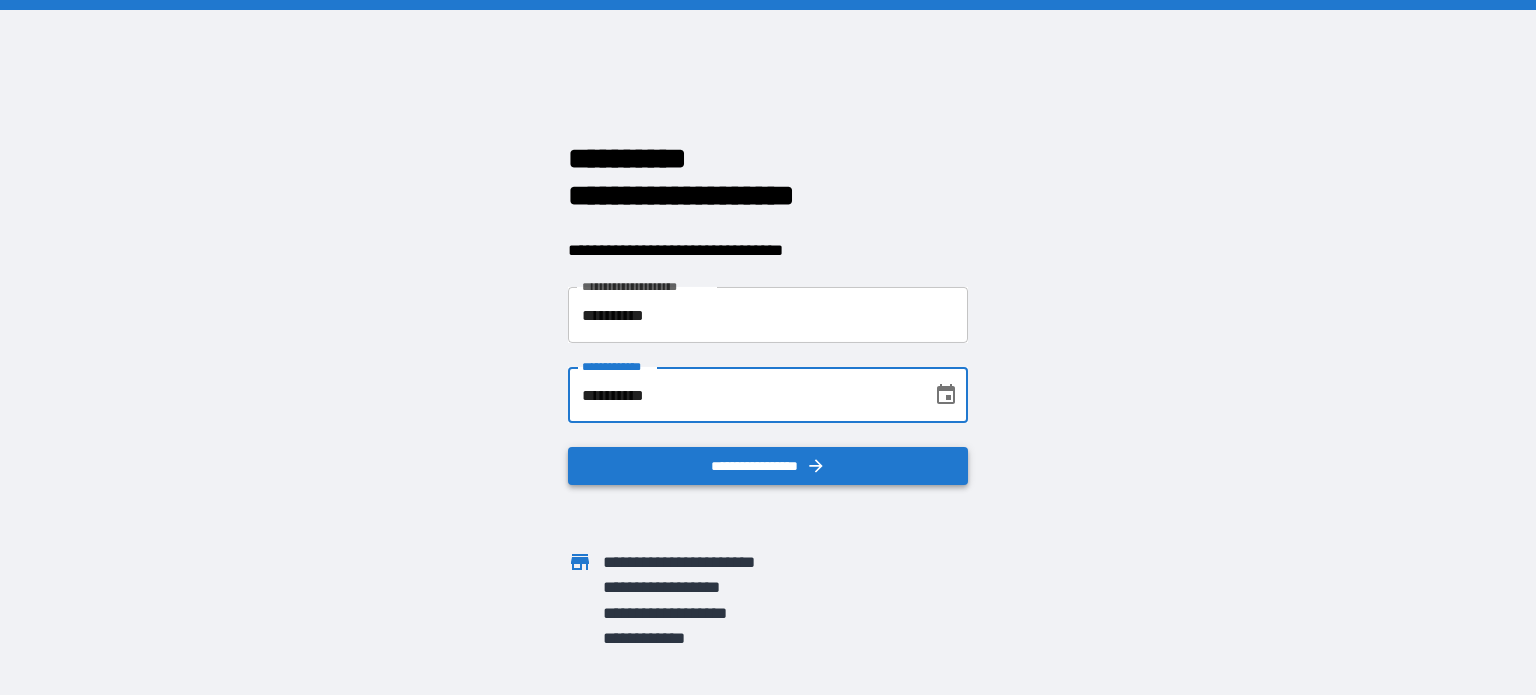 type on "**********" 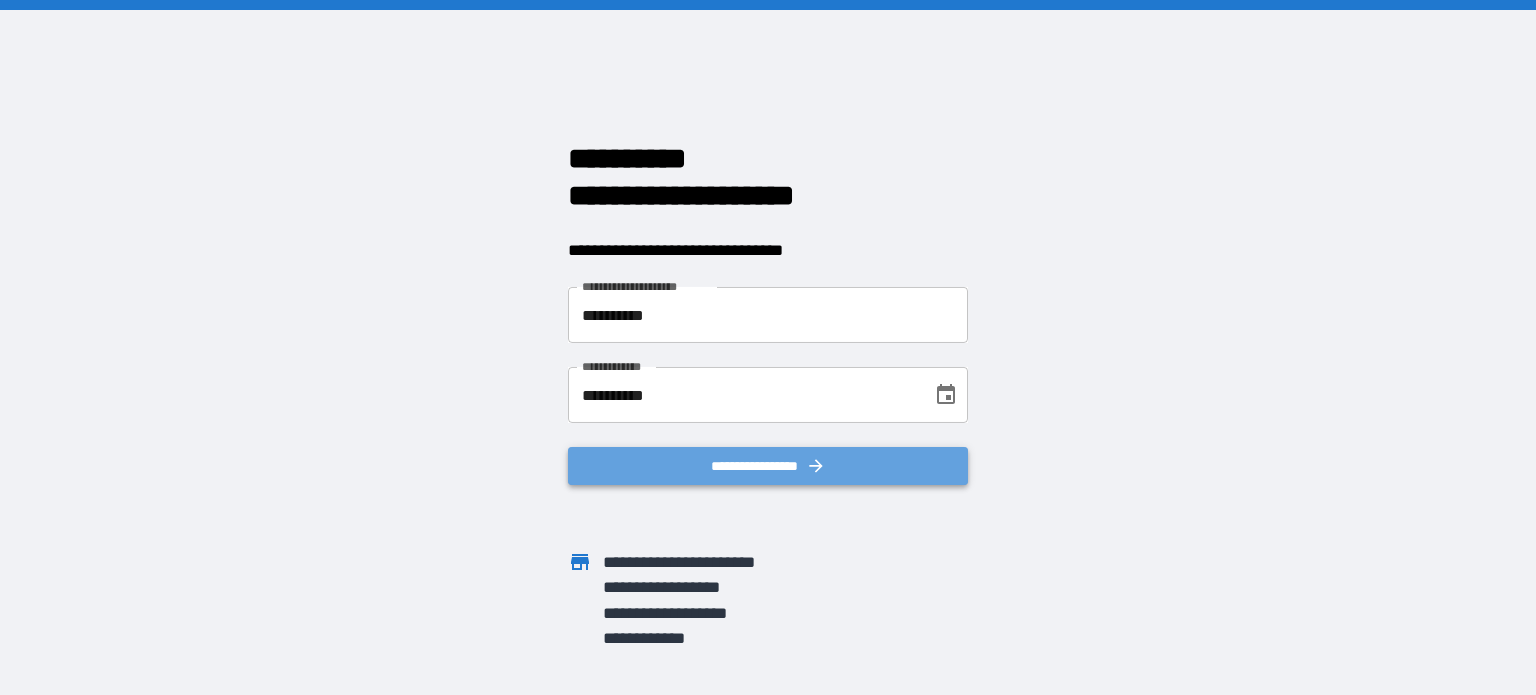 click on "**********" at bounding box center (768, 466) 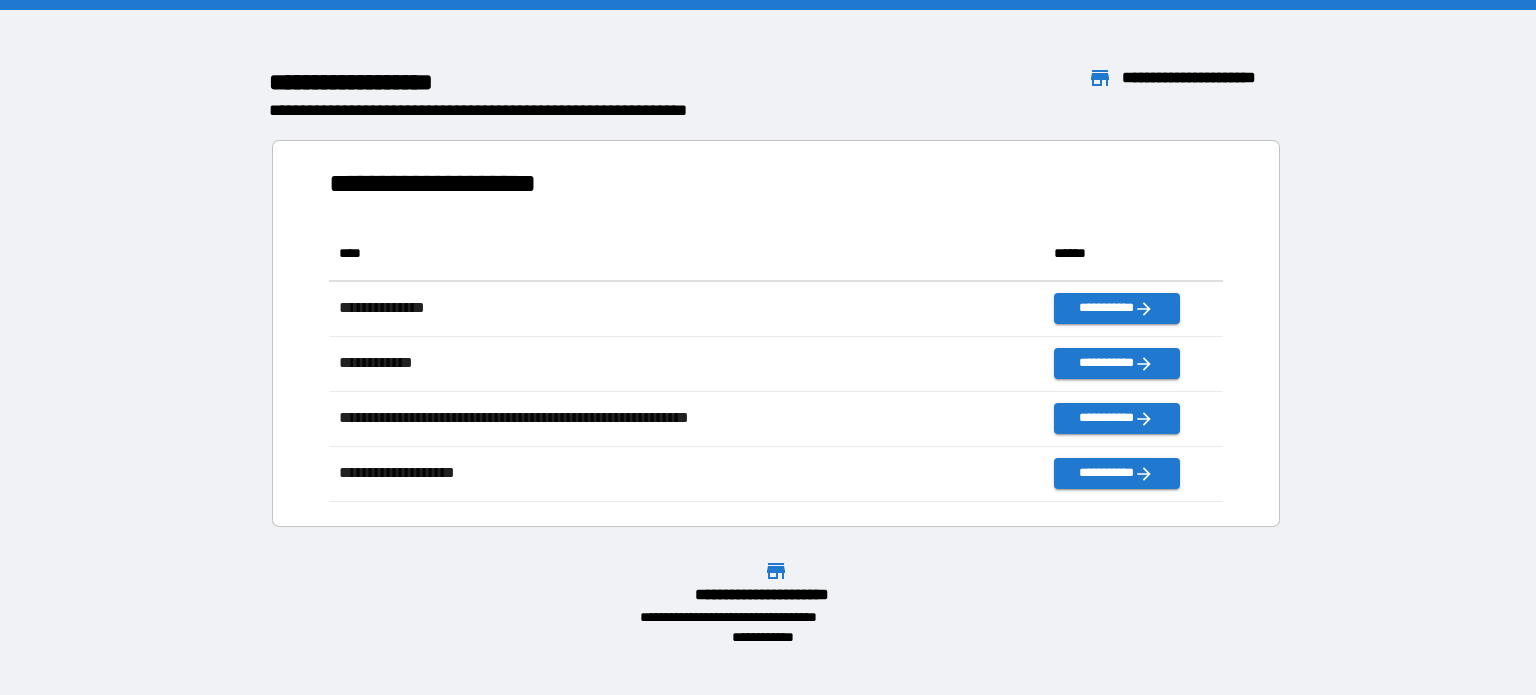 scroll, scrollTop: 16, scrollLeft: 16, axis: both 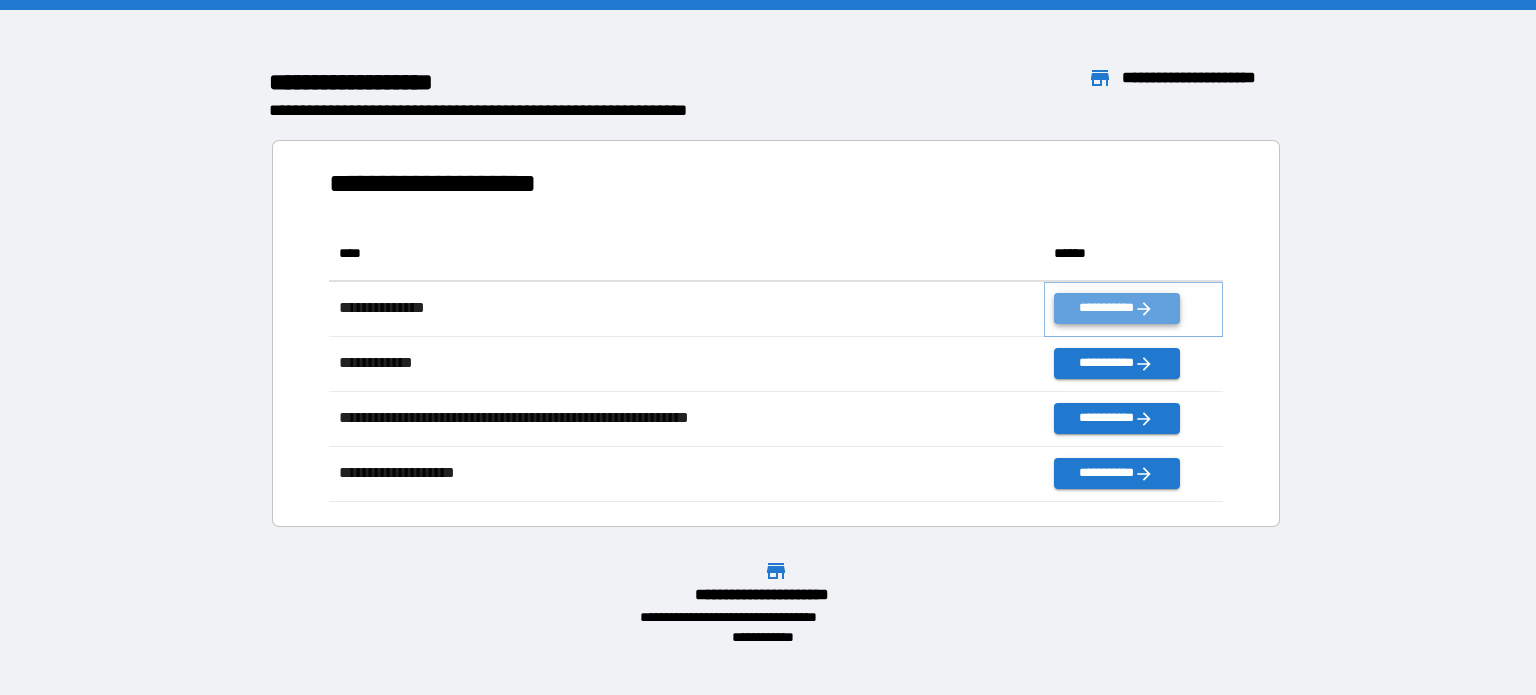 click on "**********" at bounding box center [1116, 308] 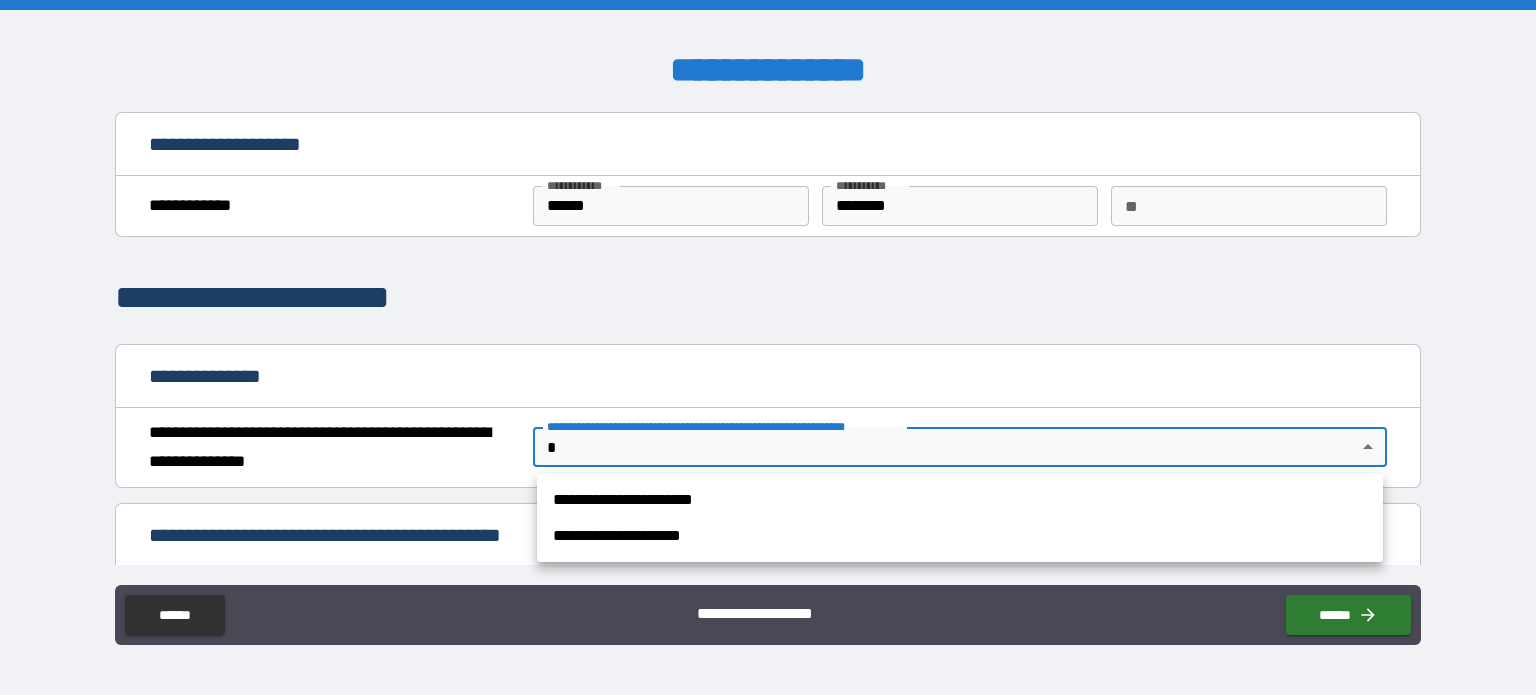 click on "**********" at bounding box center [768, 347] 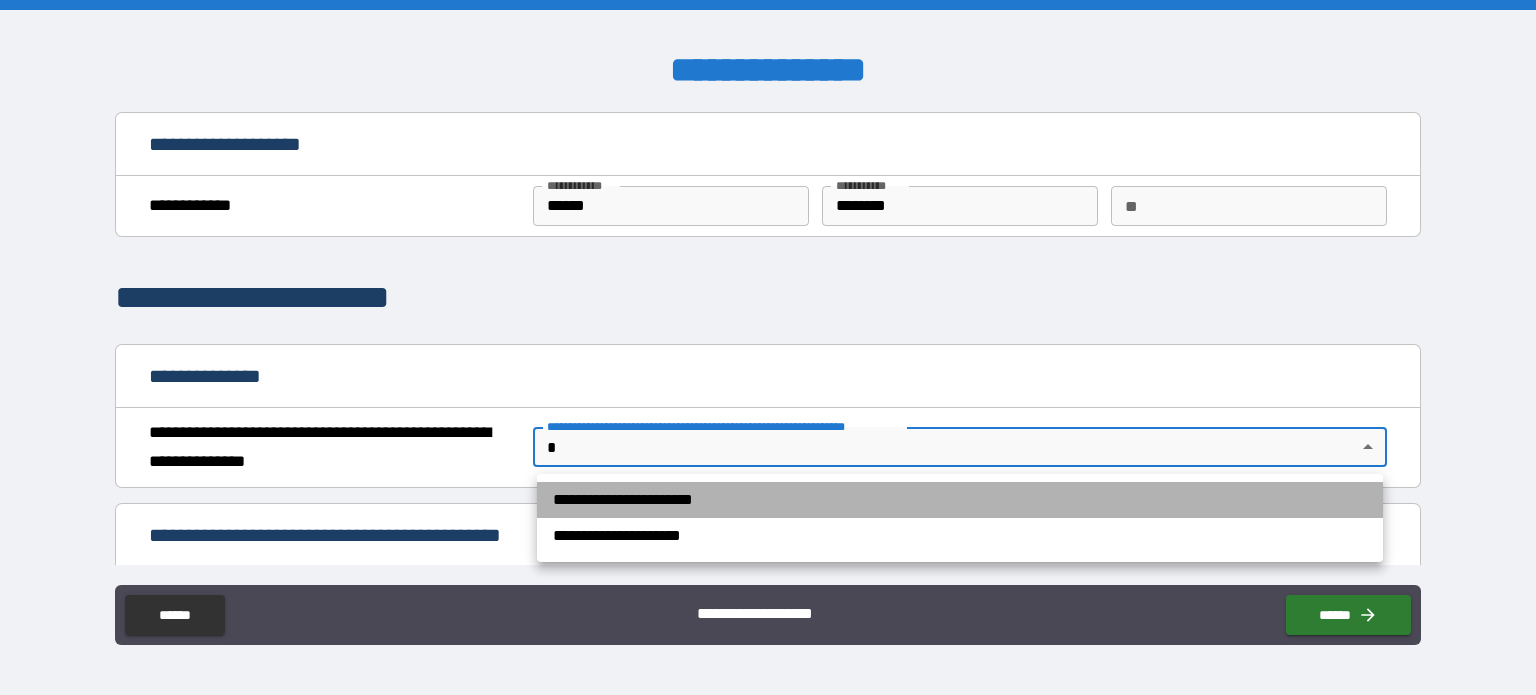 click on "**********" at bounding box center (960, 500) 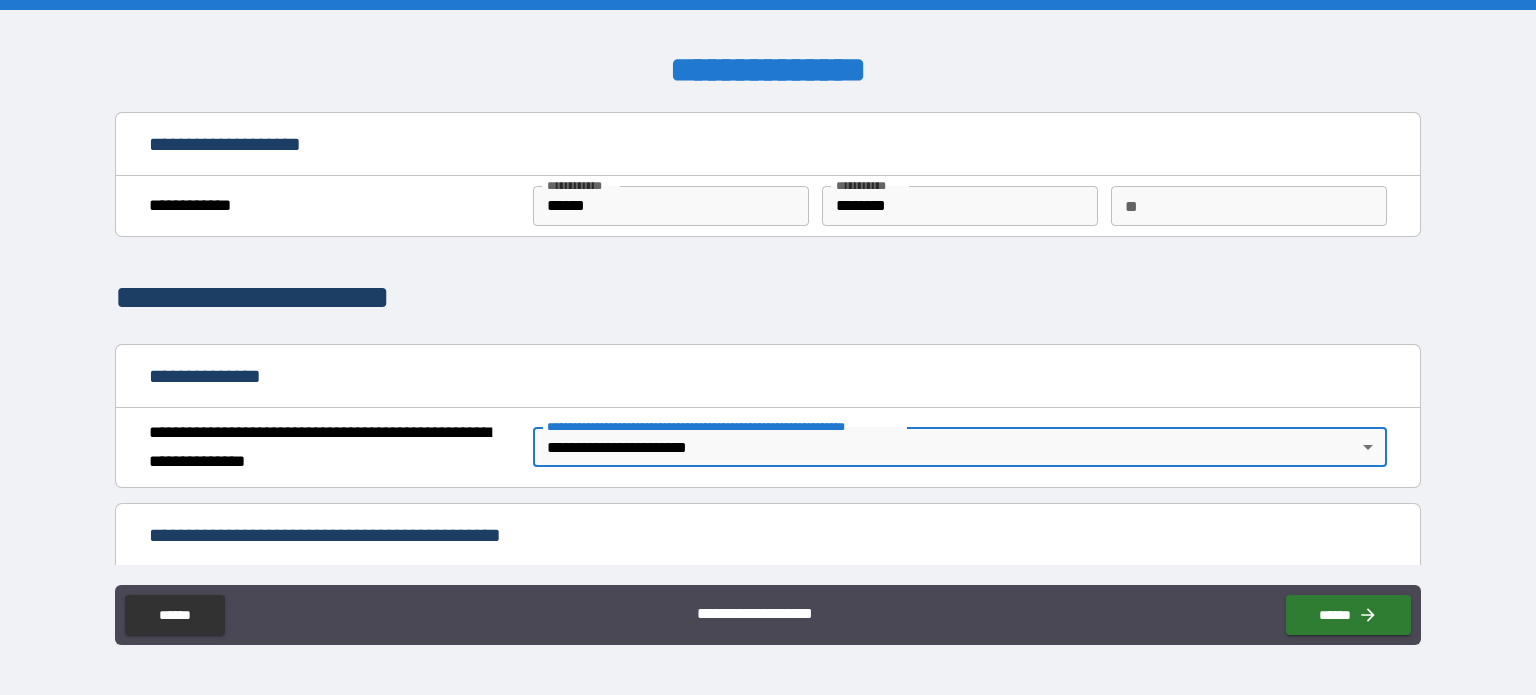 scroll, scrollTop: 0, scrollLeft: 0, axis: both 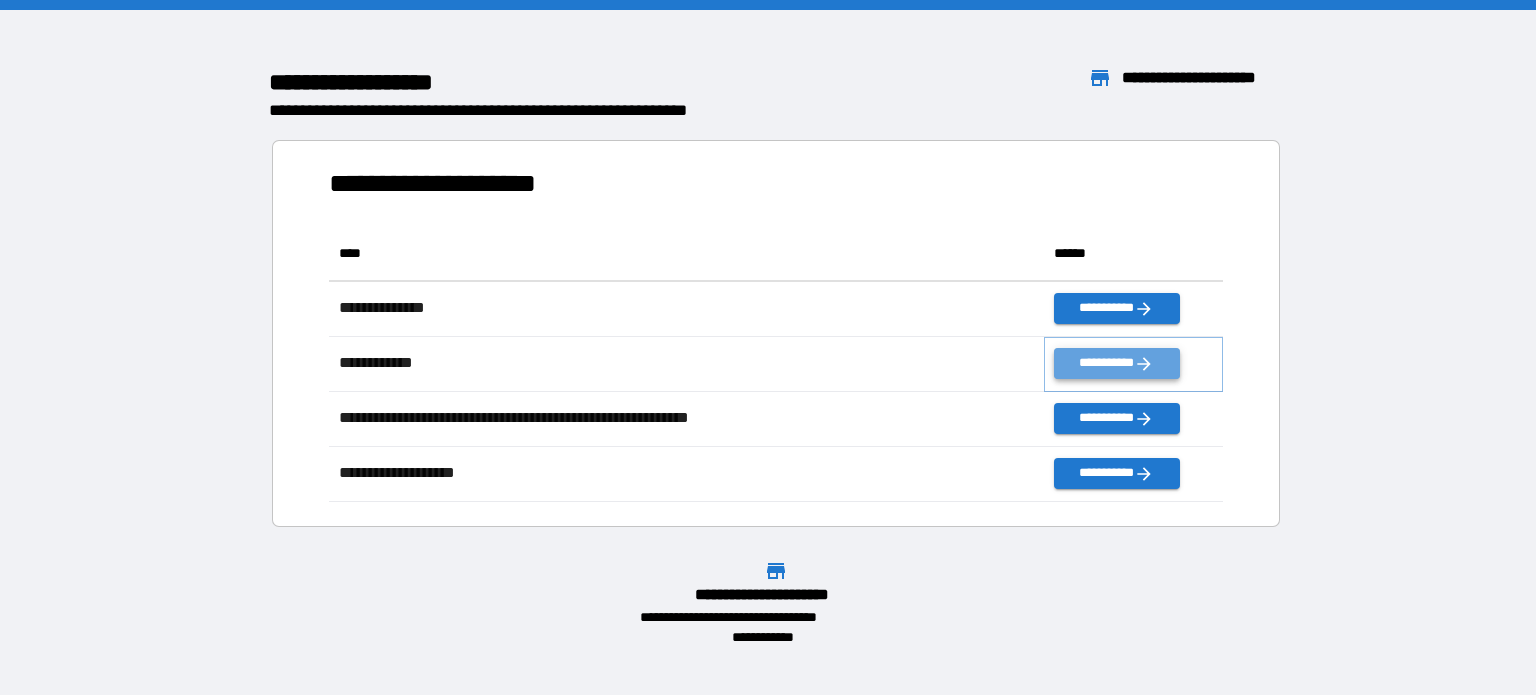 click on "**********" at bounding box center (1116, 363) 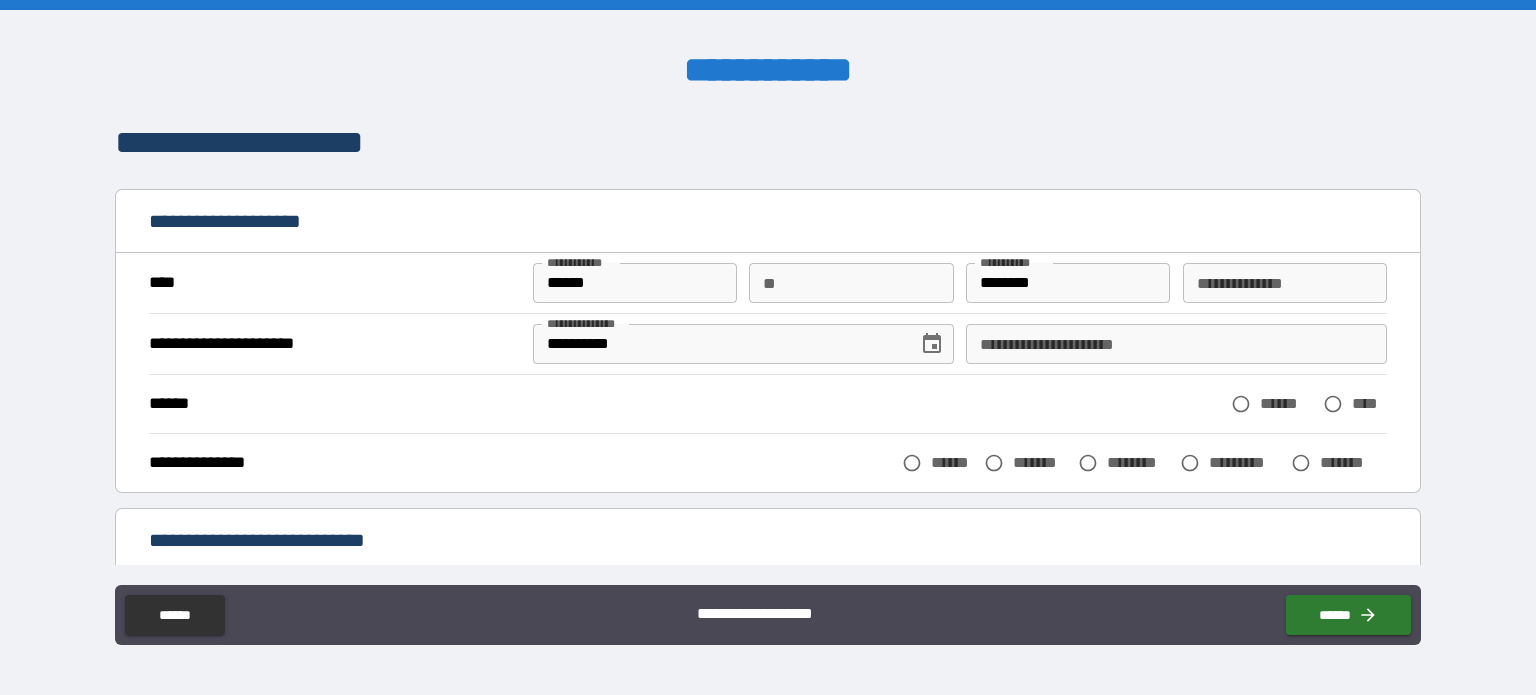 click on "**********" at bounding box center [1176, 344] 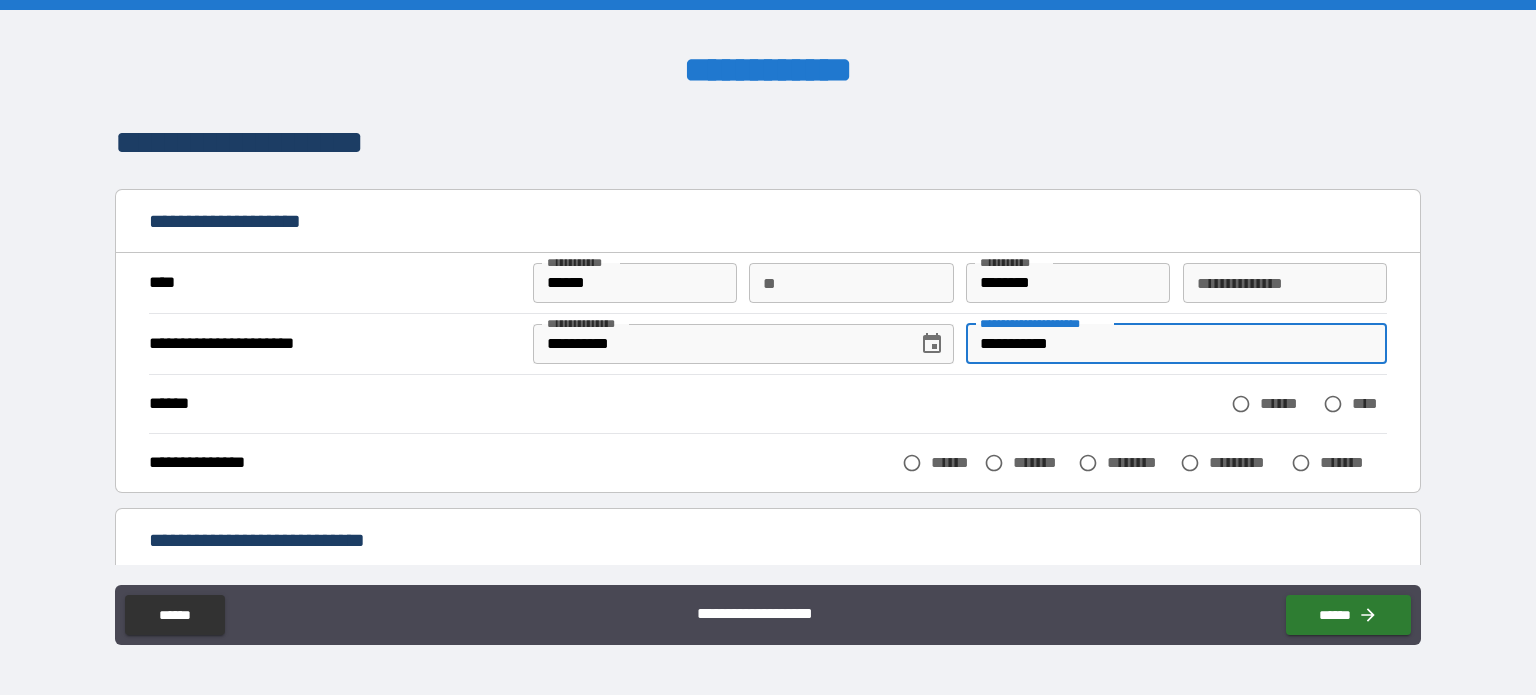 type on "**********" 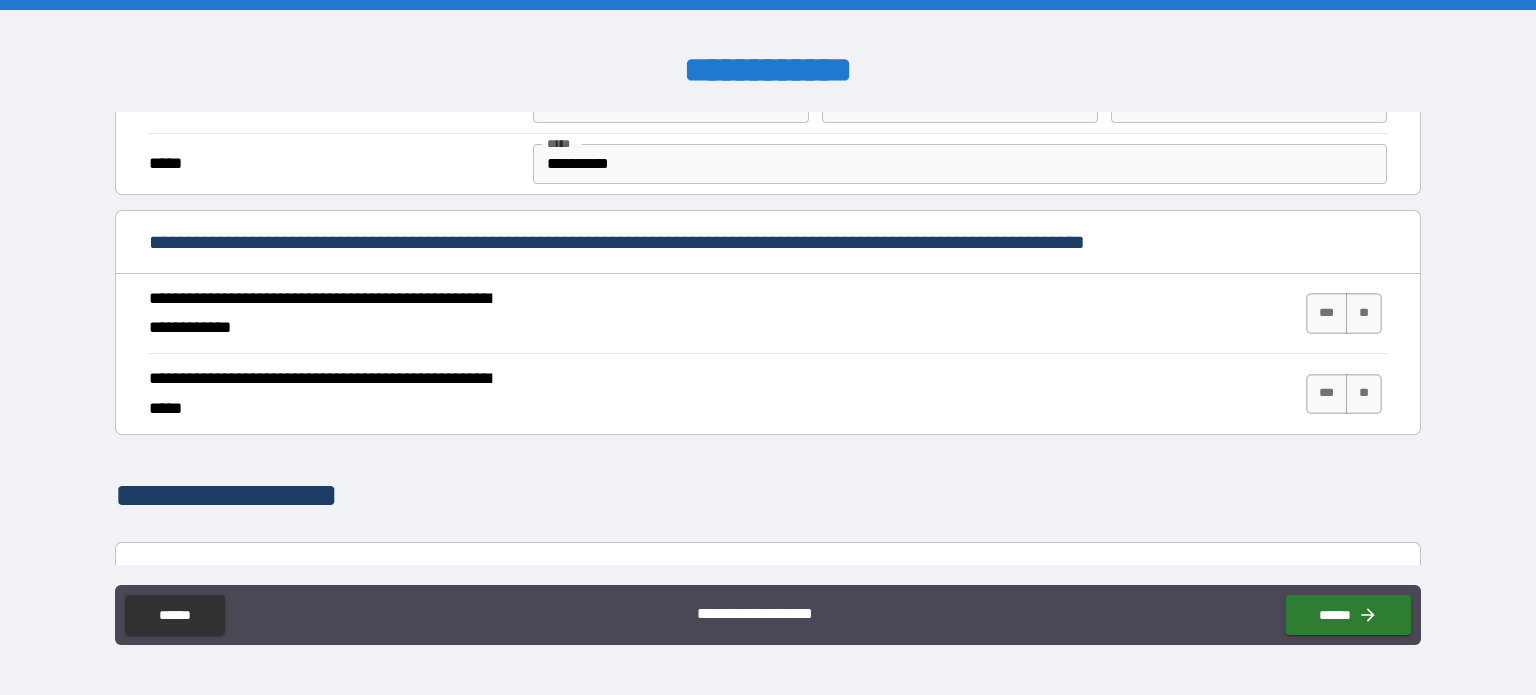scroll, scrollTop: 700, scrollLeft: 0, axis: vertical 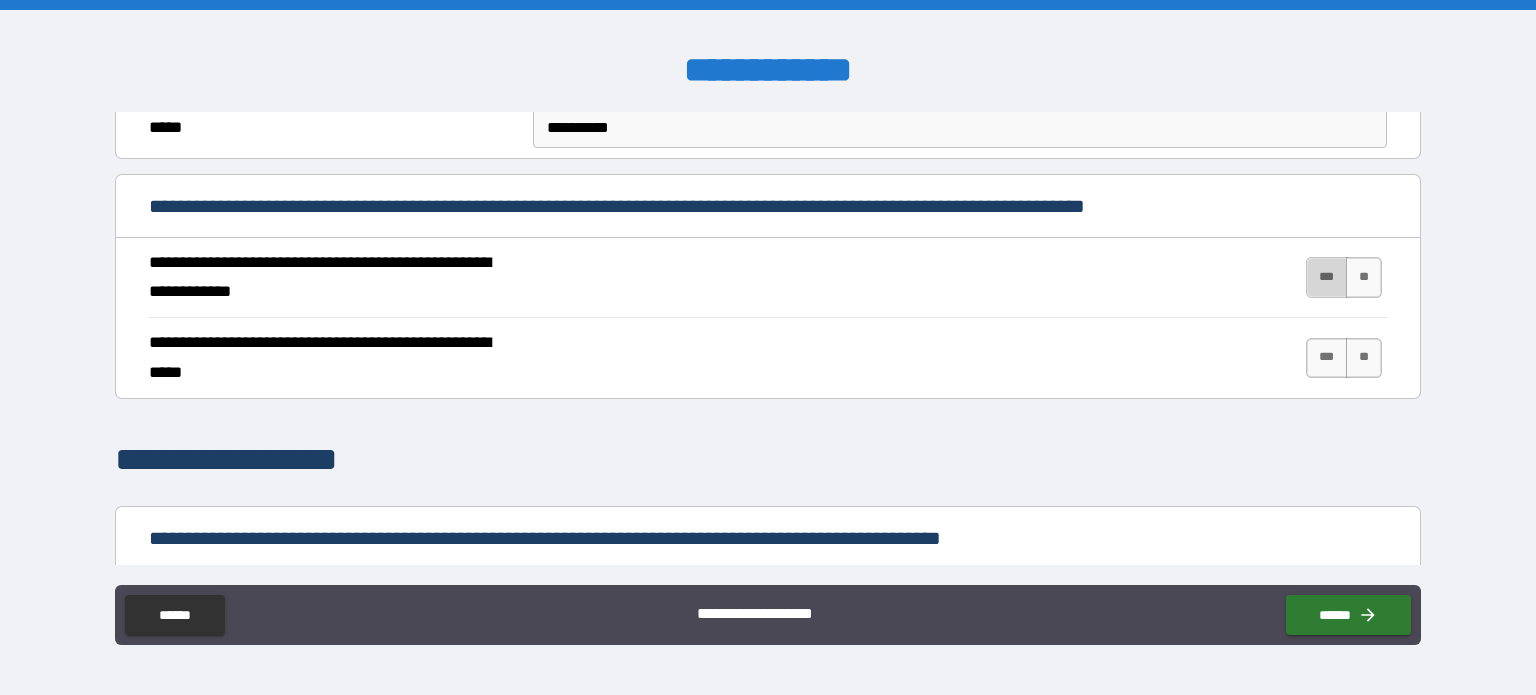 click on "***" at bounding box center [1327, 277] 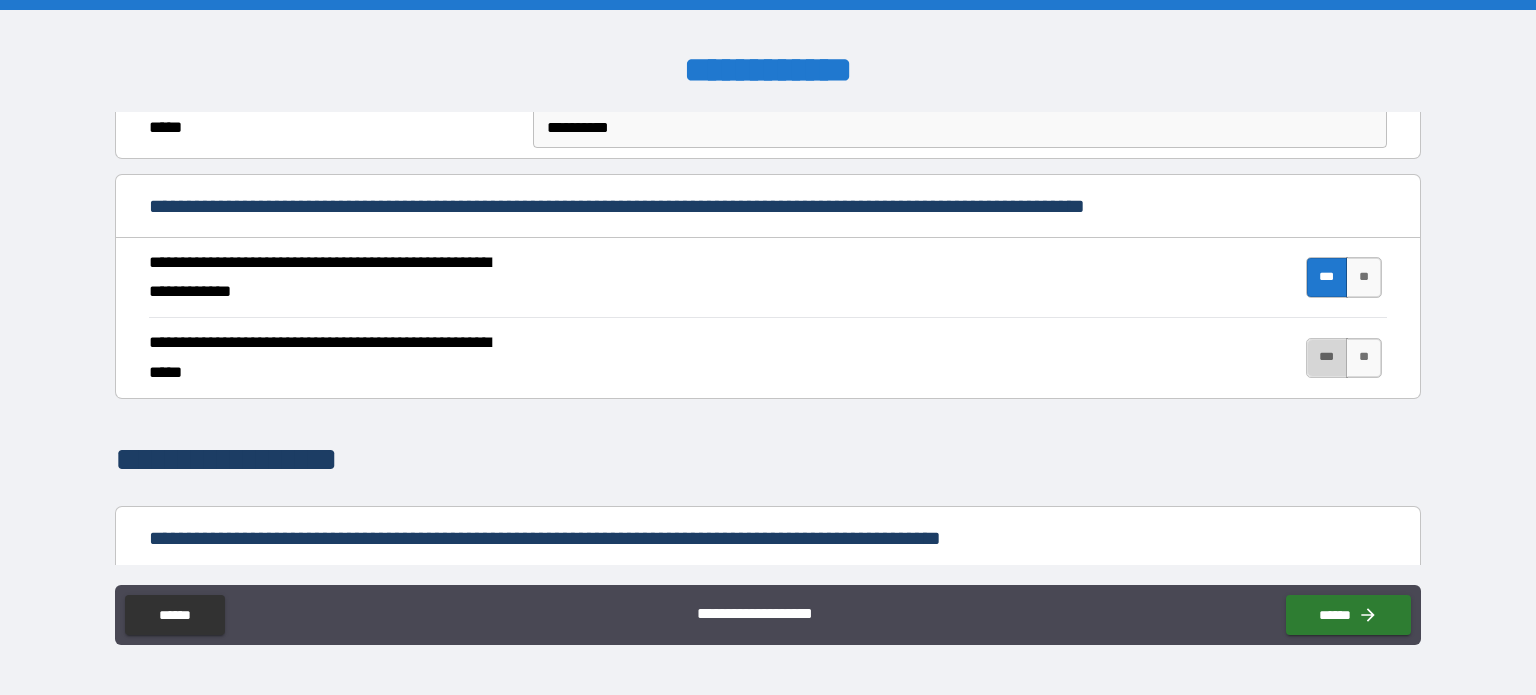 click on "***" at bounding box center (1327, 358) 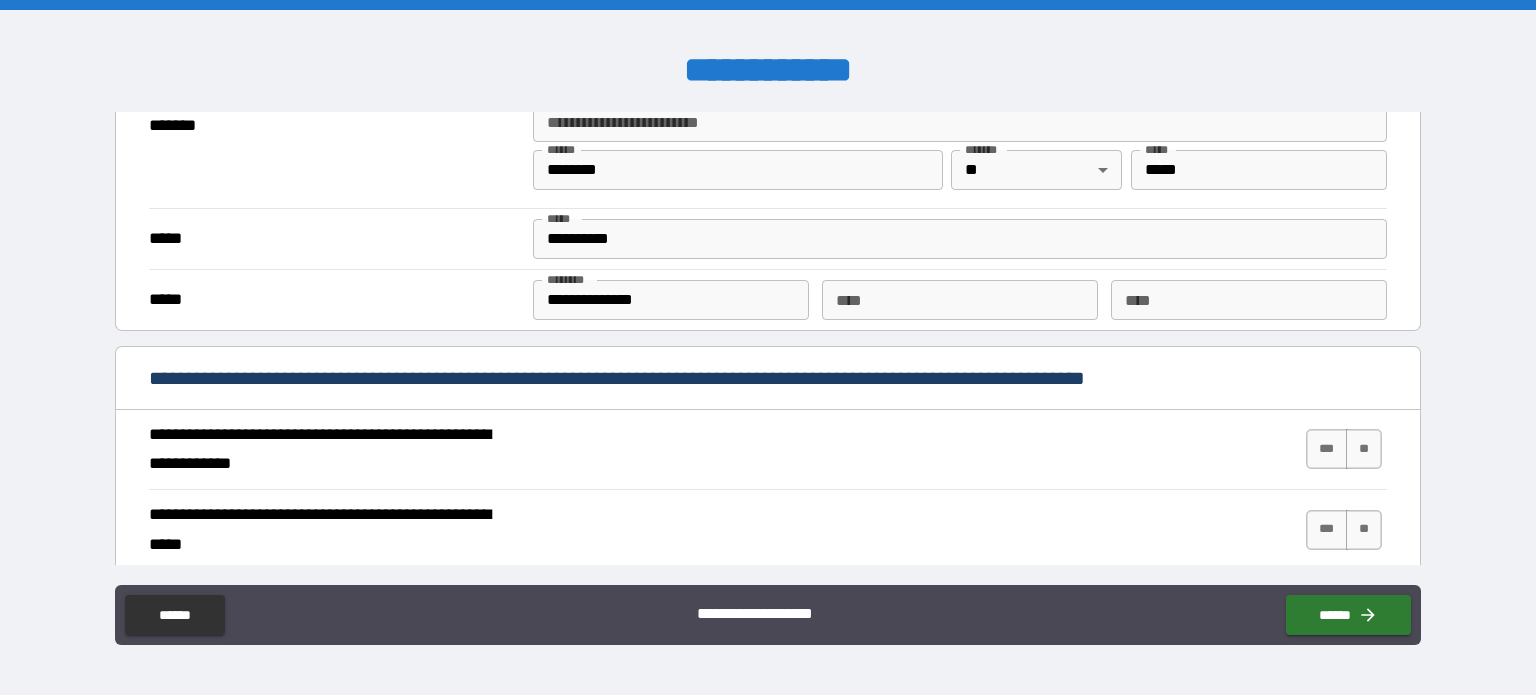 scroll, scrollTop: 1600, scrollLeft: 0, axis: vertical 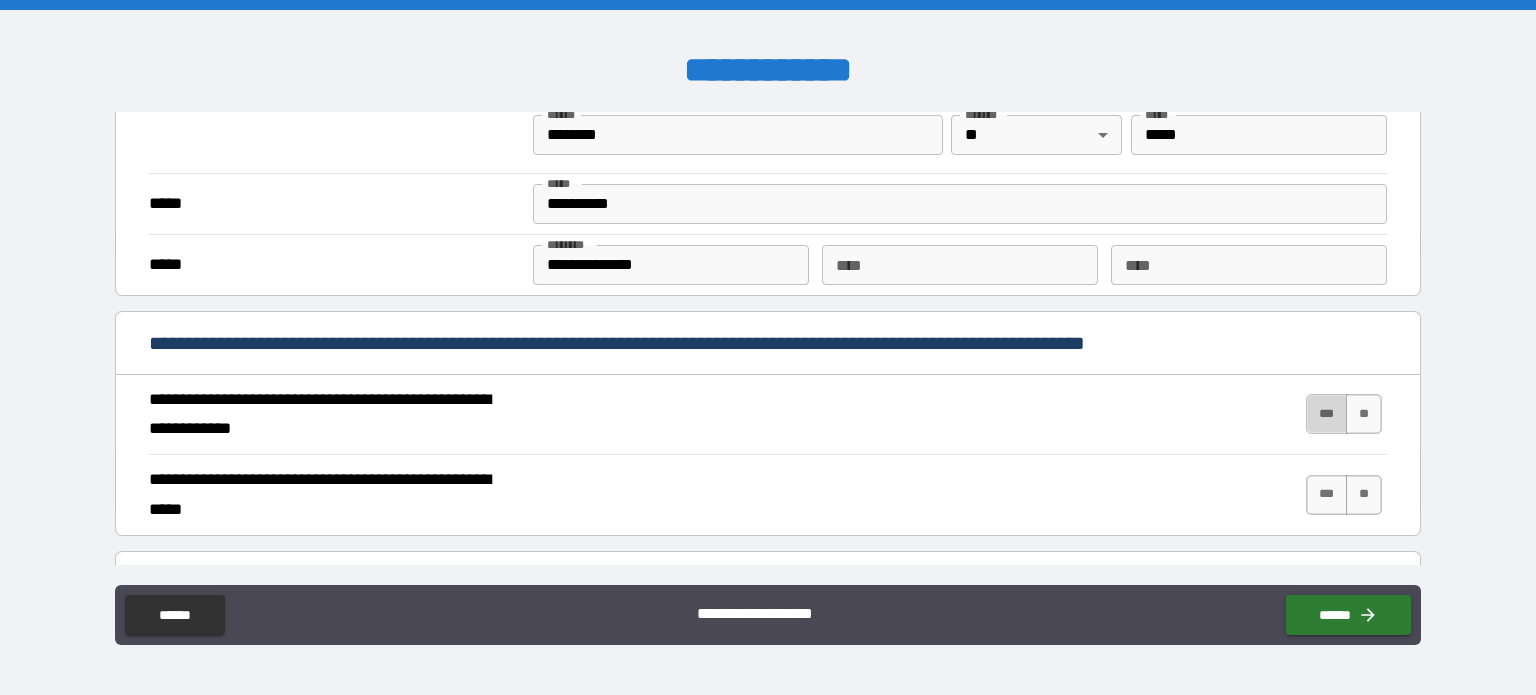click on "***" at bounding box center (1327, 414) 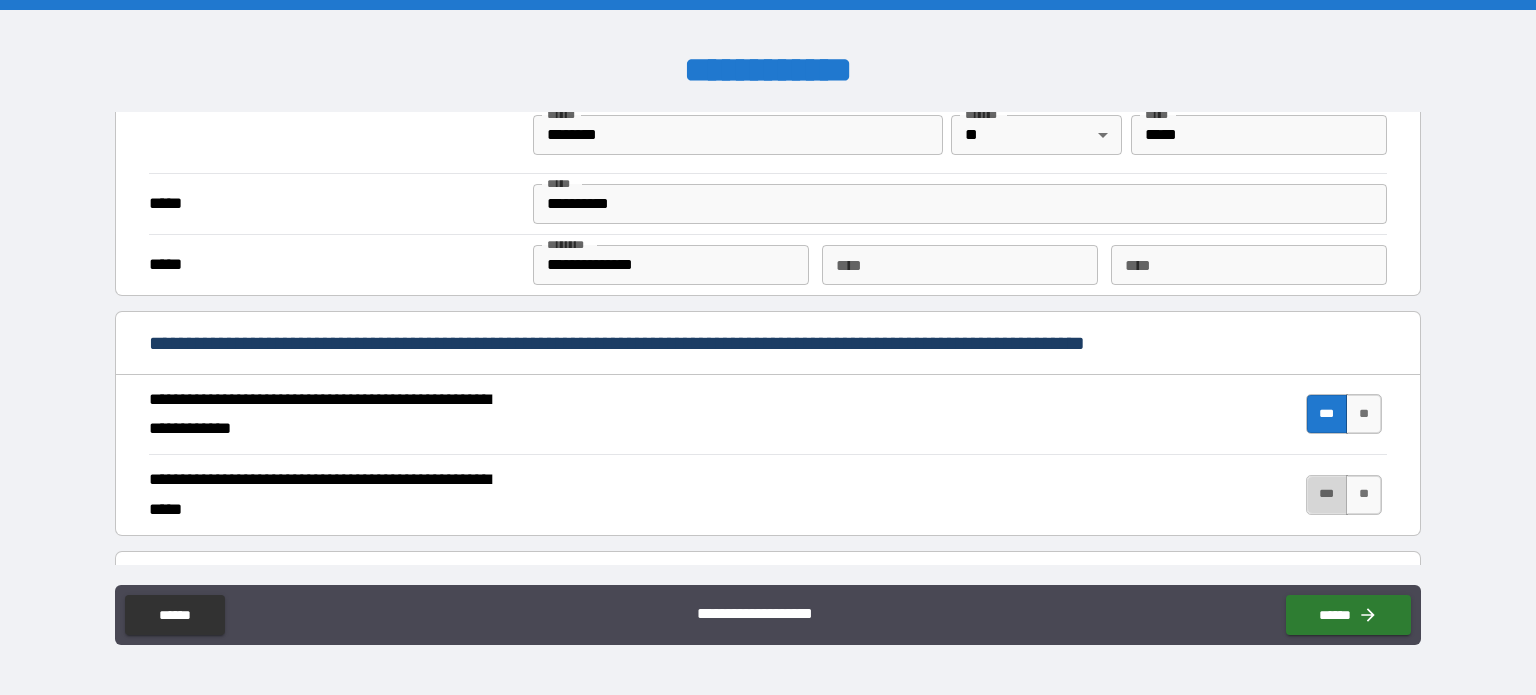 click on "***" at bounding box center (1327, 495) 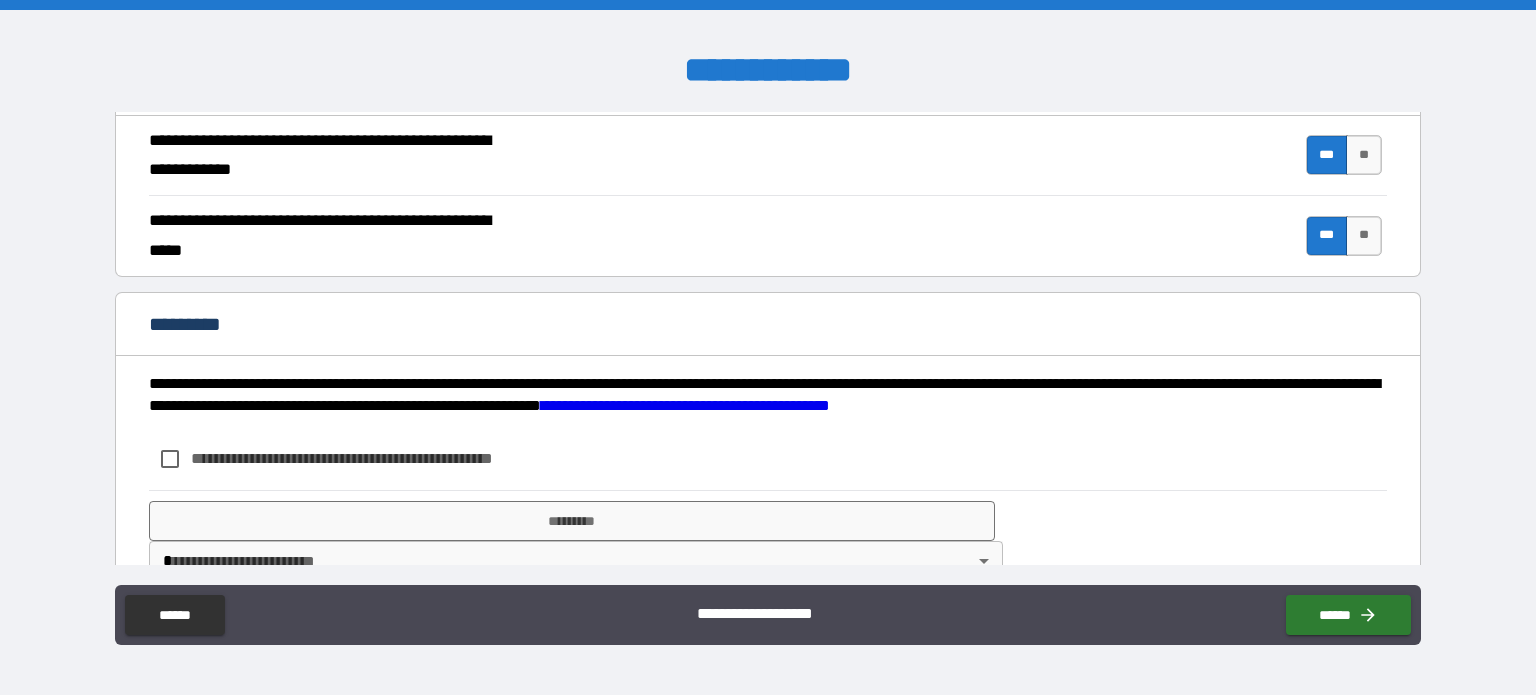 scroll, scrollTop: 1899, scrollLeft: 0, axis: vertical 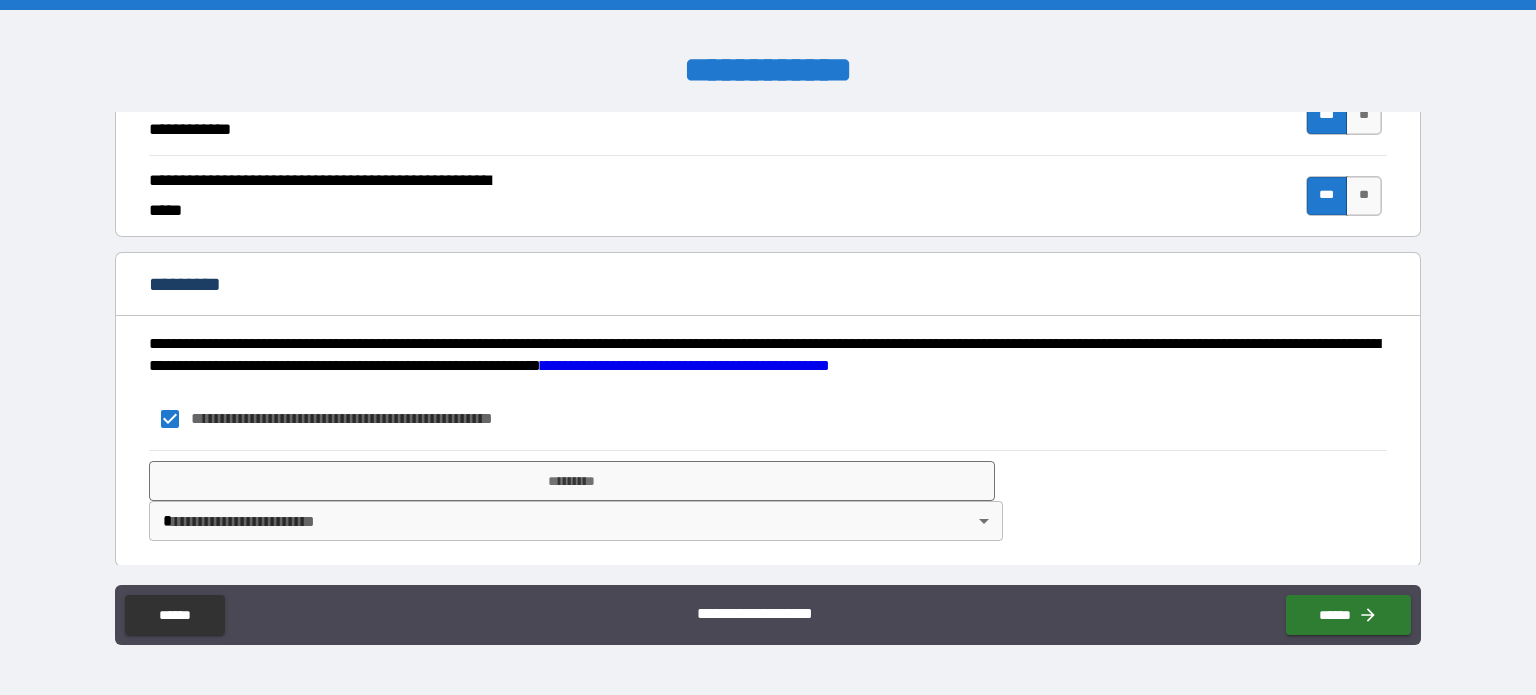 click on "**********" at bounding box center (768, 347) 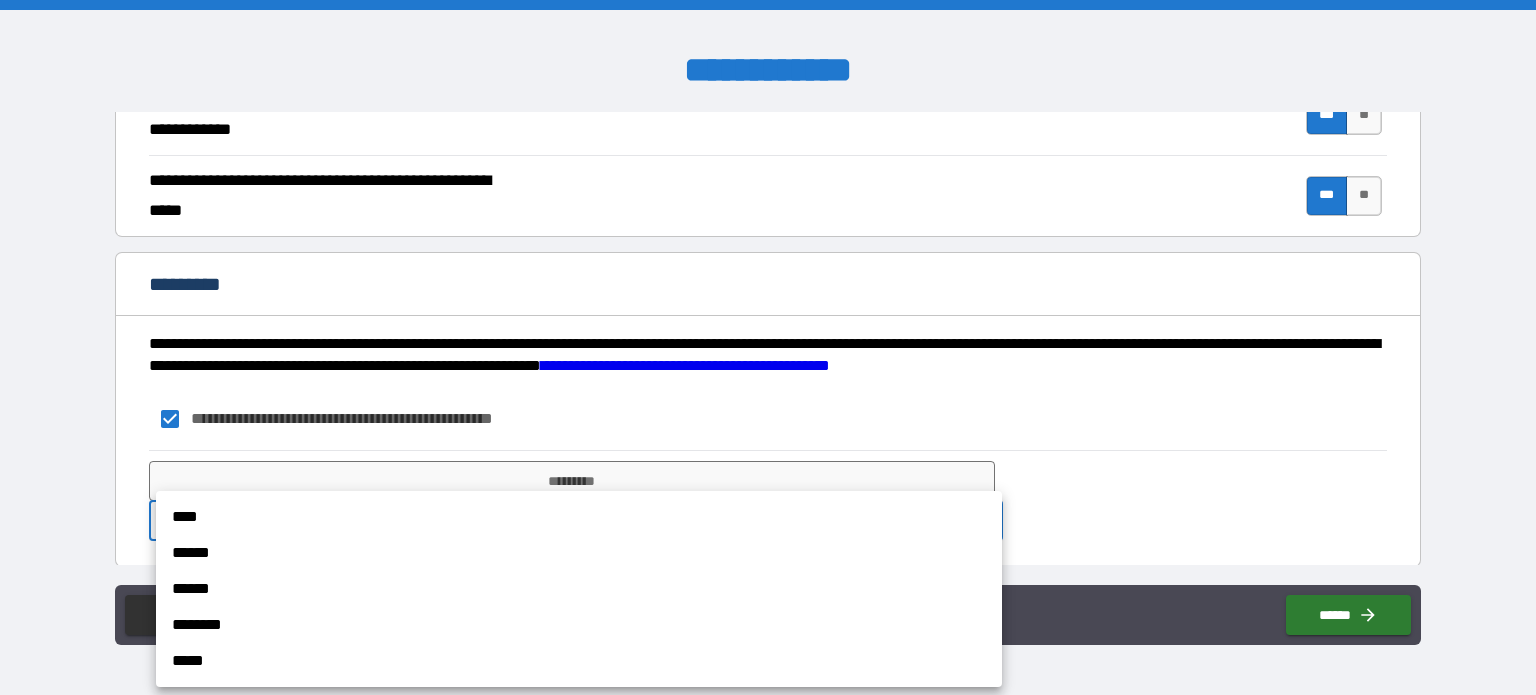 click on "****" at bounding box center (579, 517) 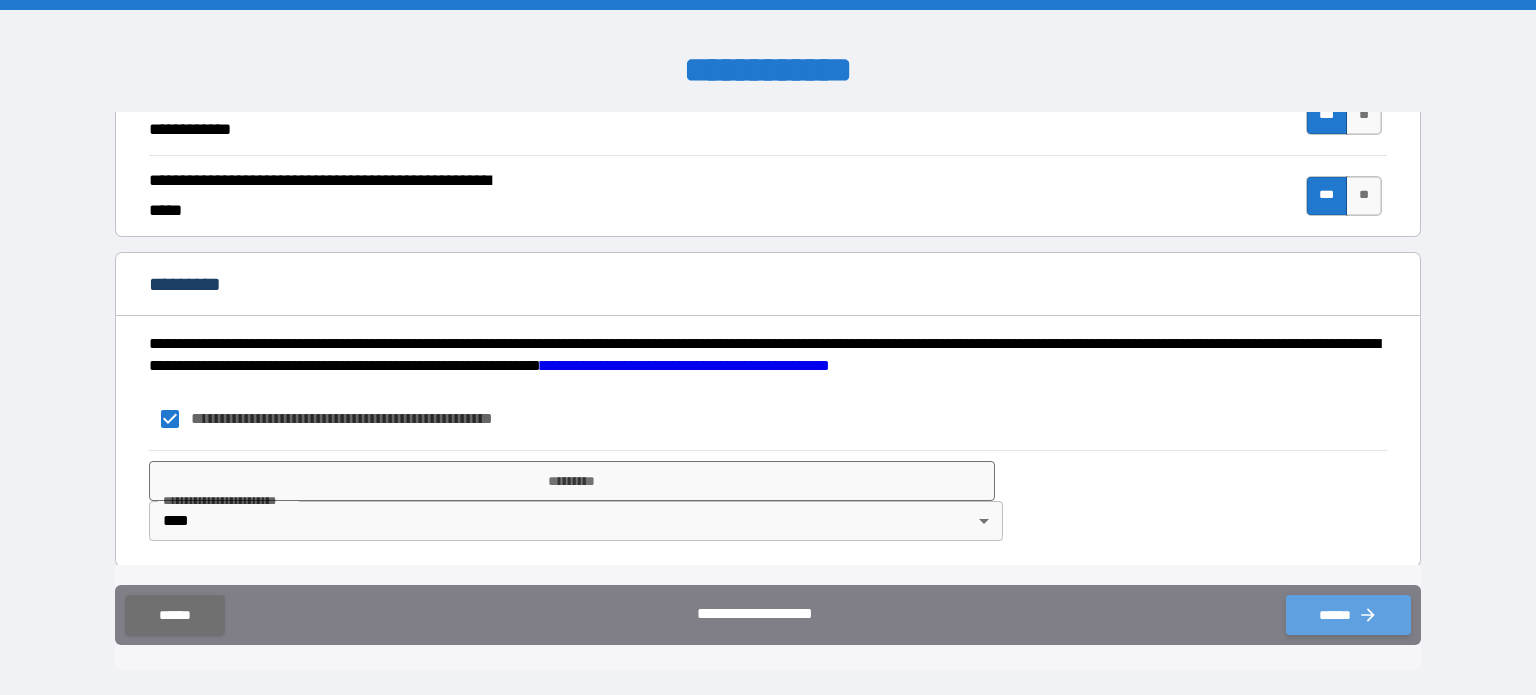 click on "******" at bounding box center (1348, 615) 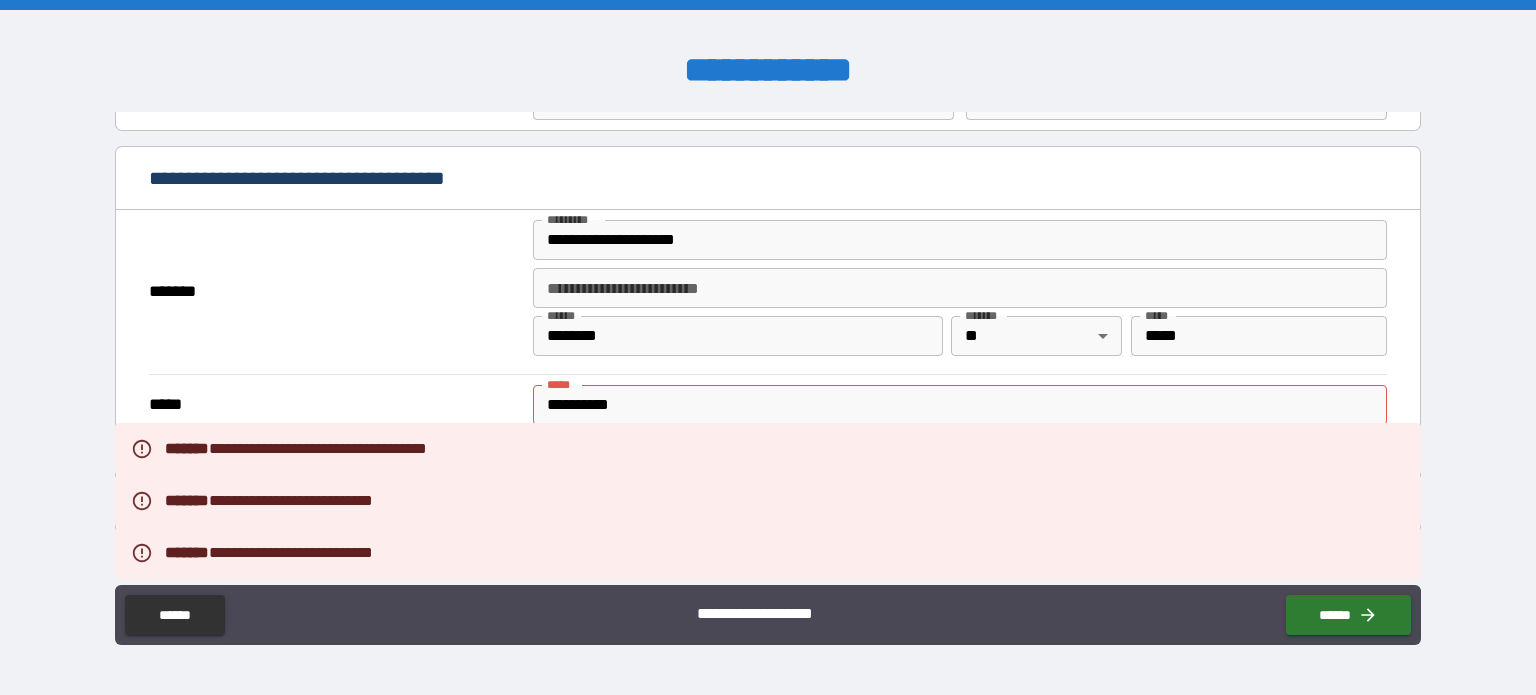 scroll, scrollTop: 1499, scrollLeft: 0, axis: vertical 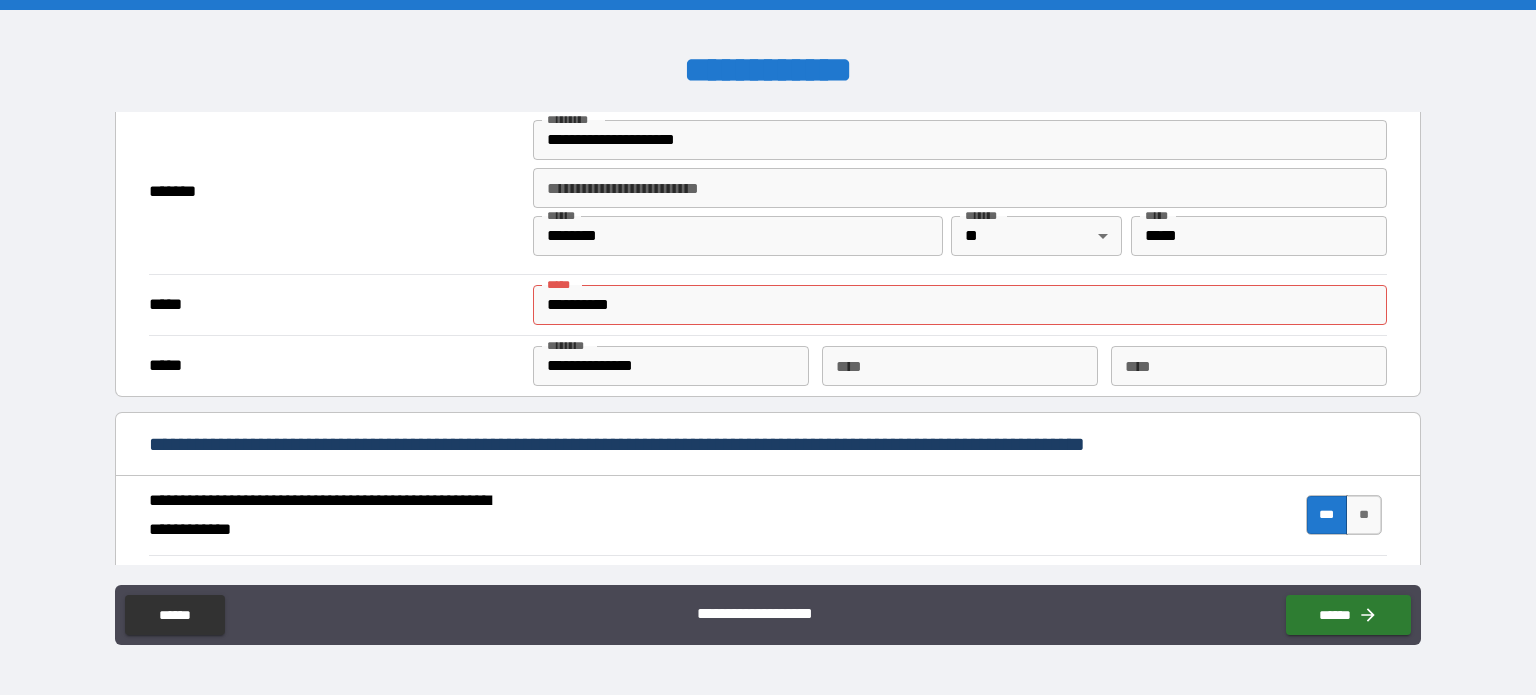 click on "**********" at bounding box center [960, 305] 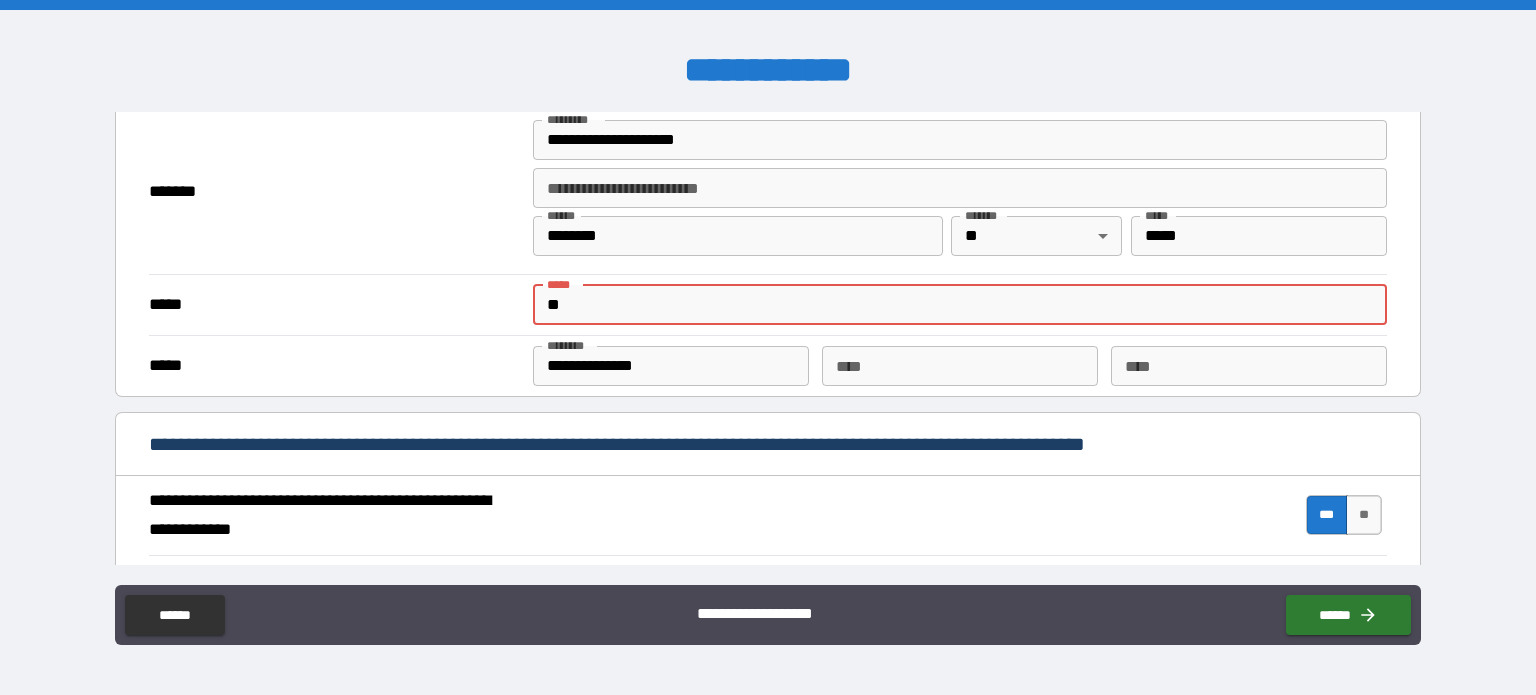 type on "*" 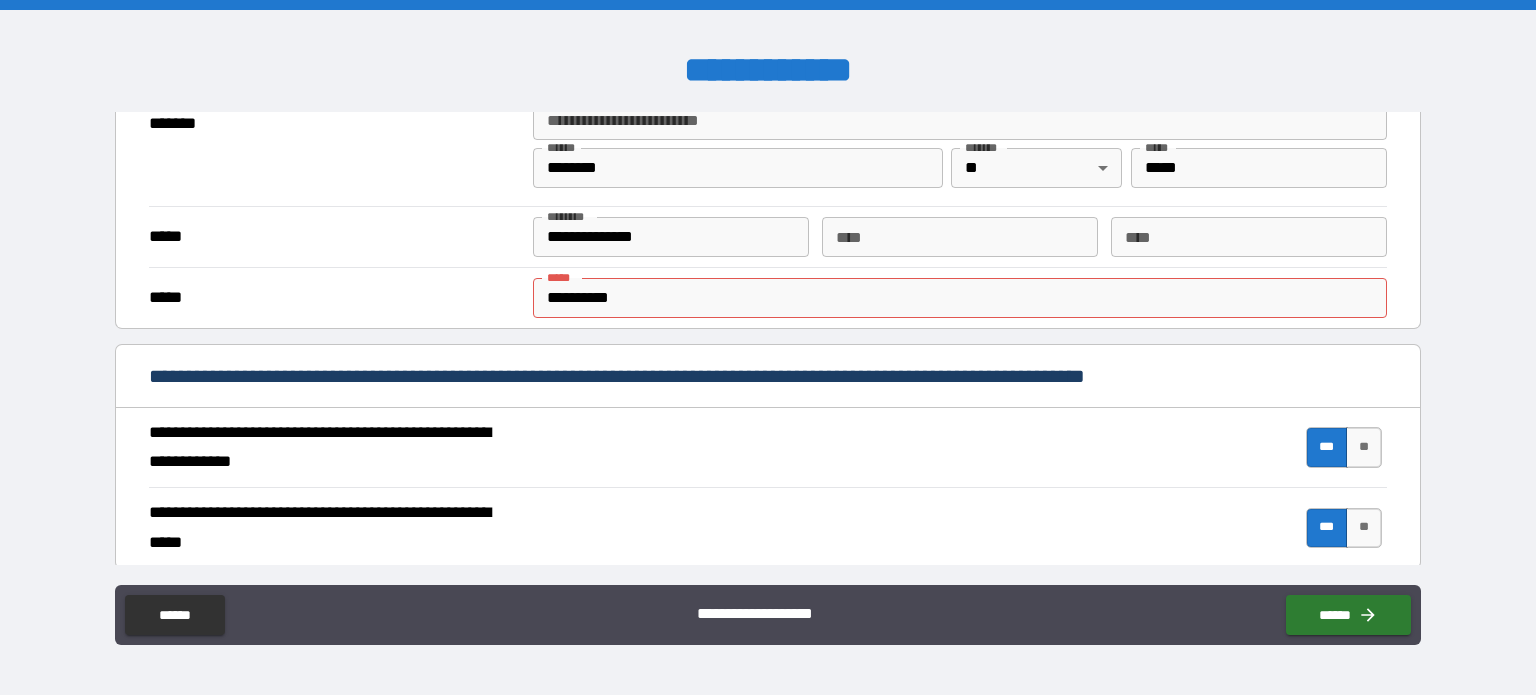 scroll, scrollTop: 499, scrollLeft: 0, axis: vertical 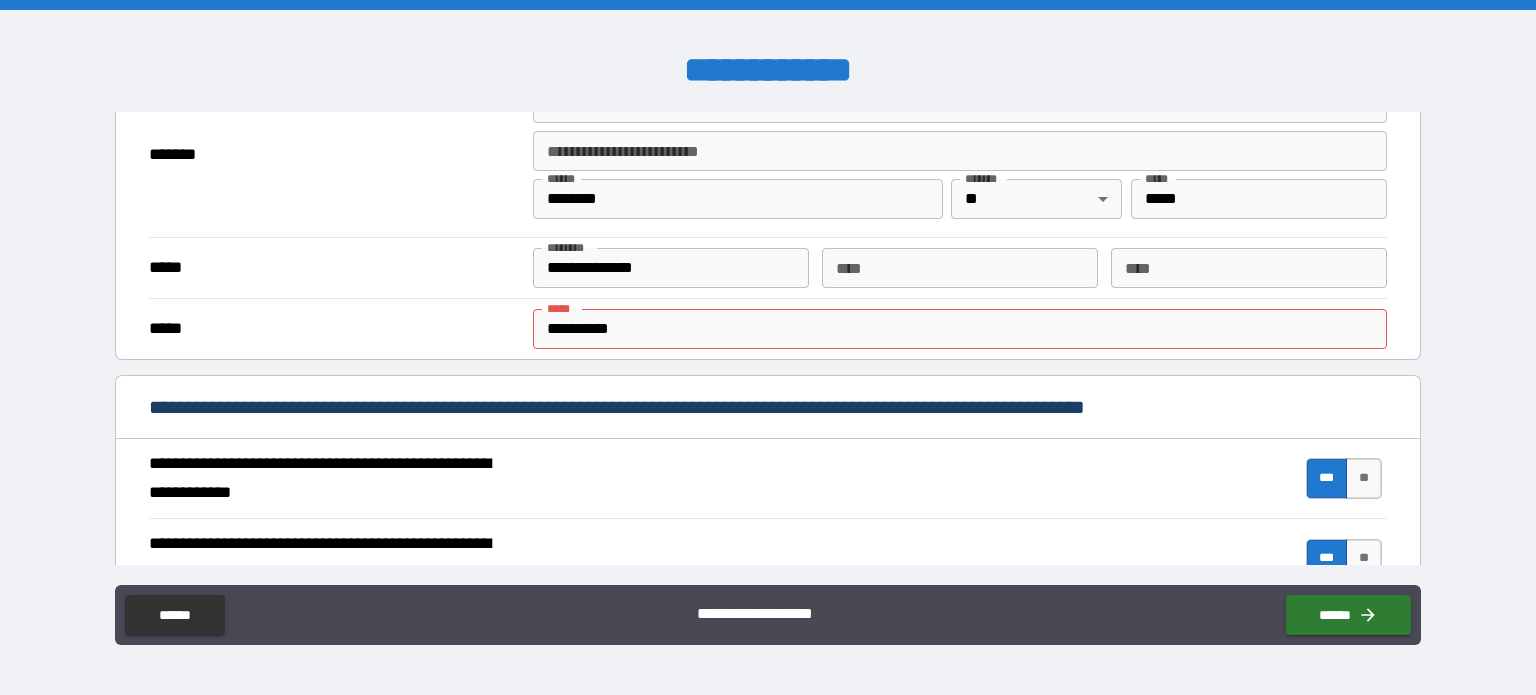 type on "**********" 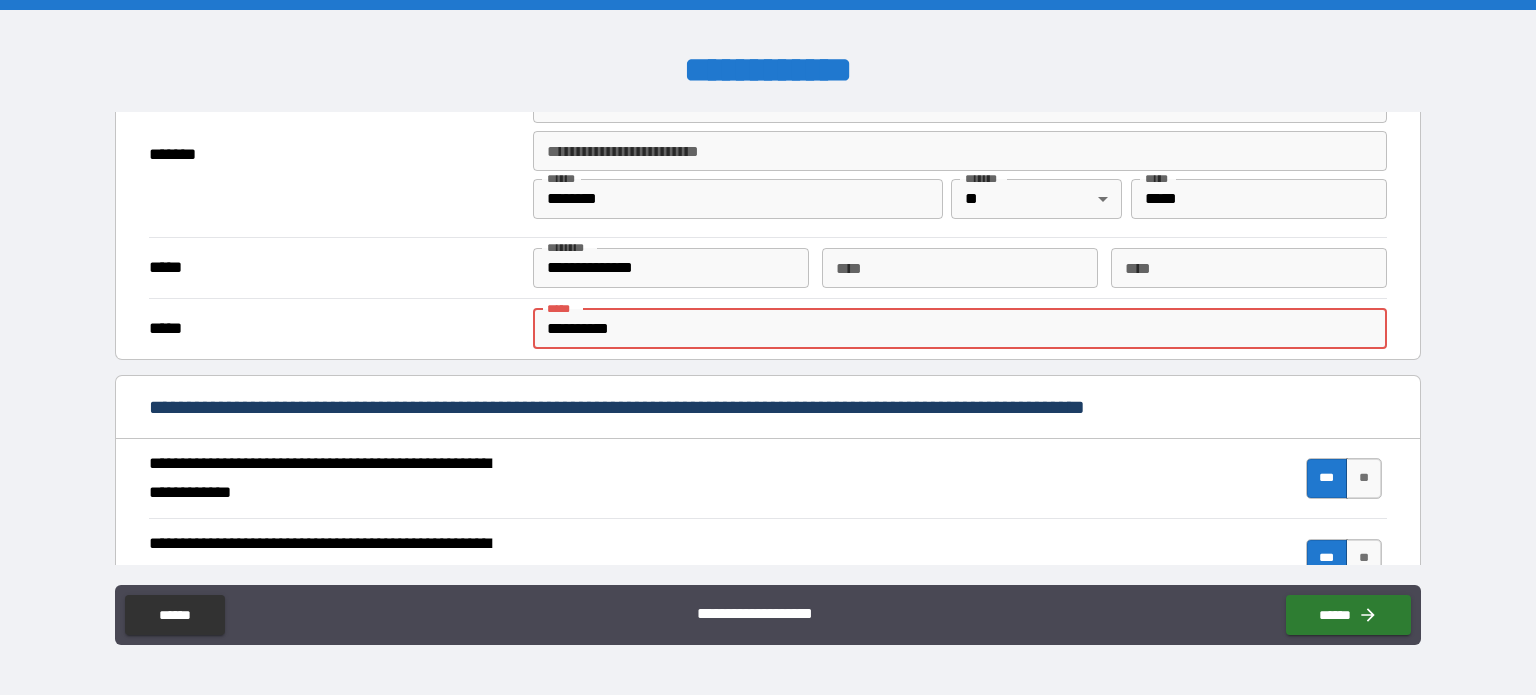 click on "**********" at bounding box center [960, 329] 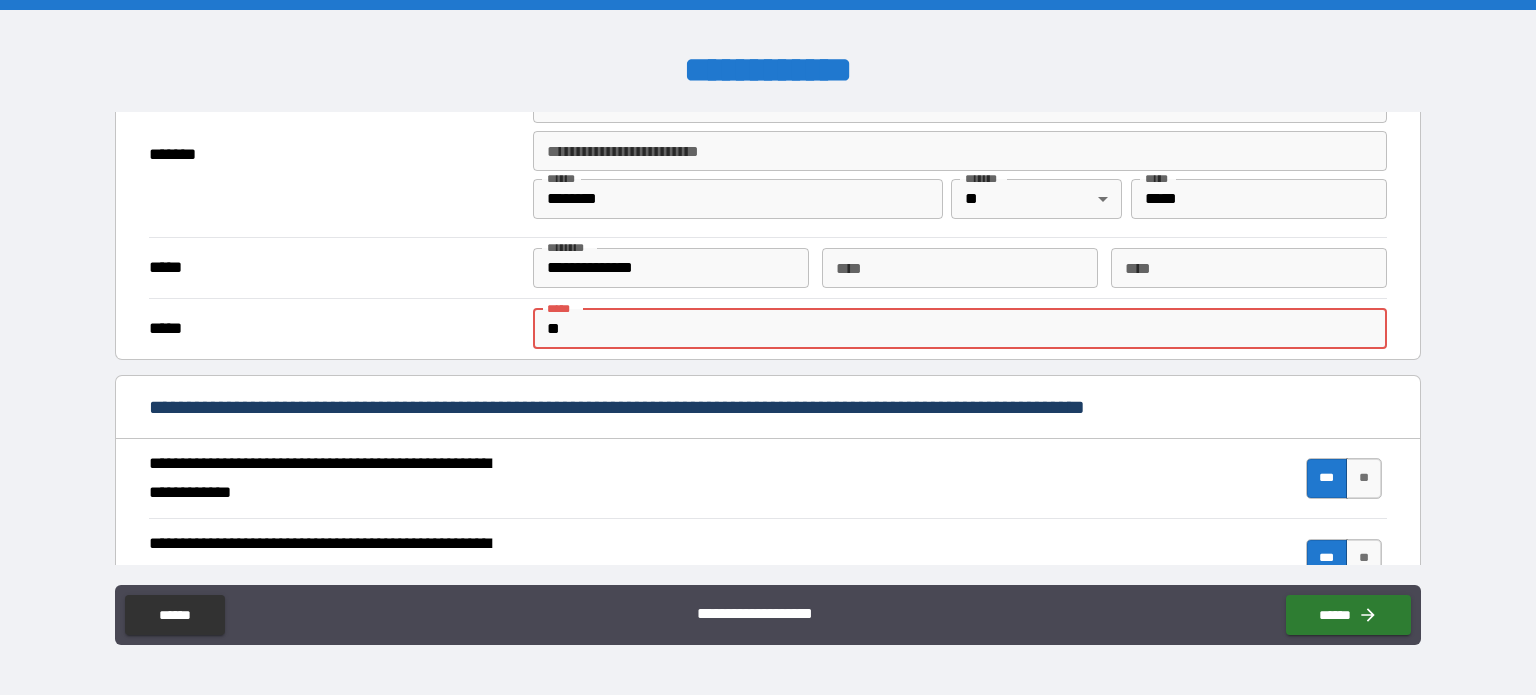 type on "*" 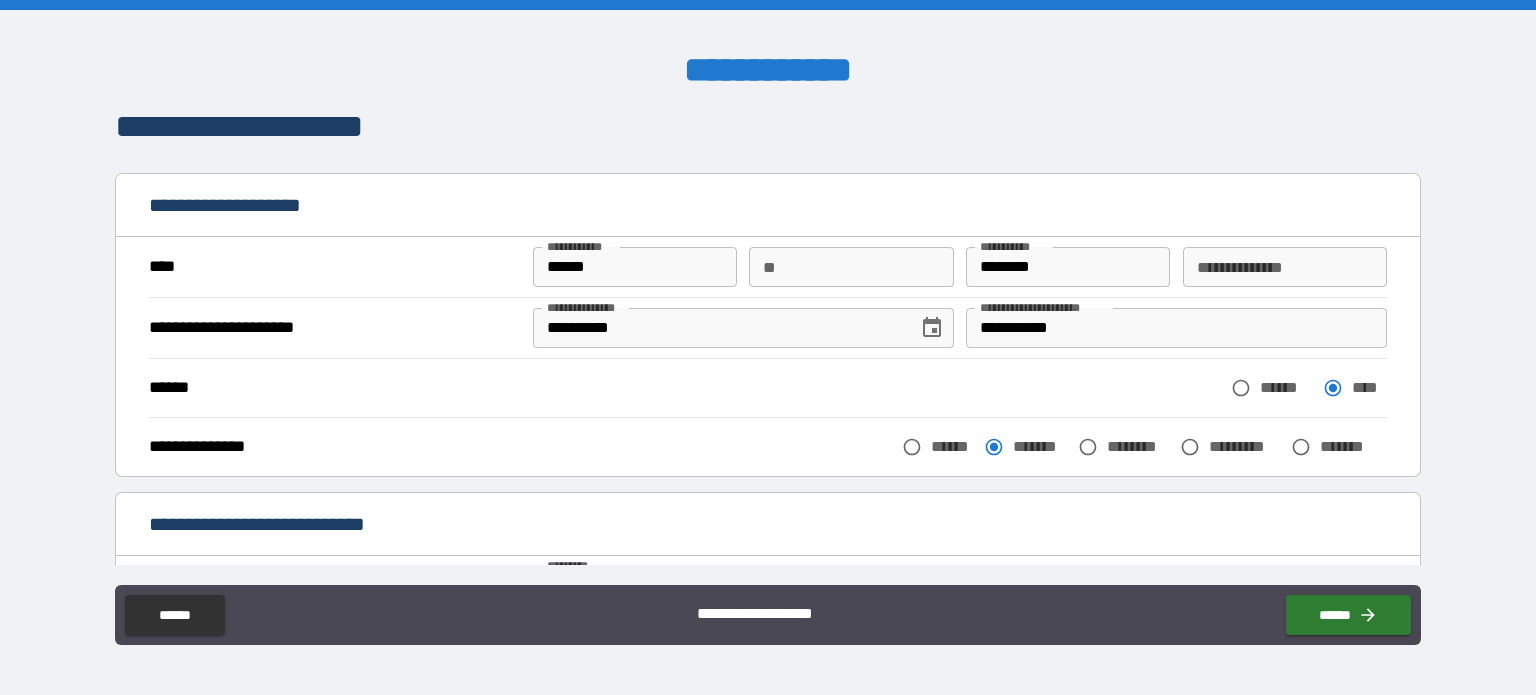 scroll, scrollTop: 0, scrollLeft: 0, axis: both 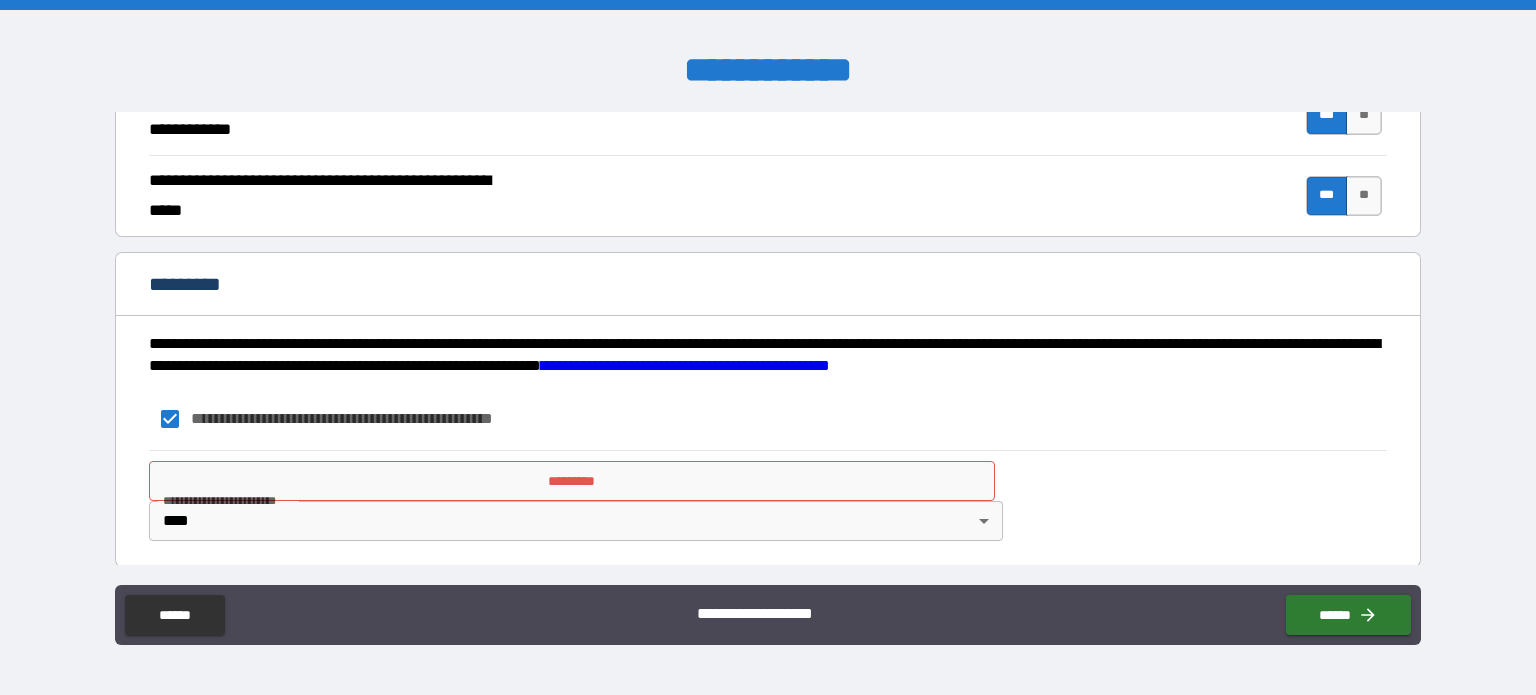 type on "**********" 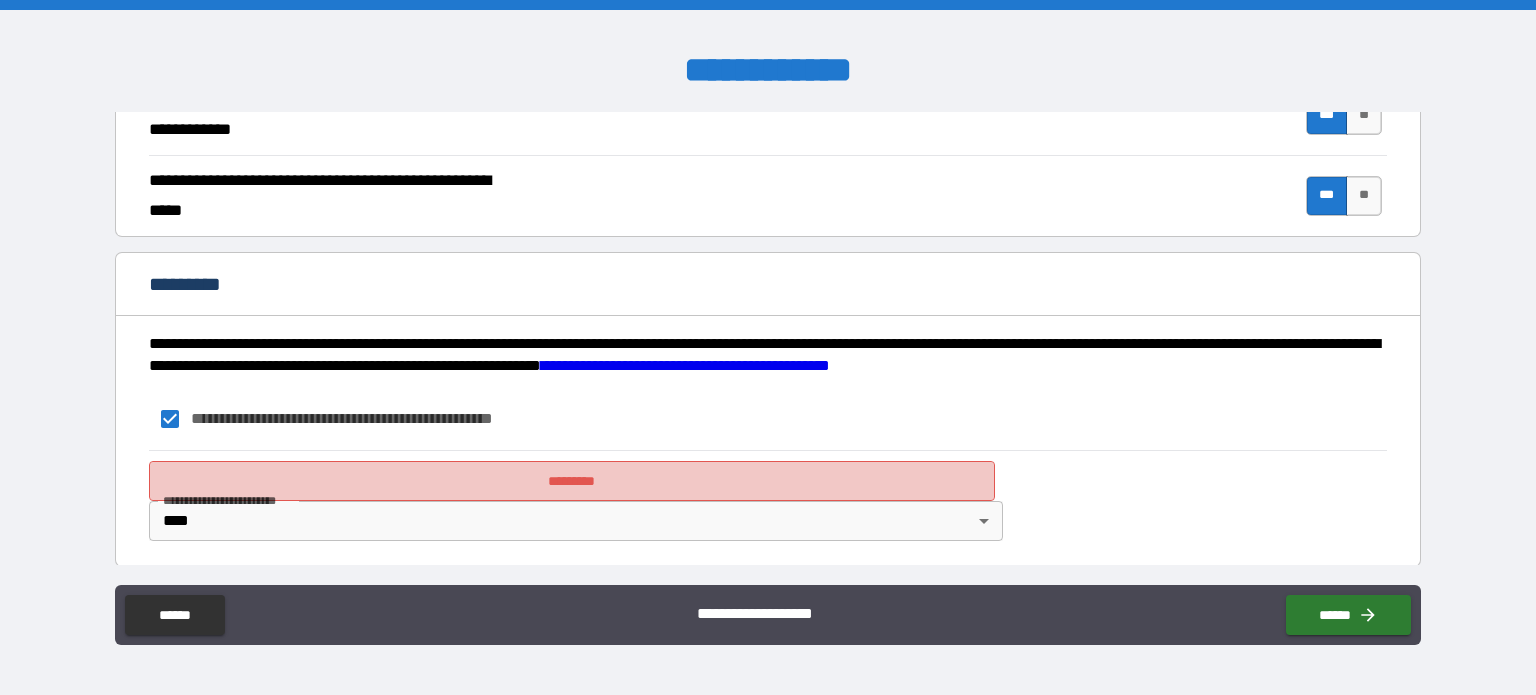 click on "*********" at bounding box center (572, 481) 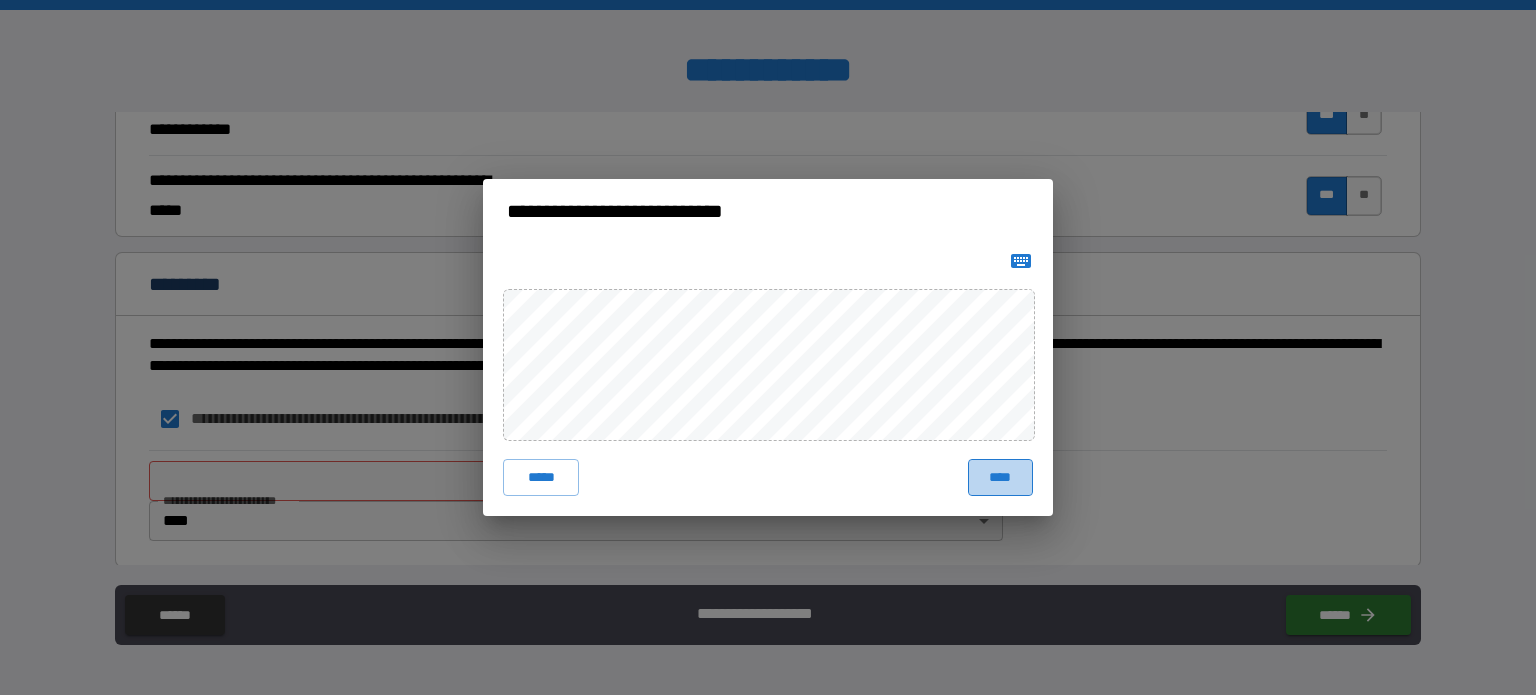 click on "****" at bounding box center (1000, 477) 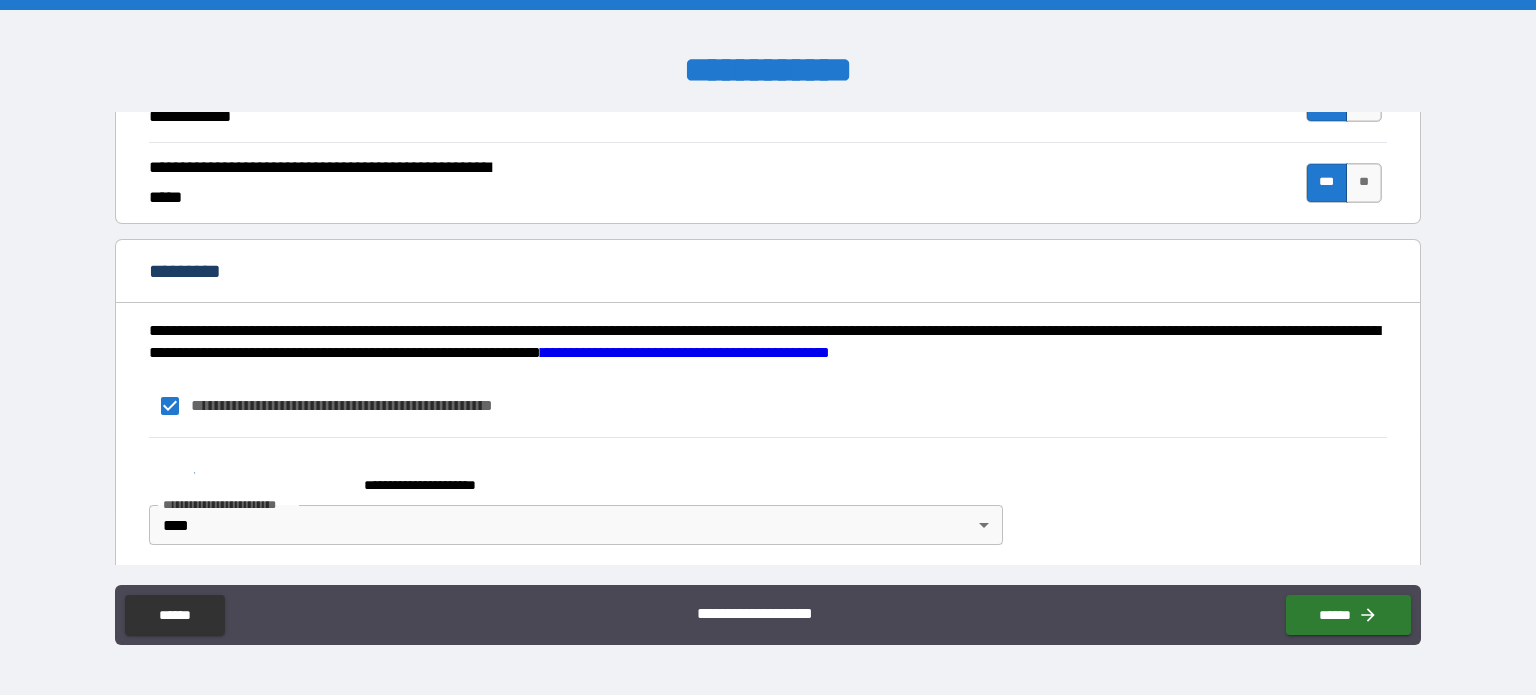 scroll, scrollTop: 1916, scrollLeft: 0, axis: vertical 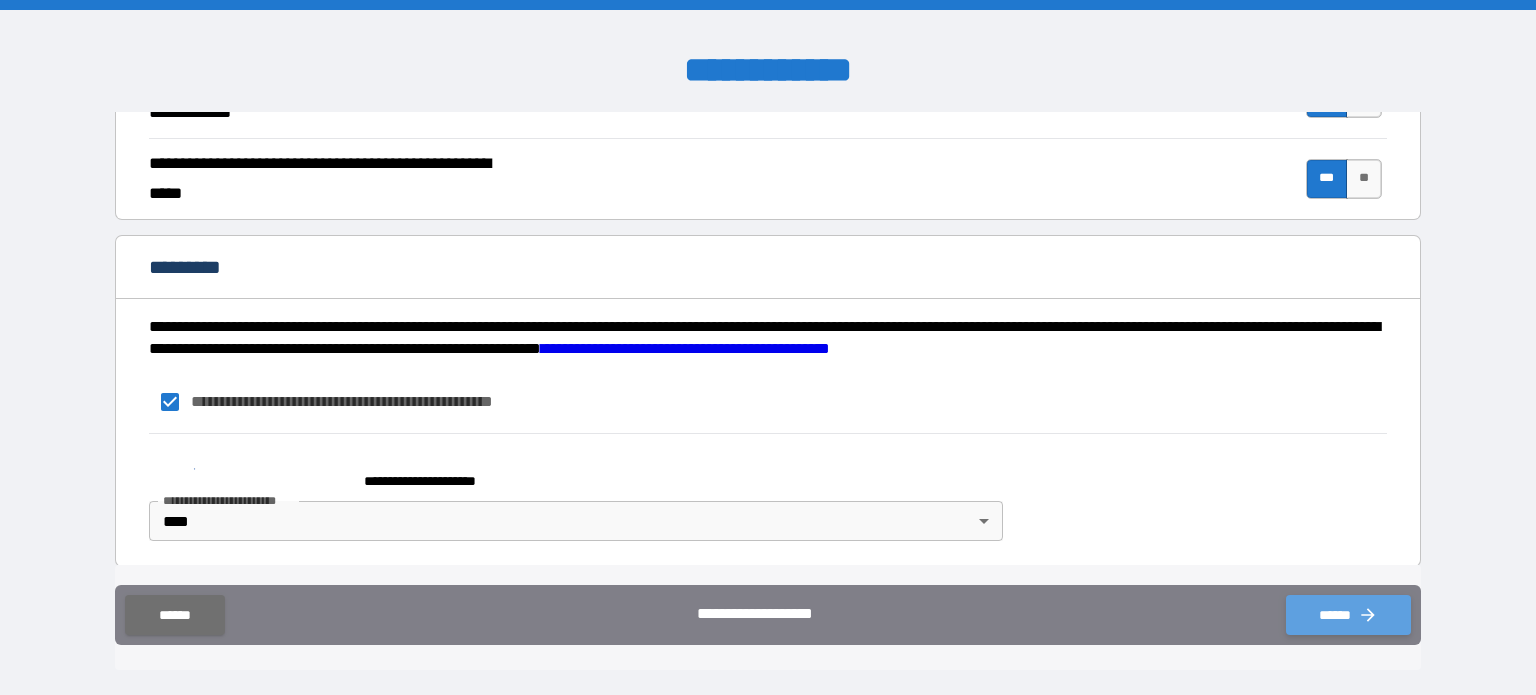 click on "******" at bounding box center (1348, 615) 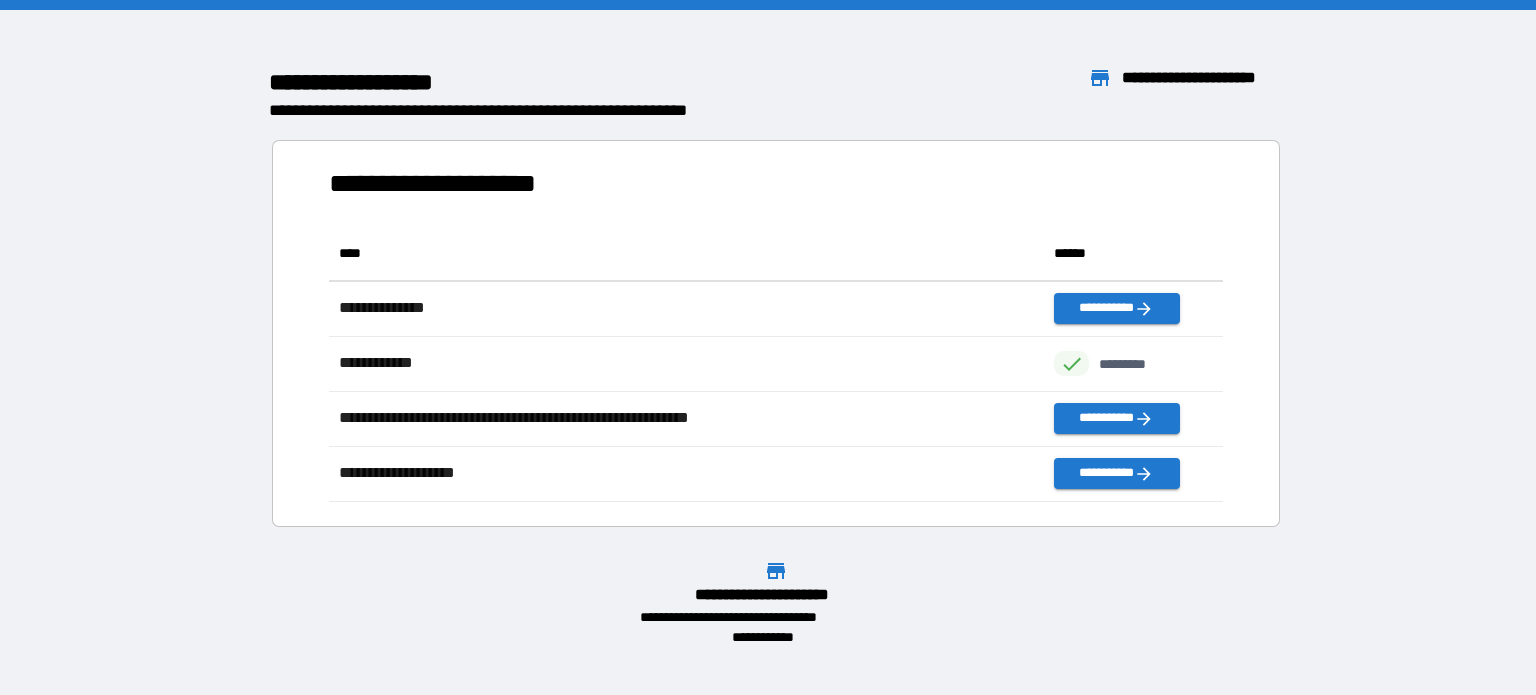 scroll, scrollTop: 16, scrollLeft: 16, axis: both 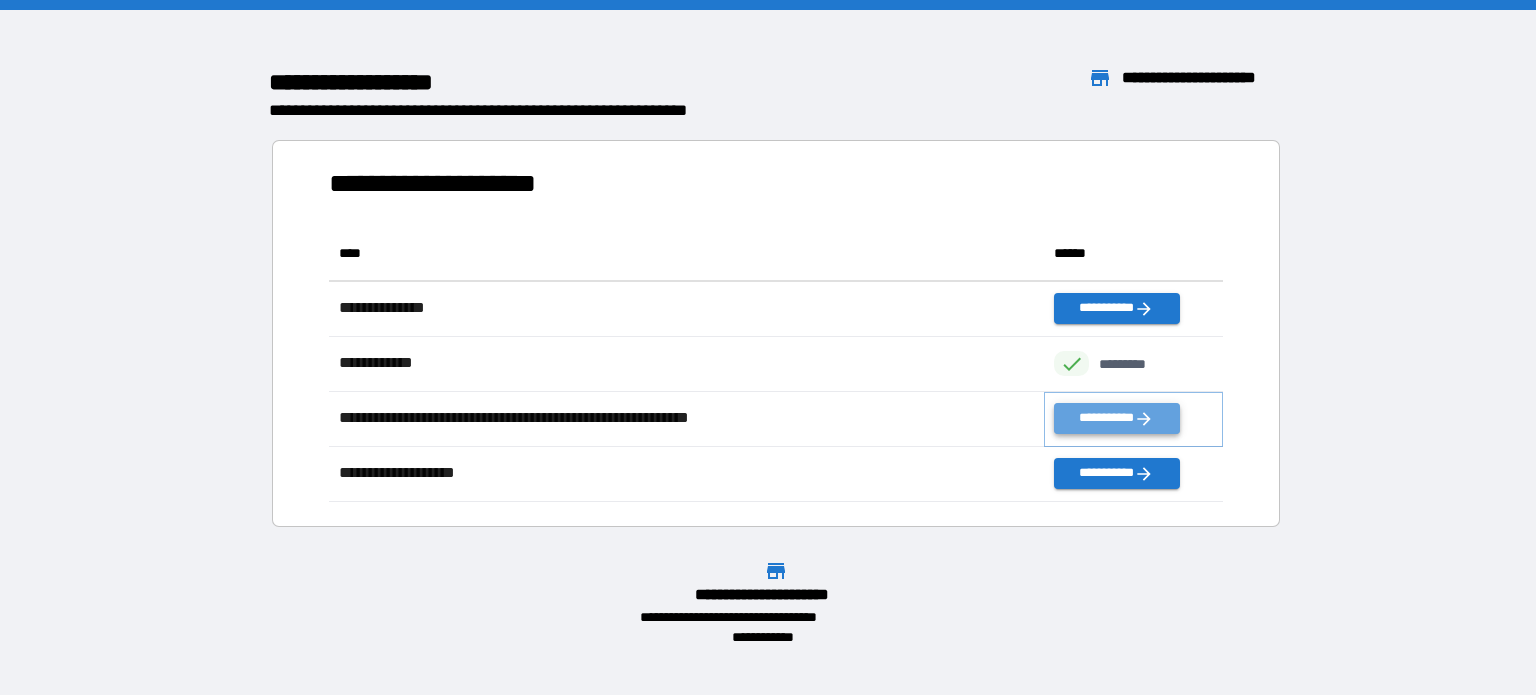 click on "**********" at bounding box center (1116, 418) 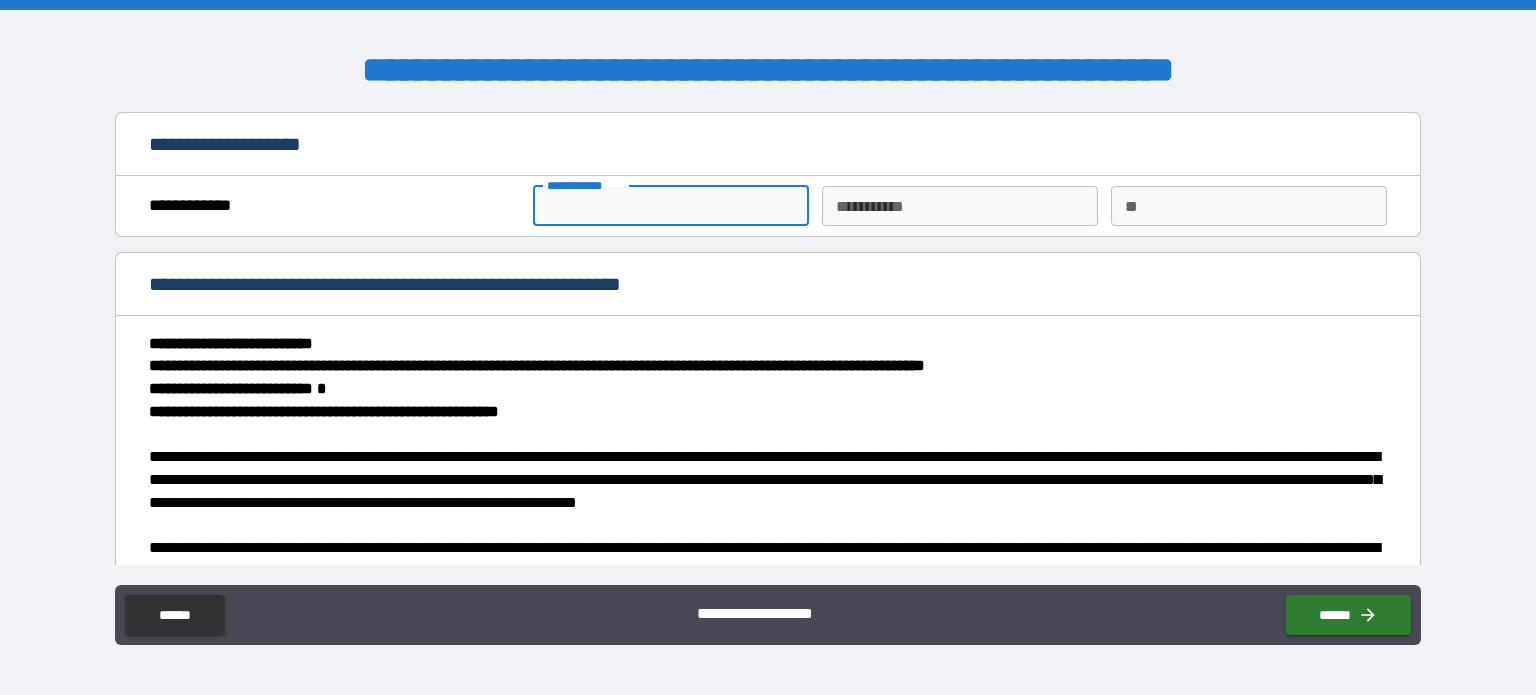 click on "**********" at bounding box center (671, 206) 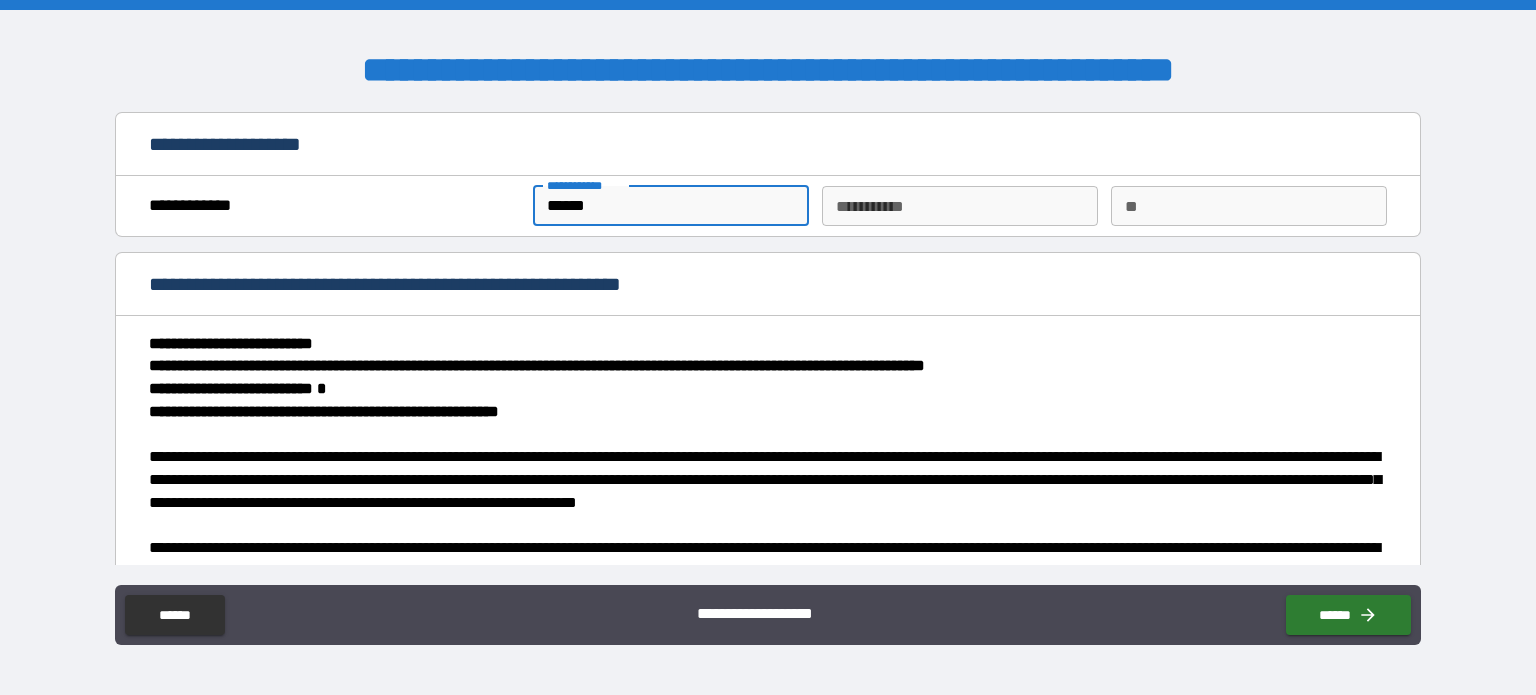 type on "******" 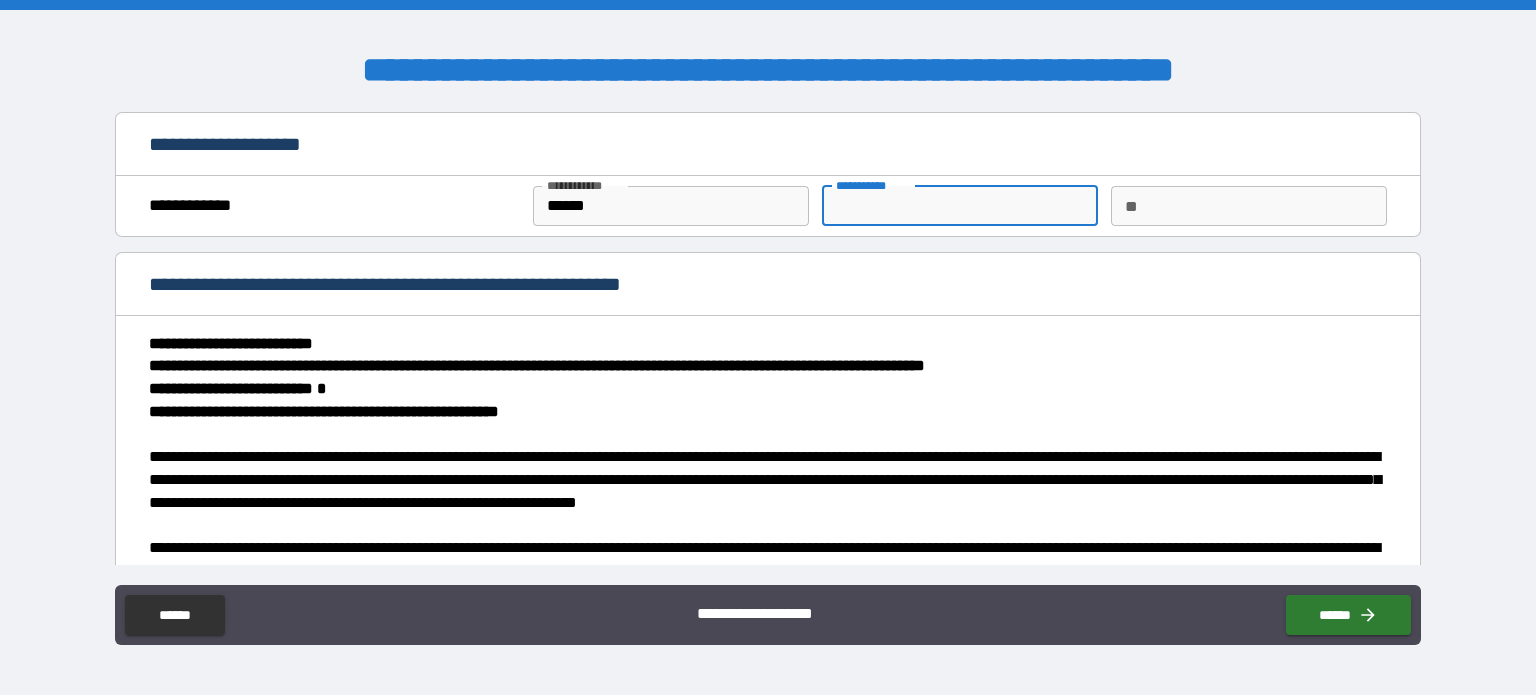 click on "*********   *" at bounding box center [960, 206] 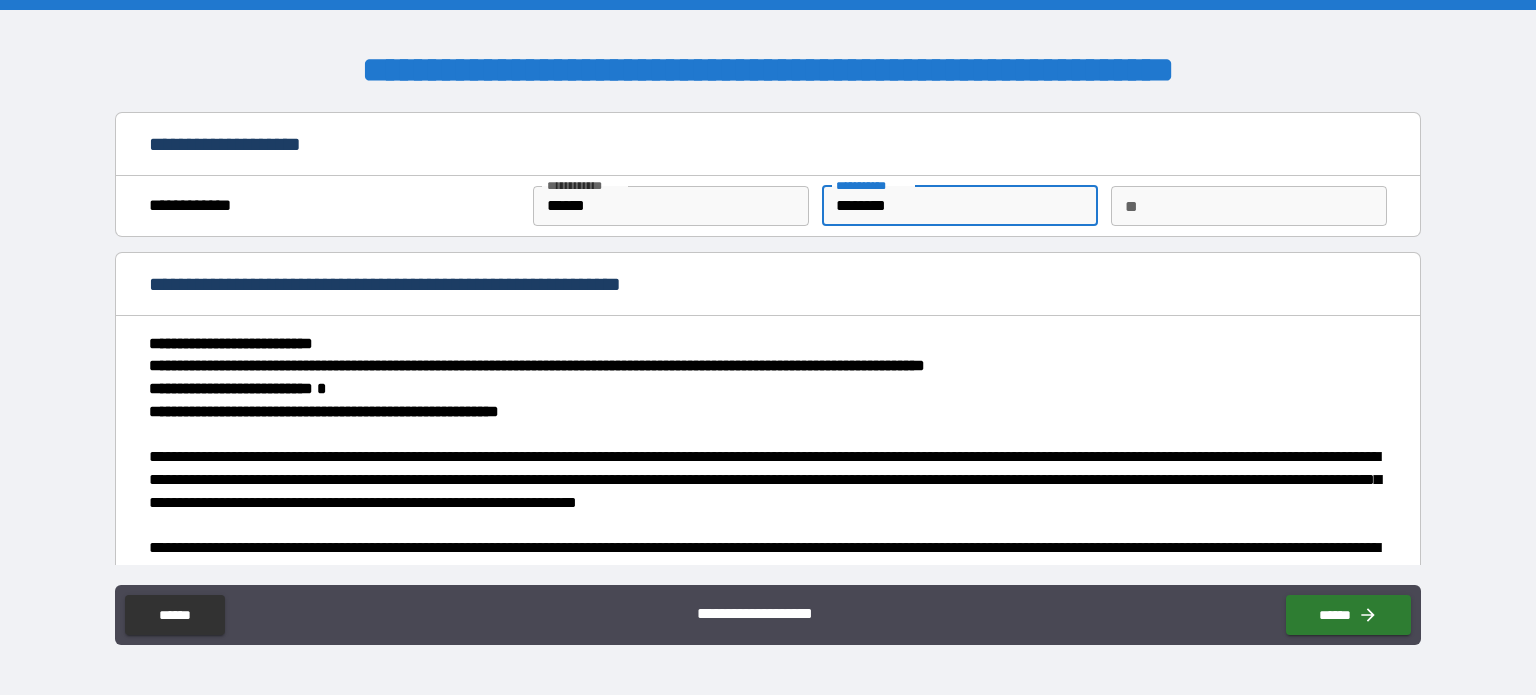type on "********" 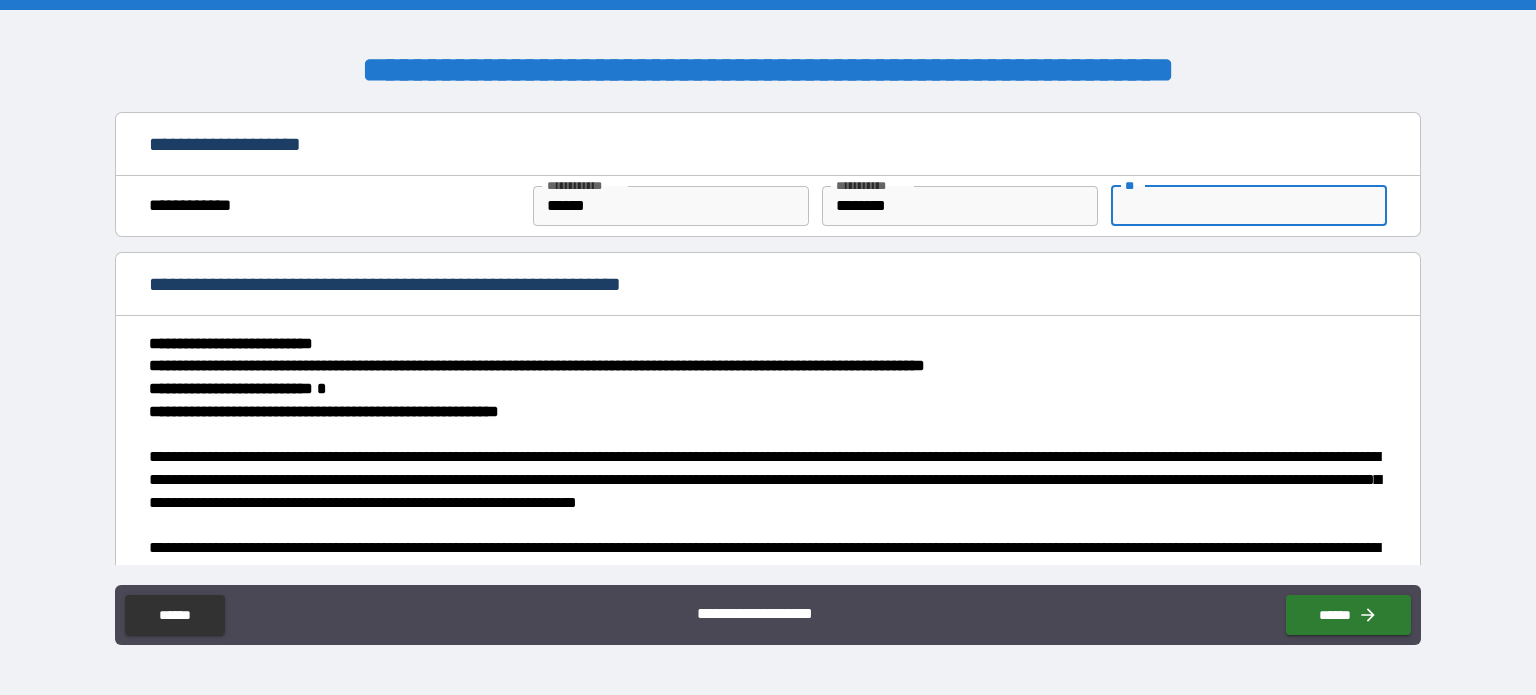 click on "**" at bounding box center [1249, 206] 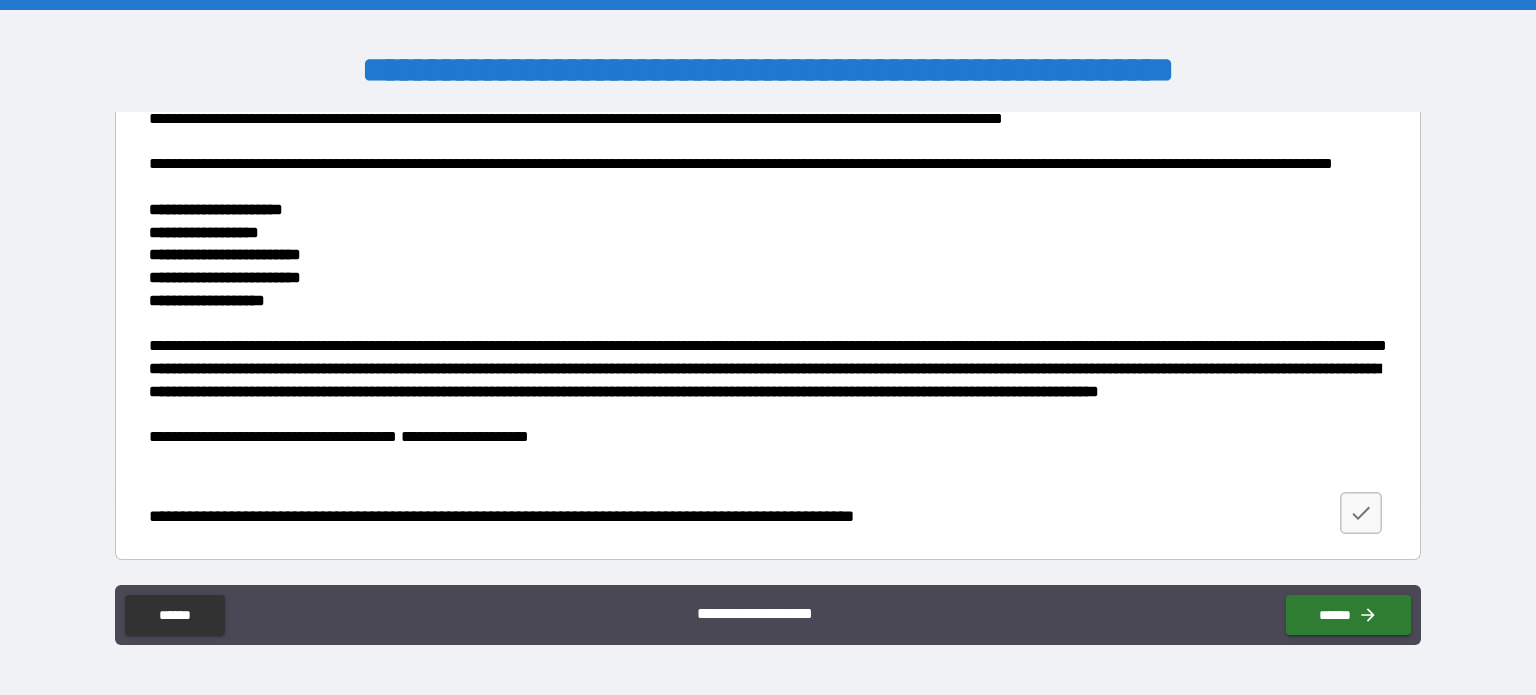 scroll, scrollTop: 2448, scrollLeft: 0, axis: vertical 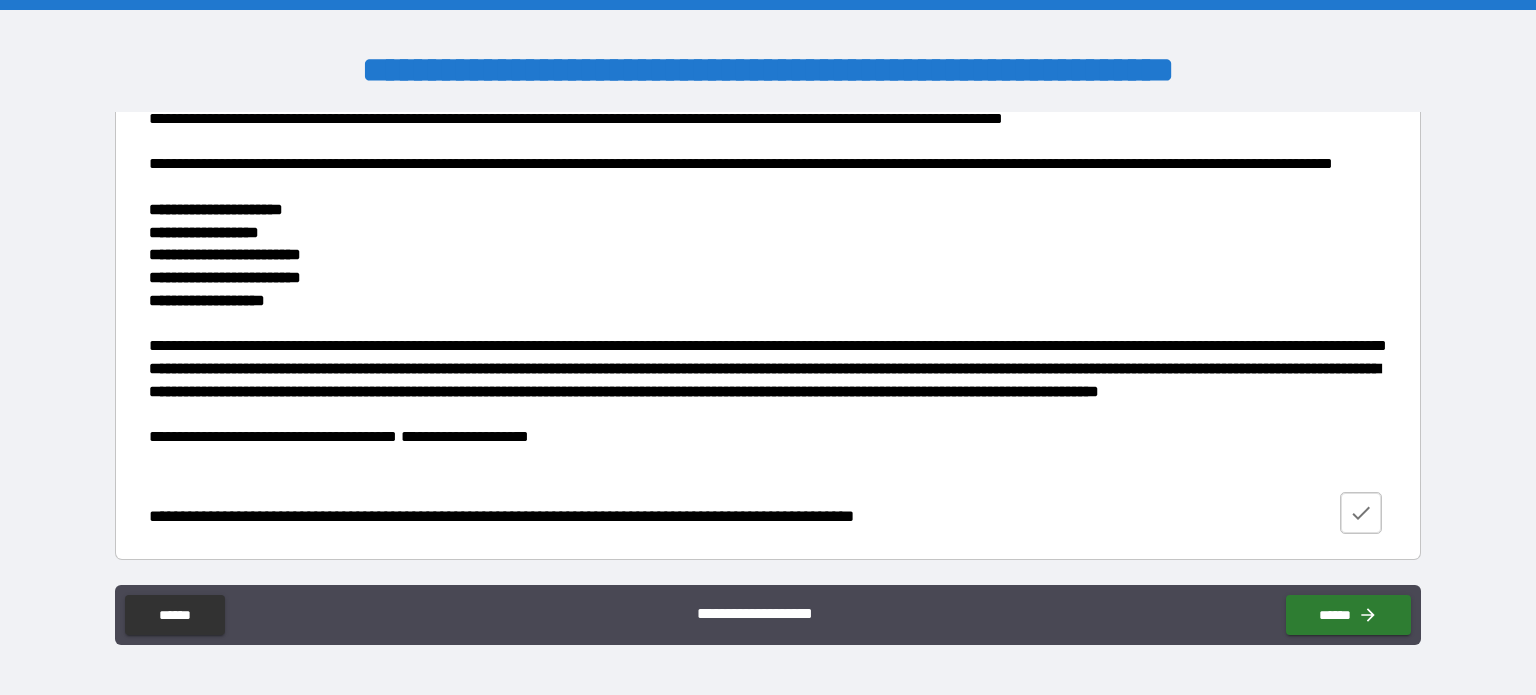 type on "*" 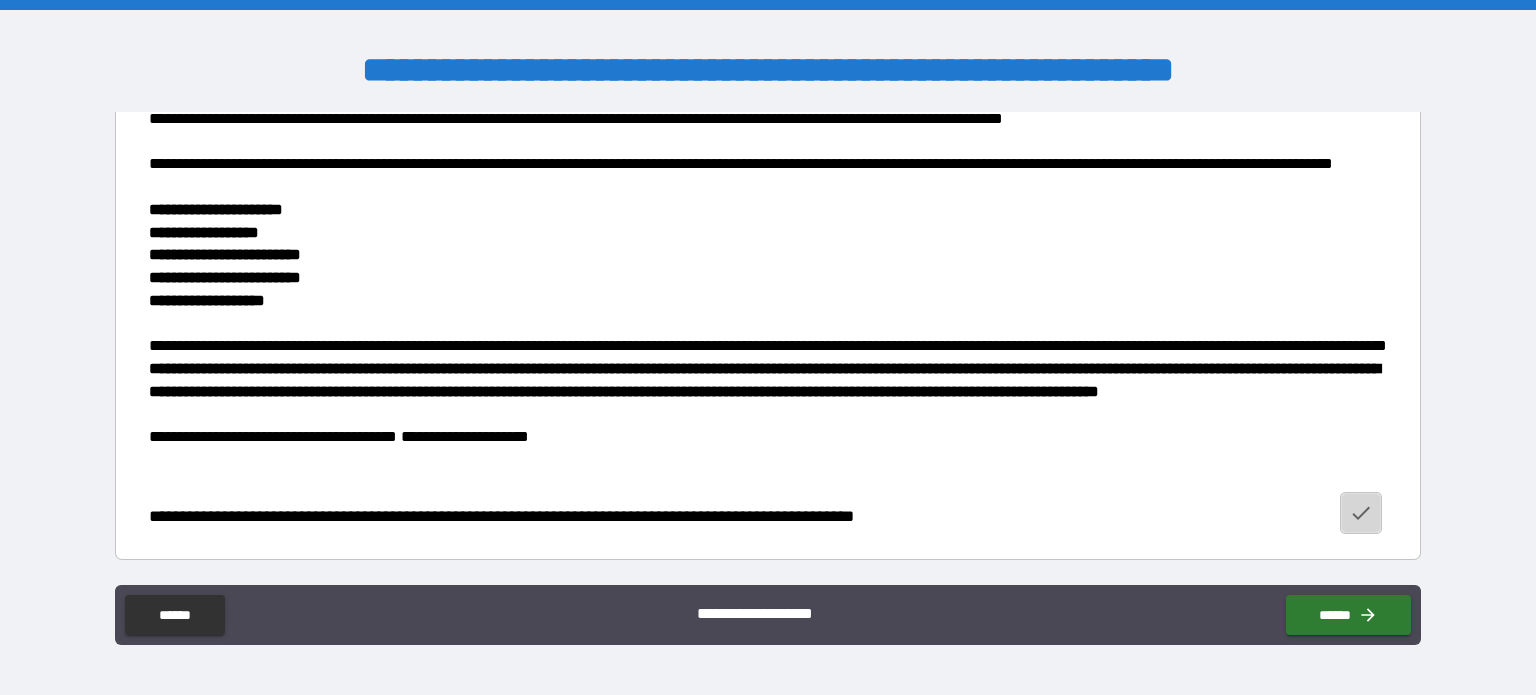 click 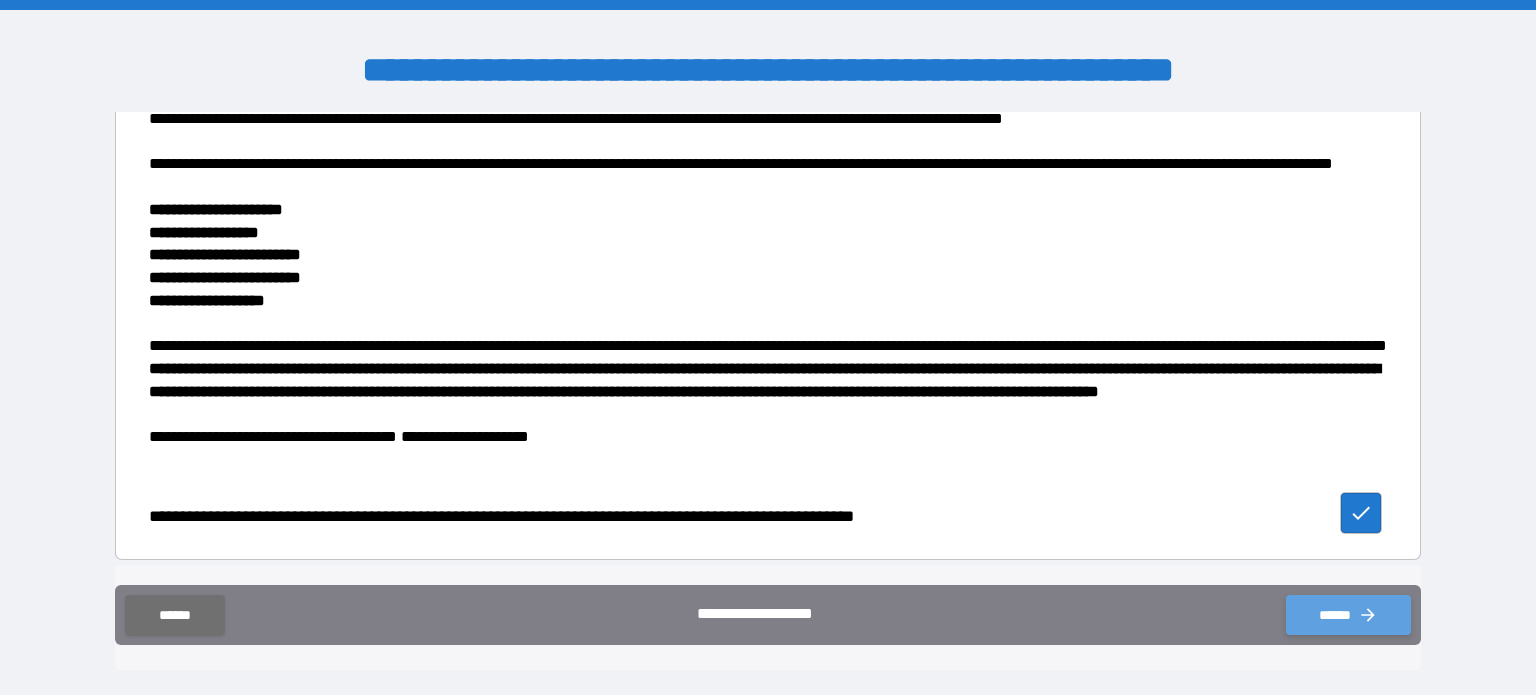 click on "******" at bounding box center (1348, 615) 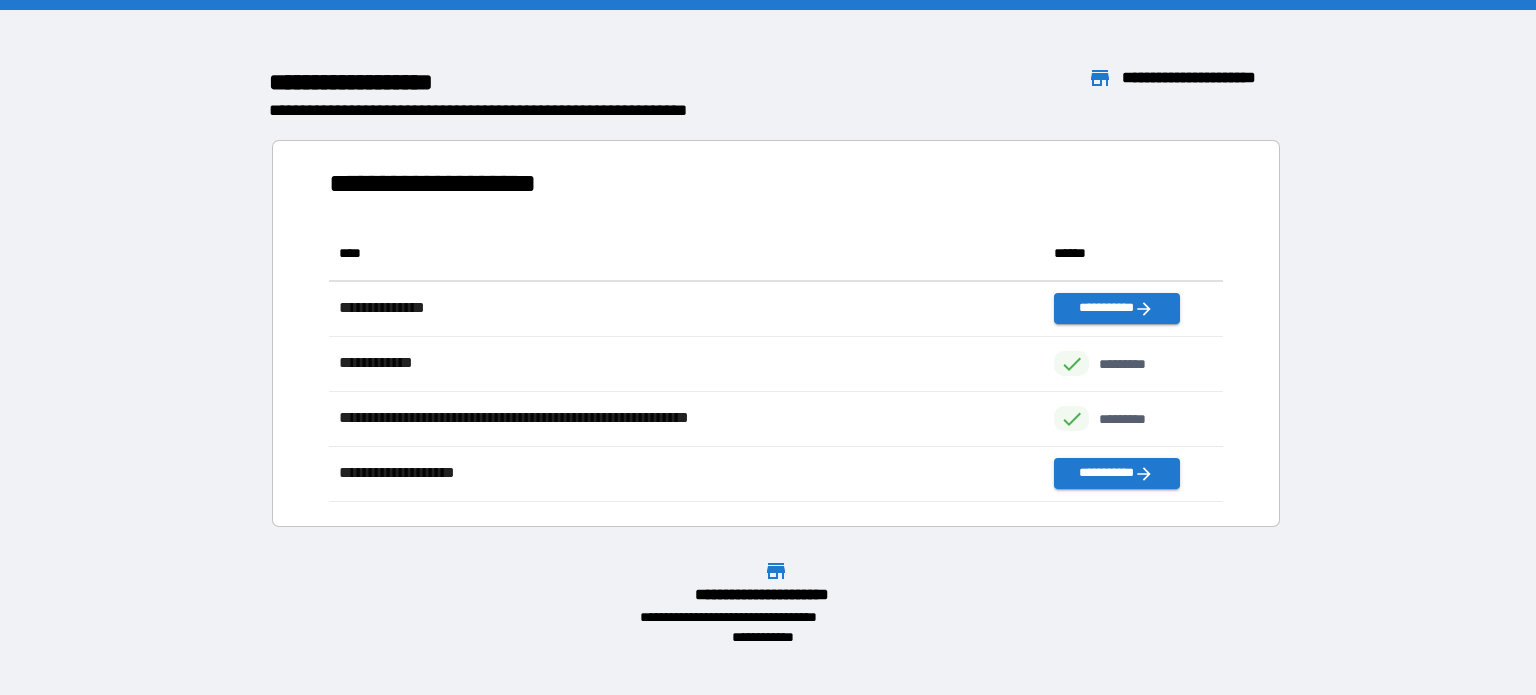 scroll, scrollTop: 16, scrollLeft: 16, axis: both 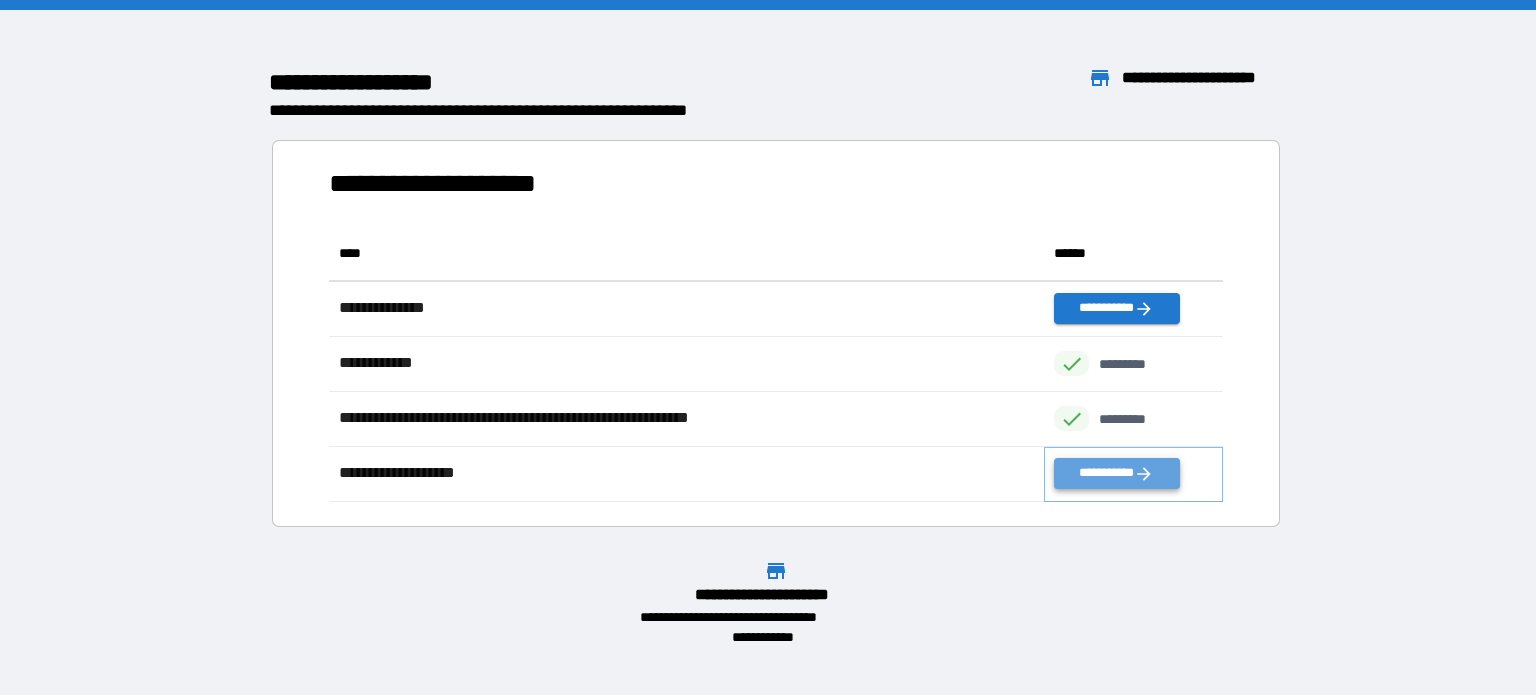click on "**********" at bounding box center (1116, 473) 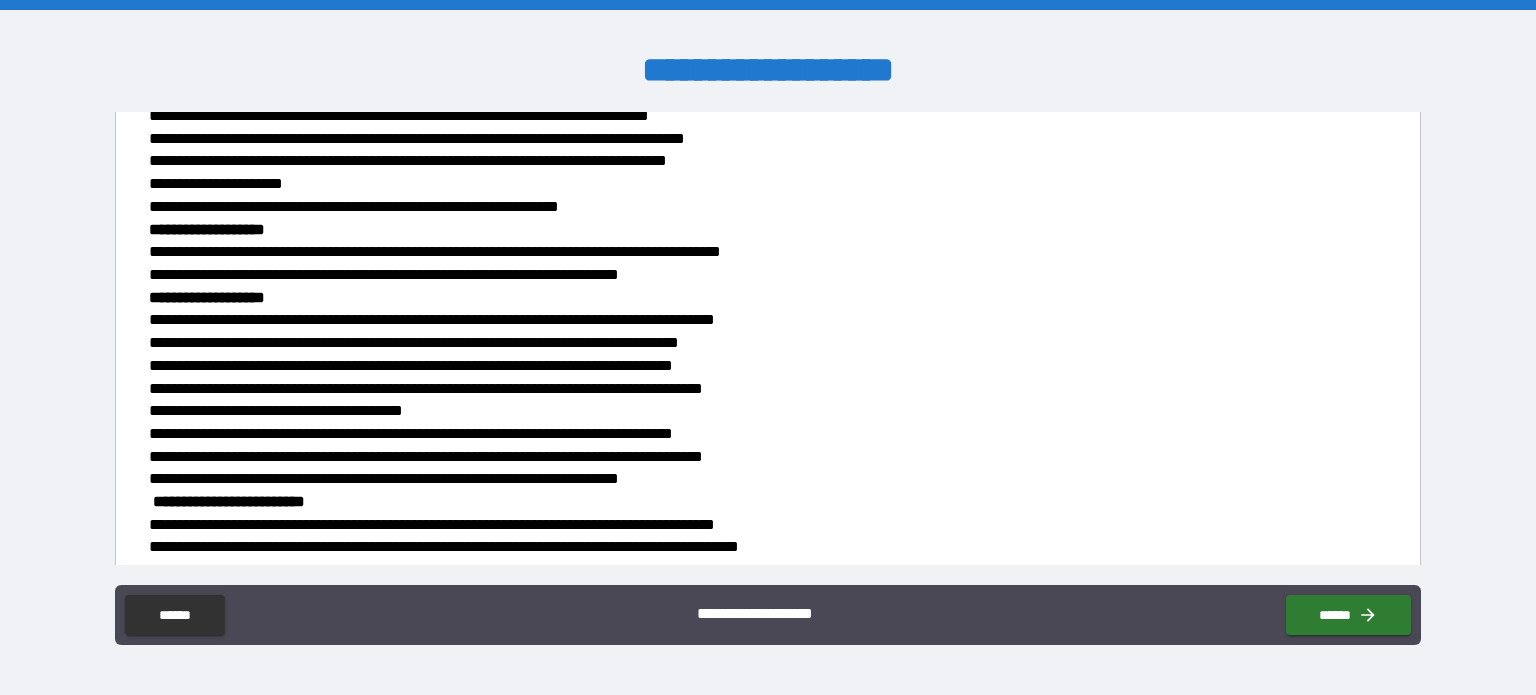 scroll, scrollTop: 637, scrollLeft: 0, axis: vertical 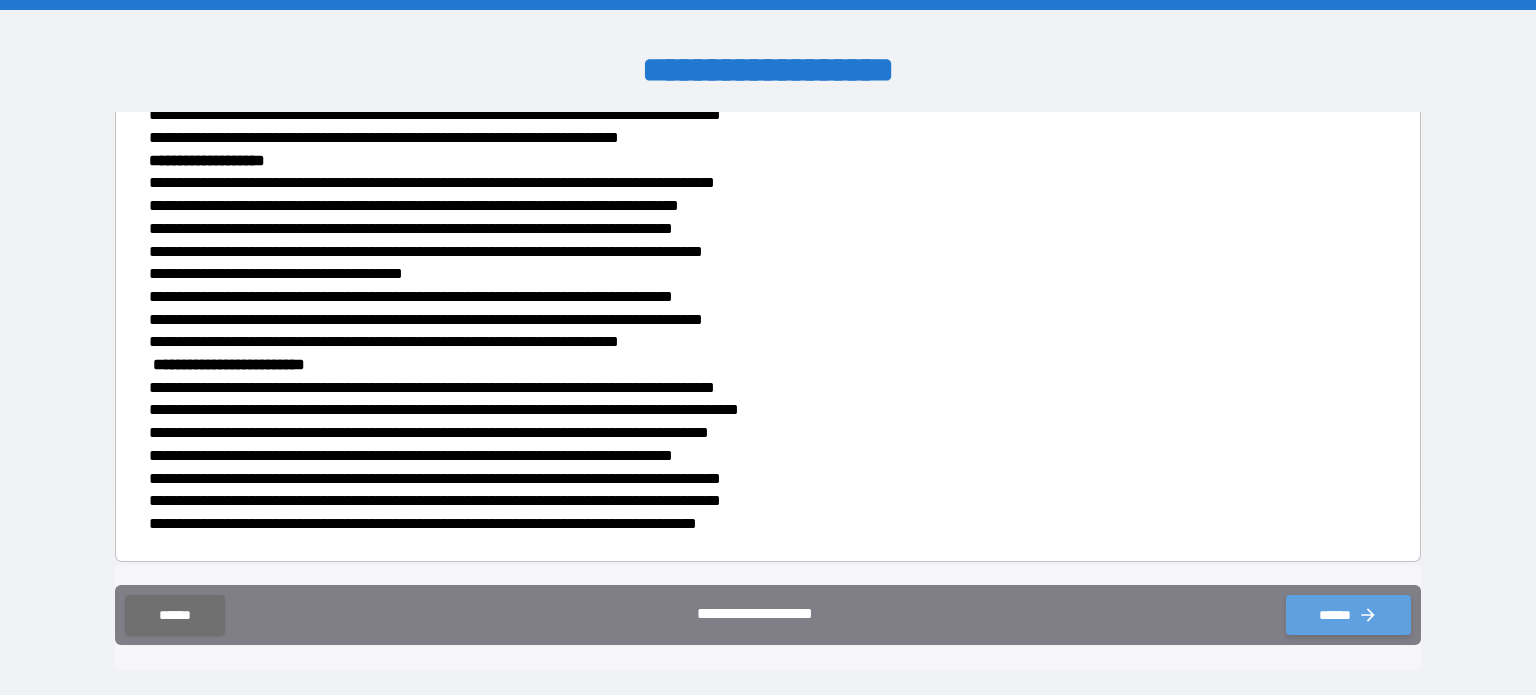 click on "******" at bounding box center [1348, 615] 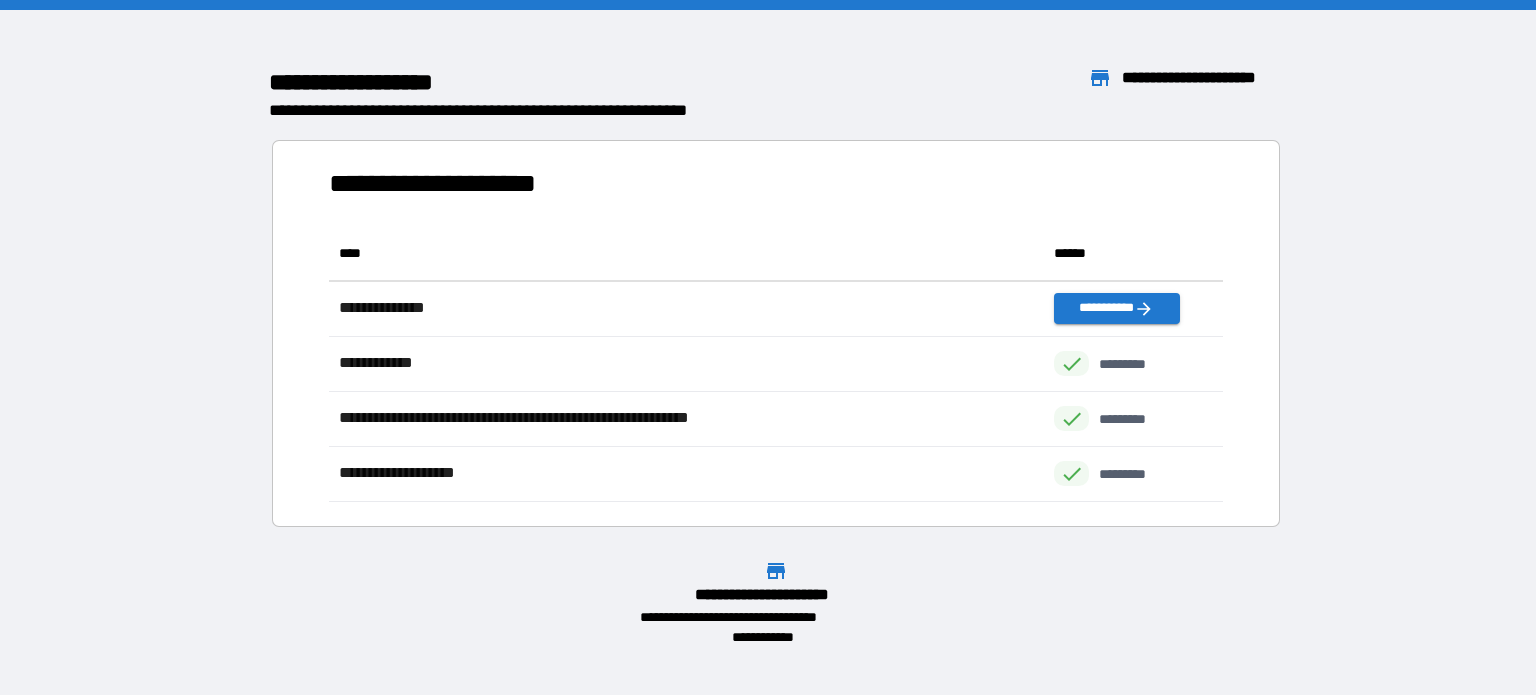 scroll, scrollTop: 16, scrollLeft: 16, axis: both 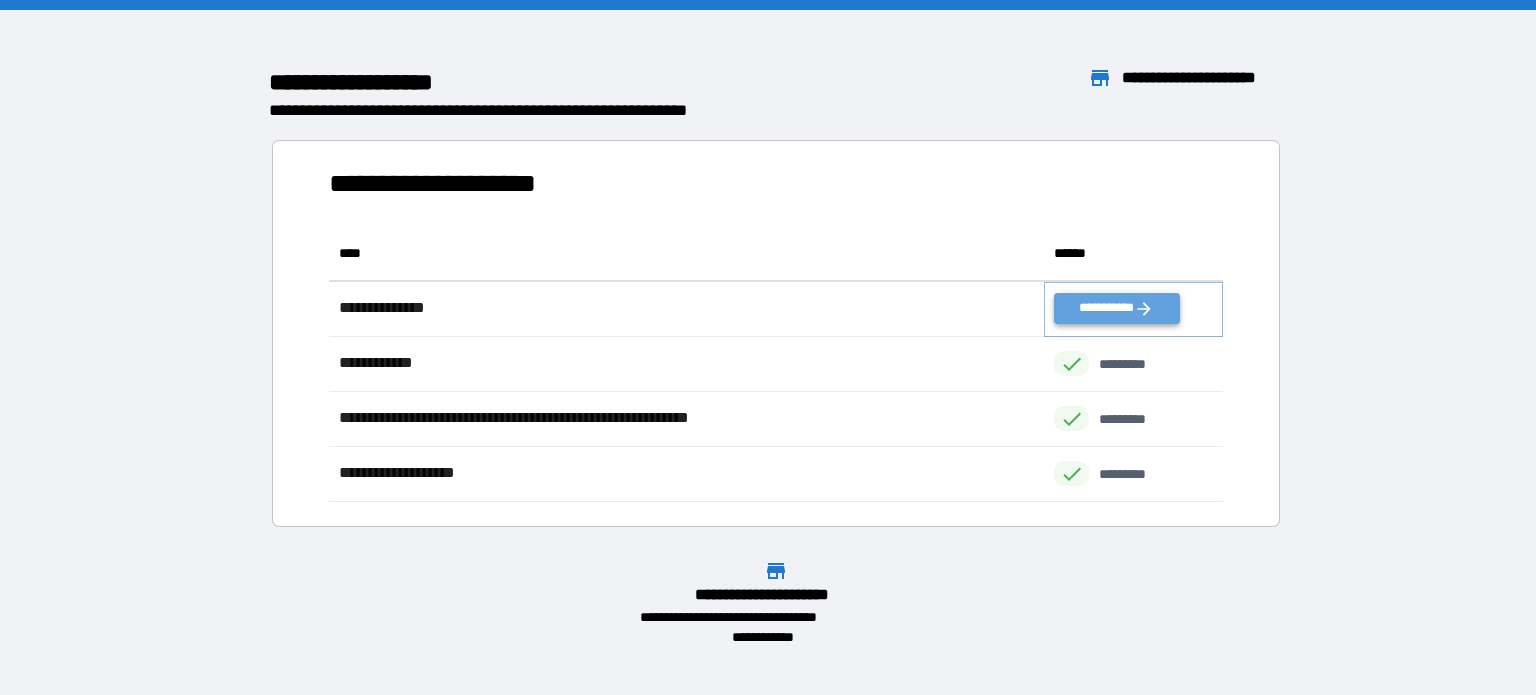 click on "**********" at bounding box center (1116, 308) 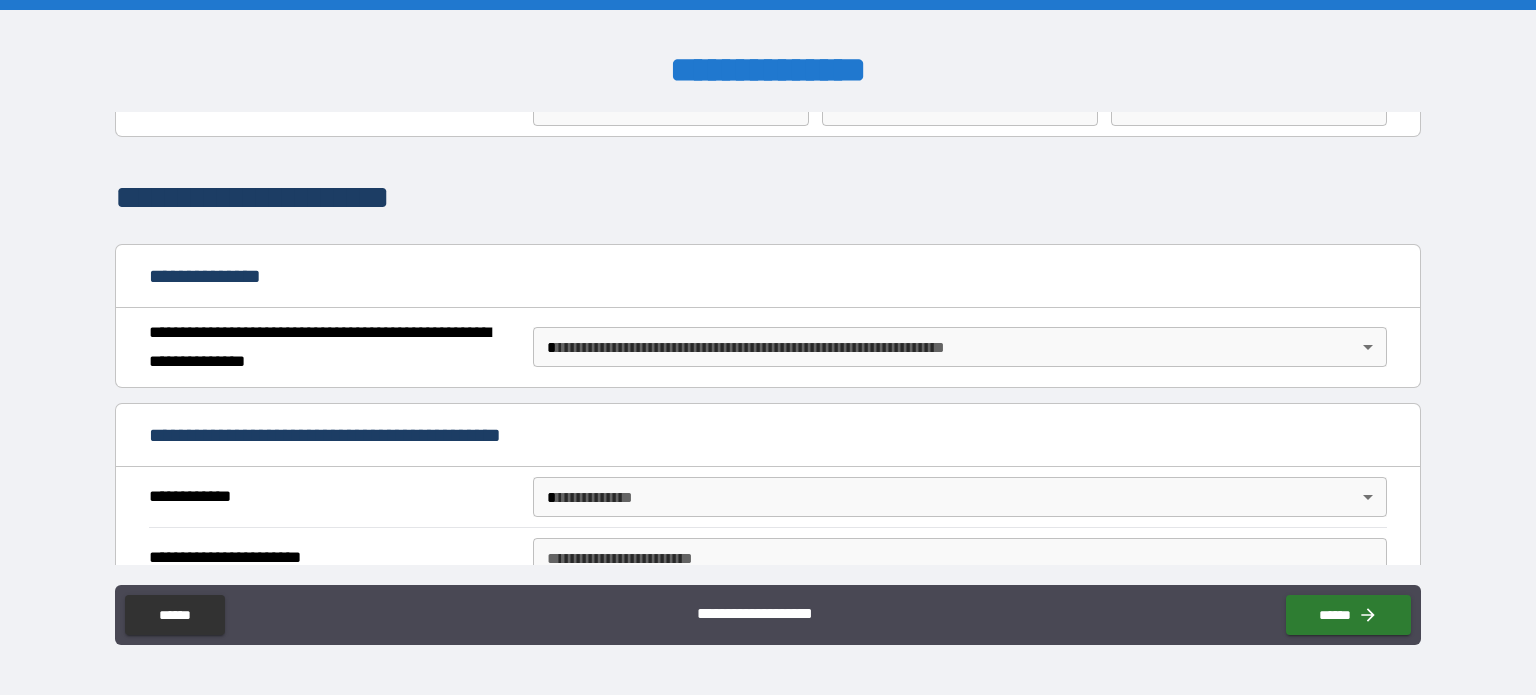 scroll, scrollTop: 200, scrollLeft: 0, axis: vertical 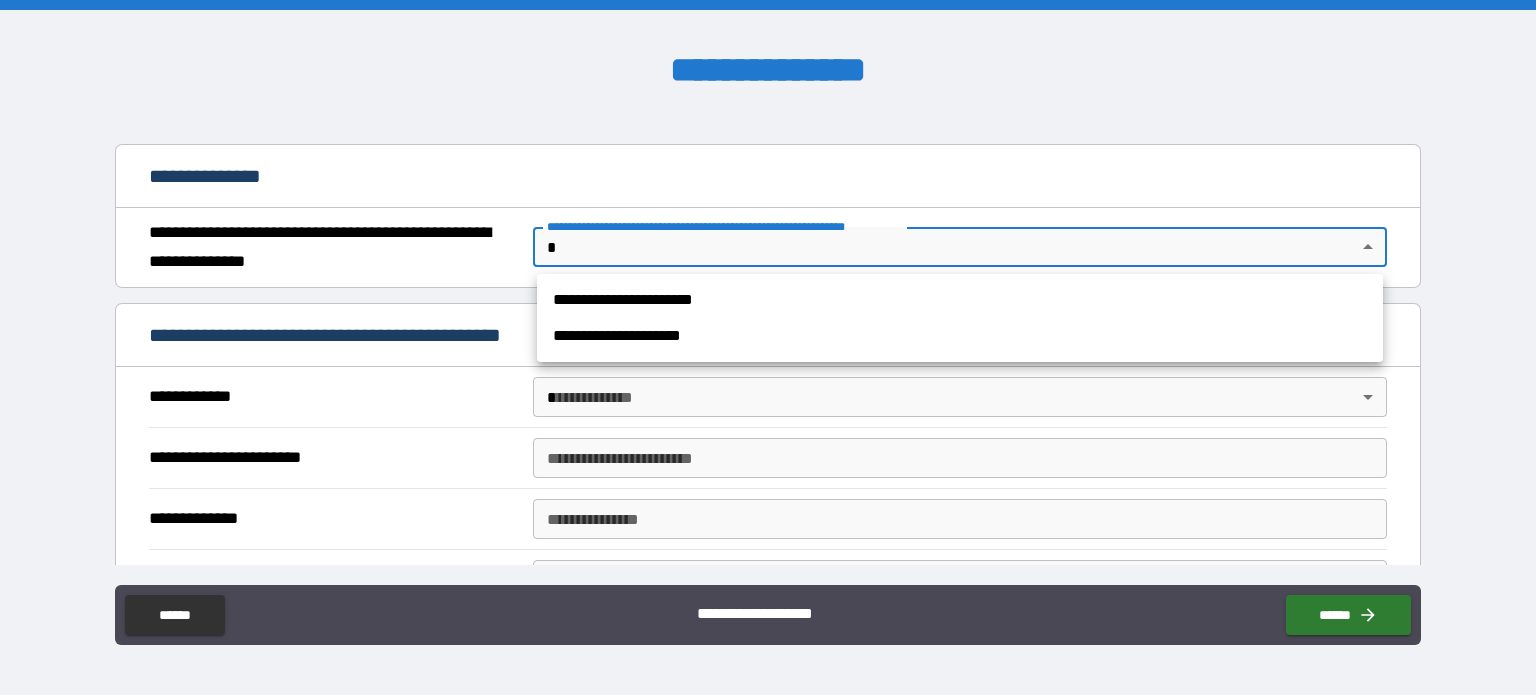 click on "**********" at bounding box center (768, 347) 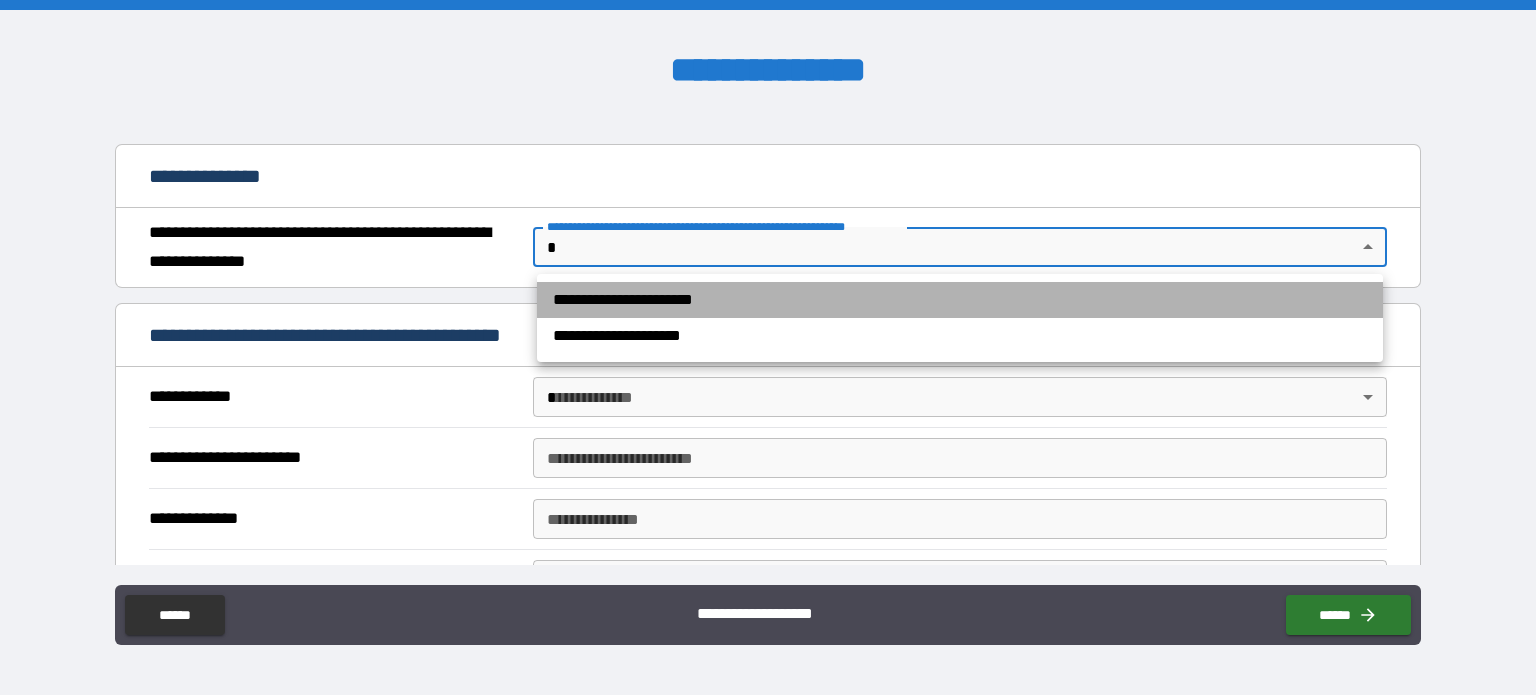 click on "**********" at bounding box center [960, 300] 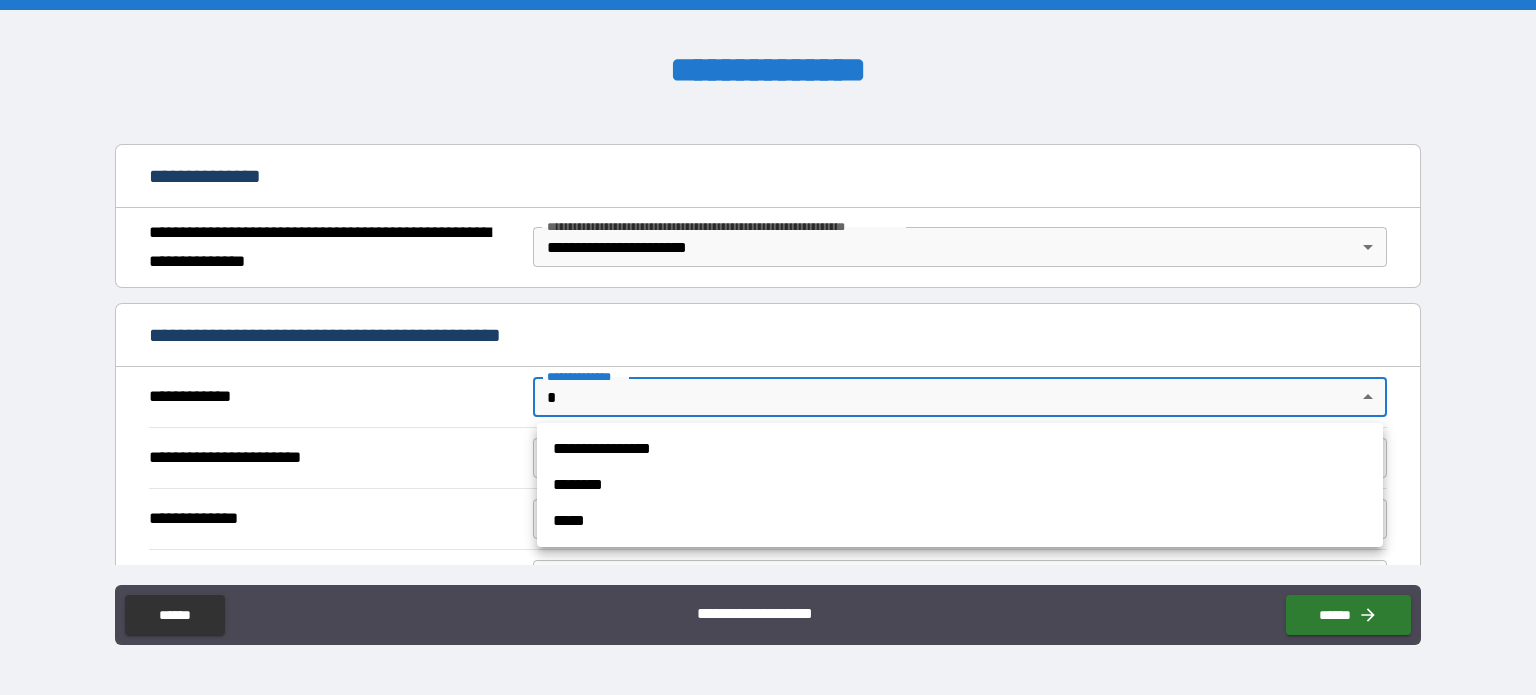 click on "**********" at bounding box center [768, 347] 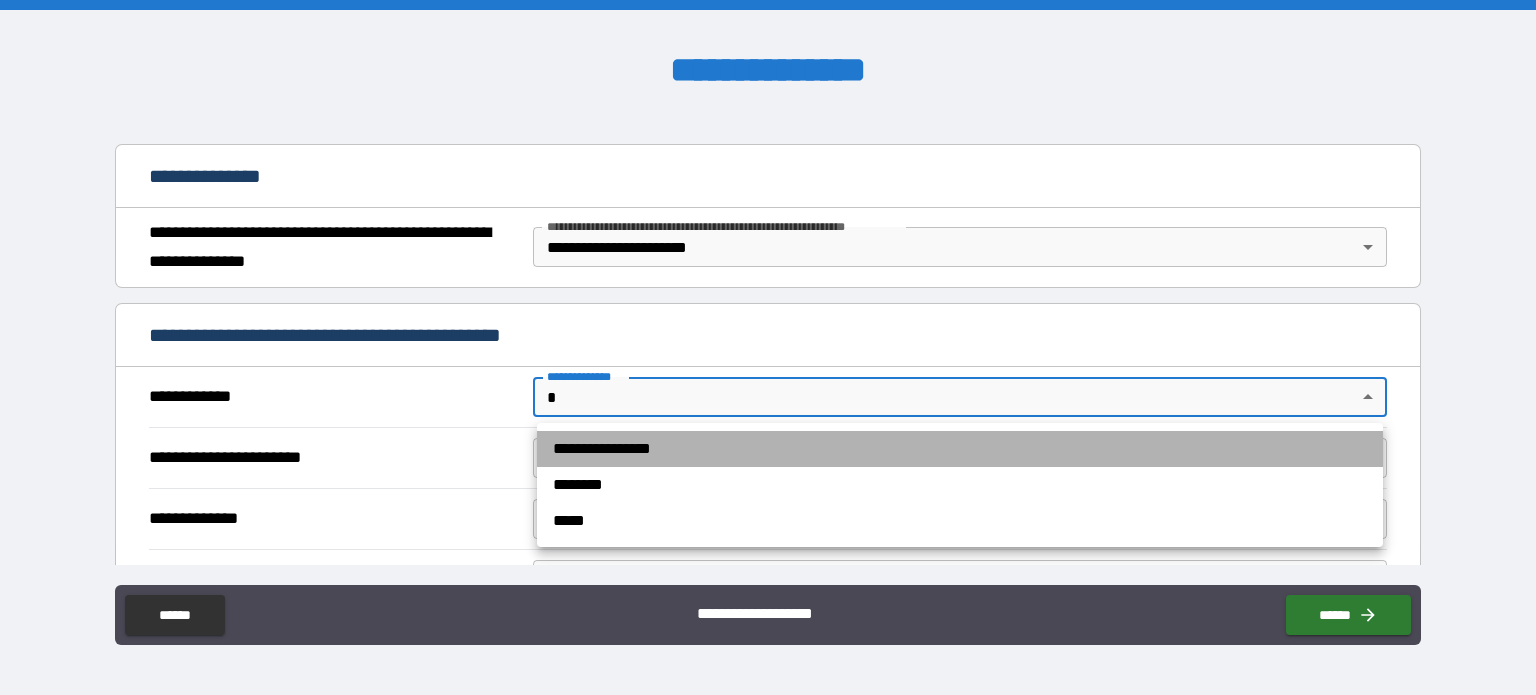 click on "**********" at bounding box center [960, 449] 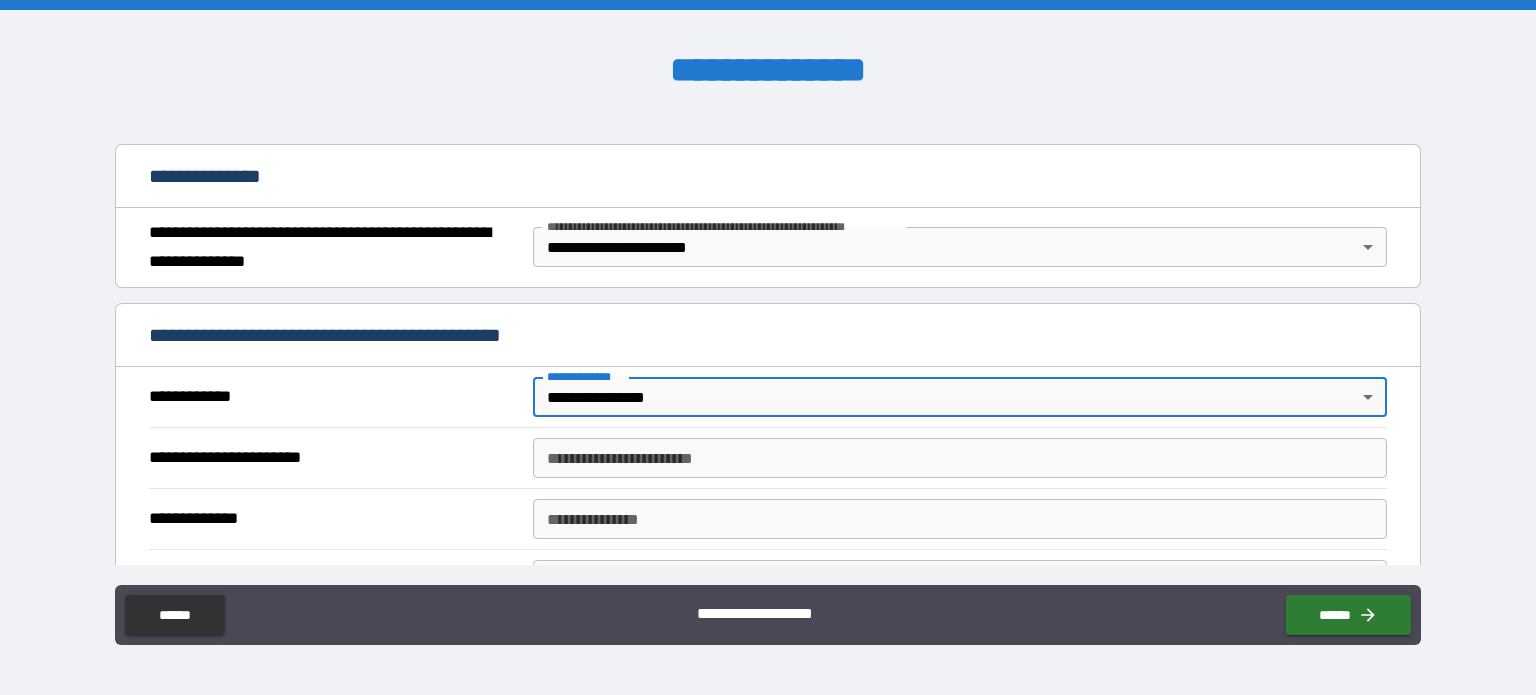 click on "**********" at bounding box center (960, 458) 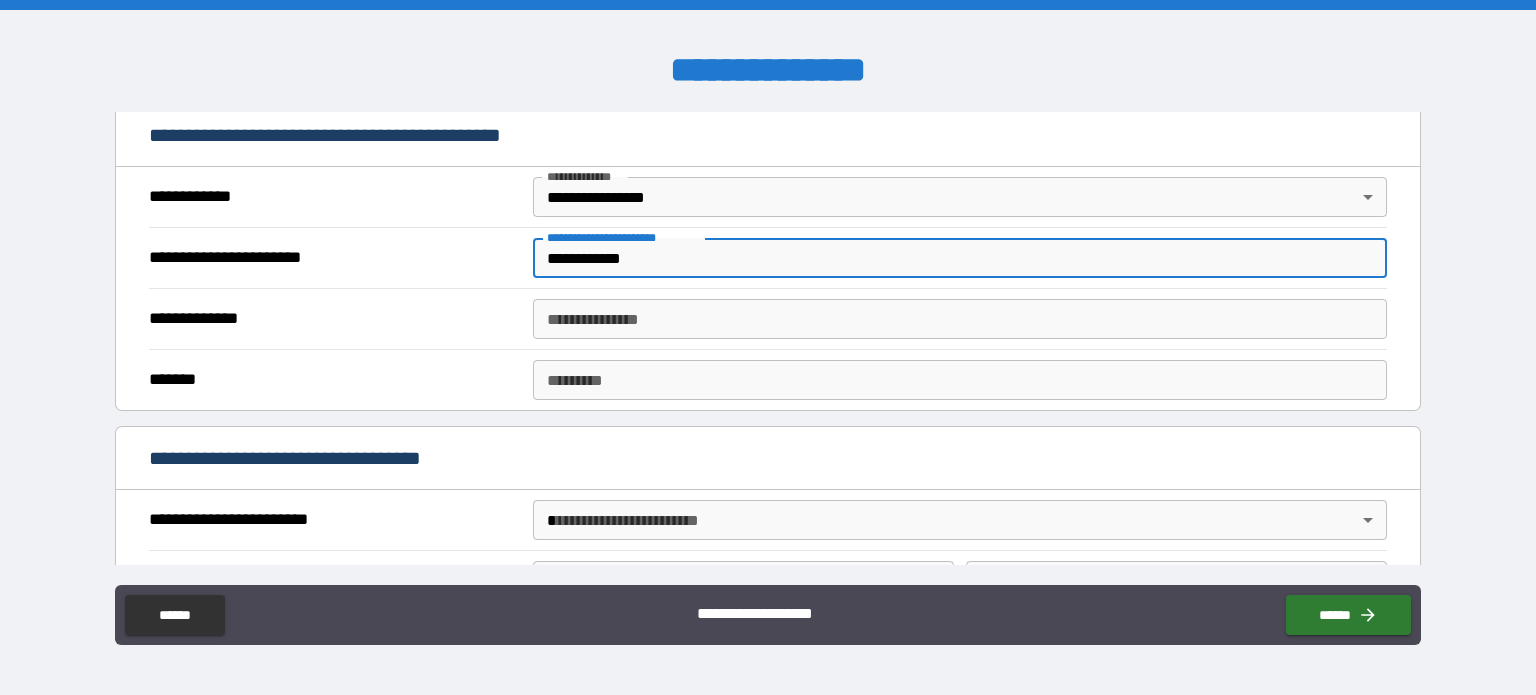 scroll, scrollTop: 500, scrollLeft: 0, axis: vertical 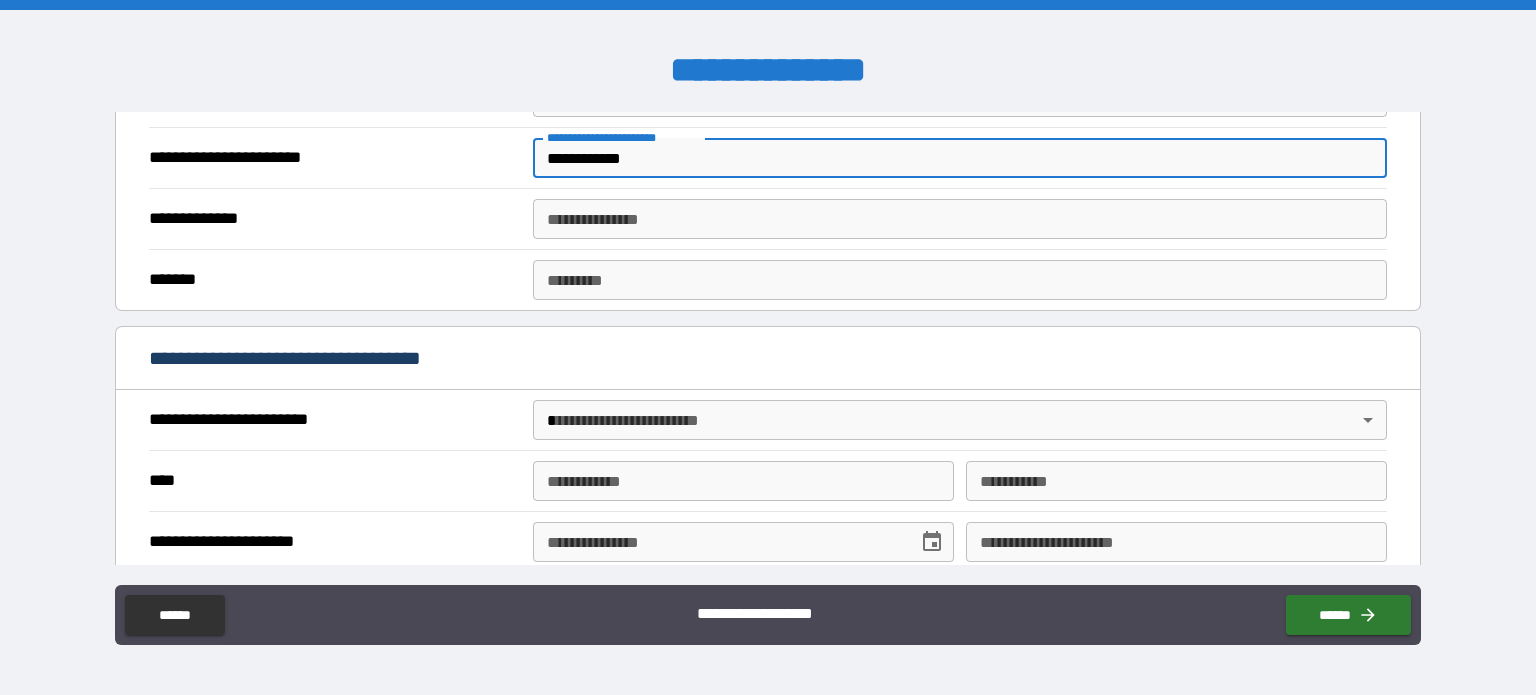 type on "**********" 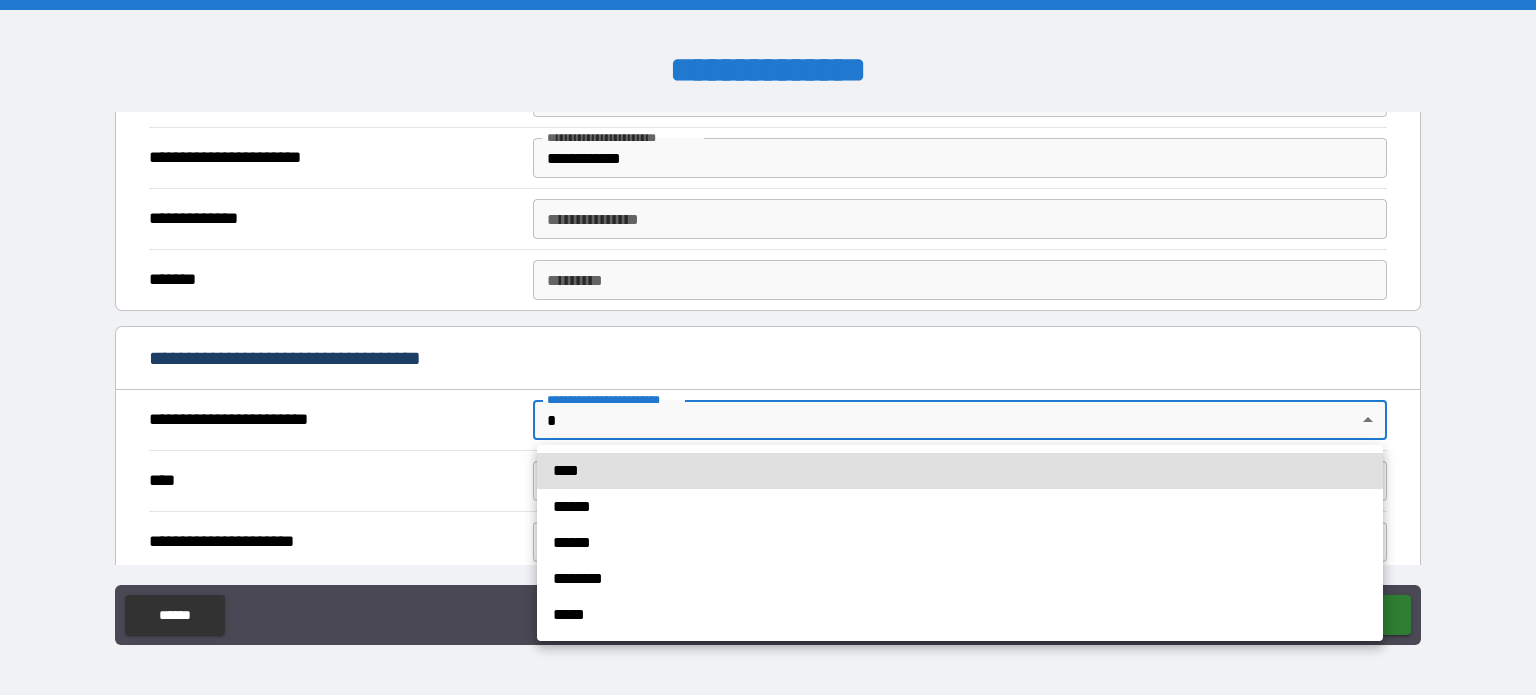 click on "**********" at bounding box center (768, 347) 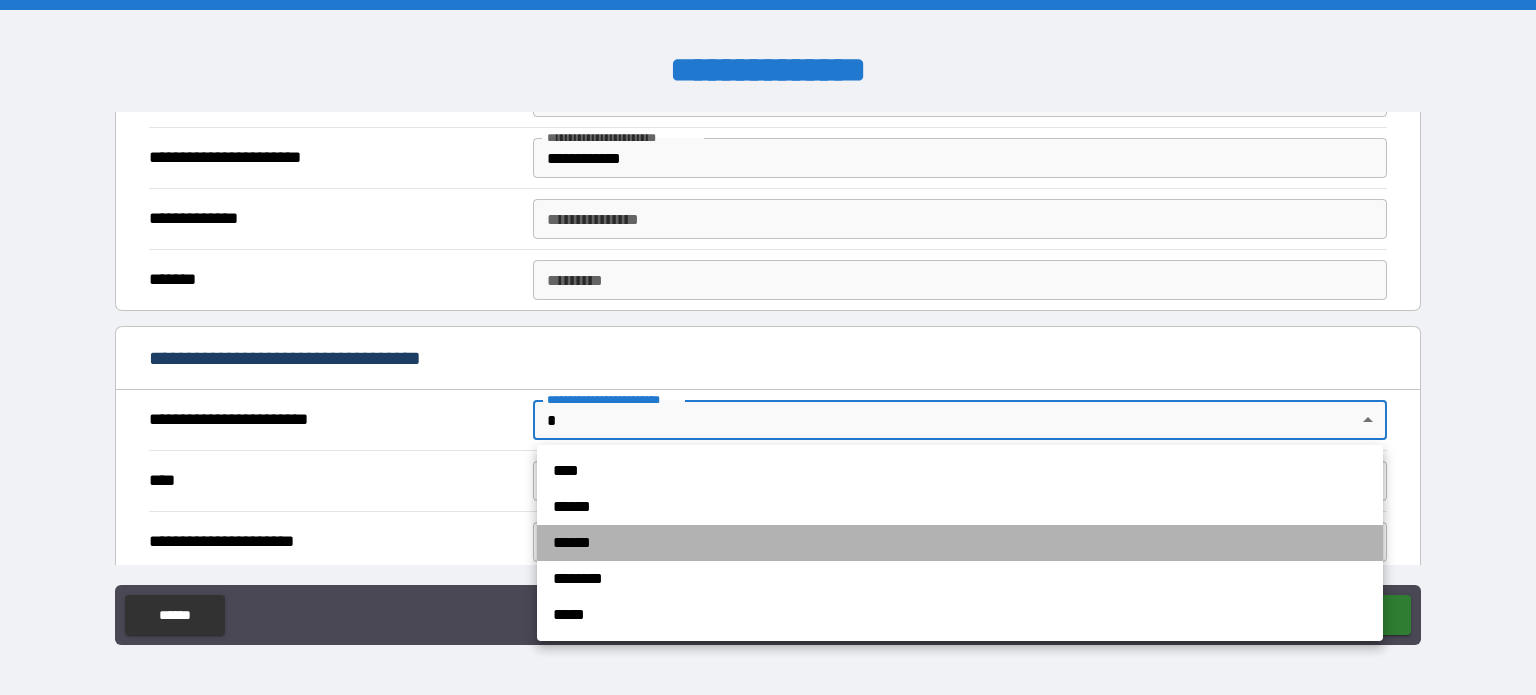 click on "******" at bounding box center [960, 543] 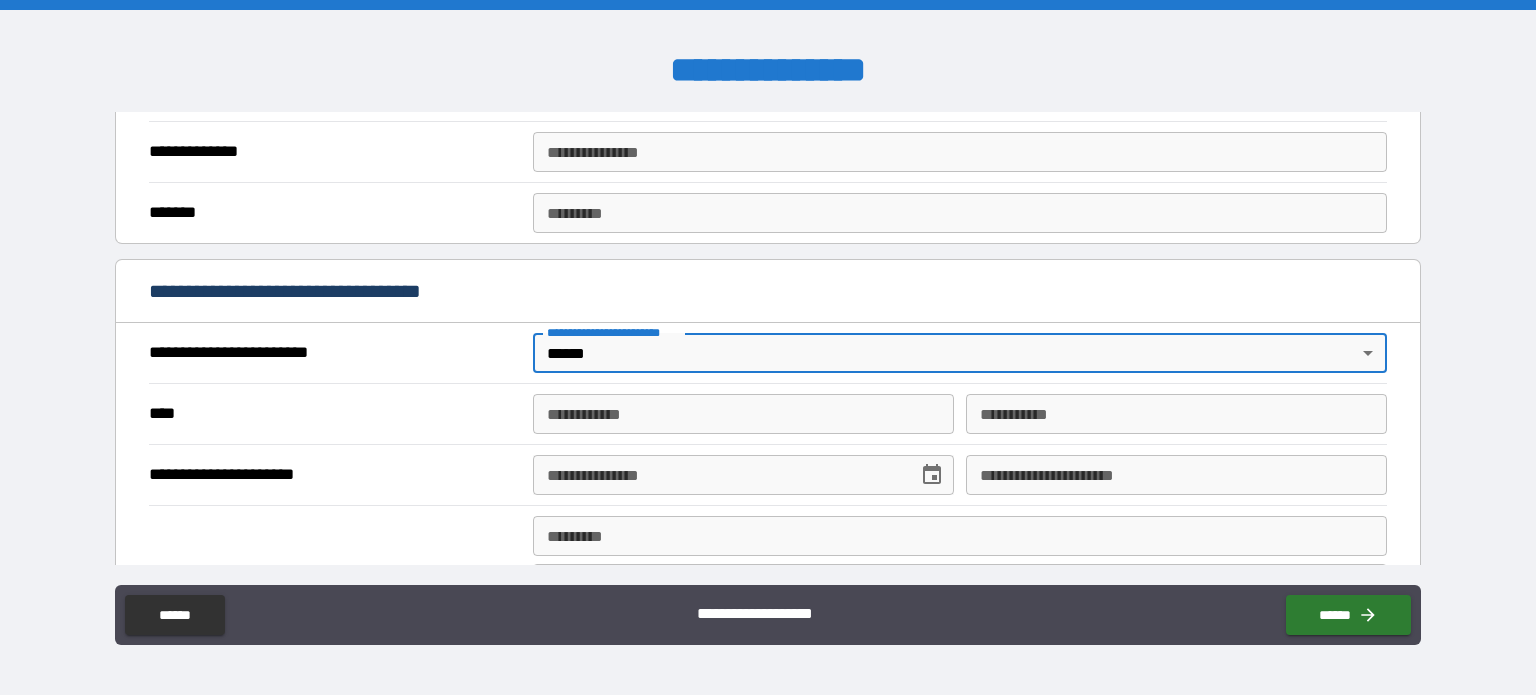scroll, scrollTop: 600, scrollLeft: 0, axis: vertical 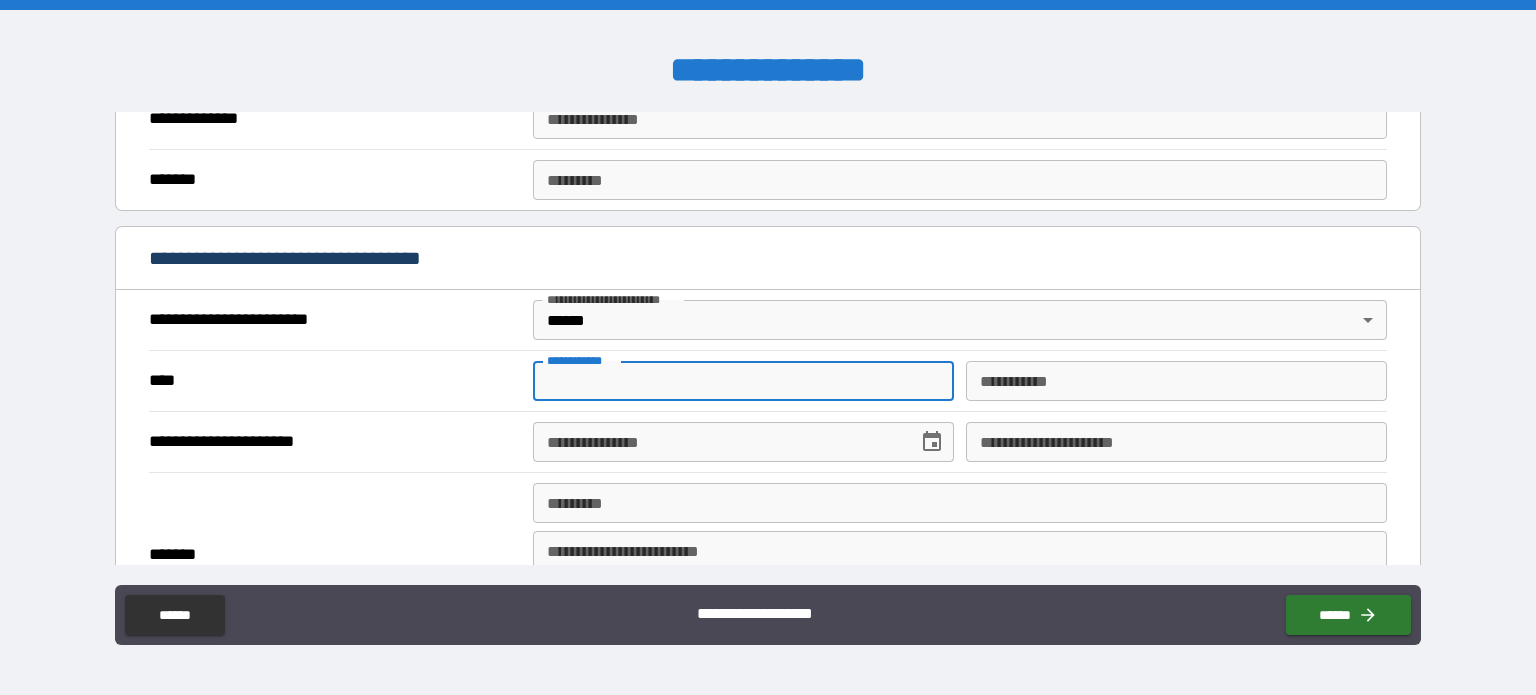 click on "**********" at bounding box center [743, 381] 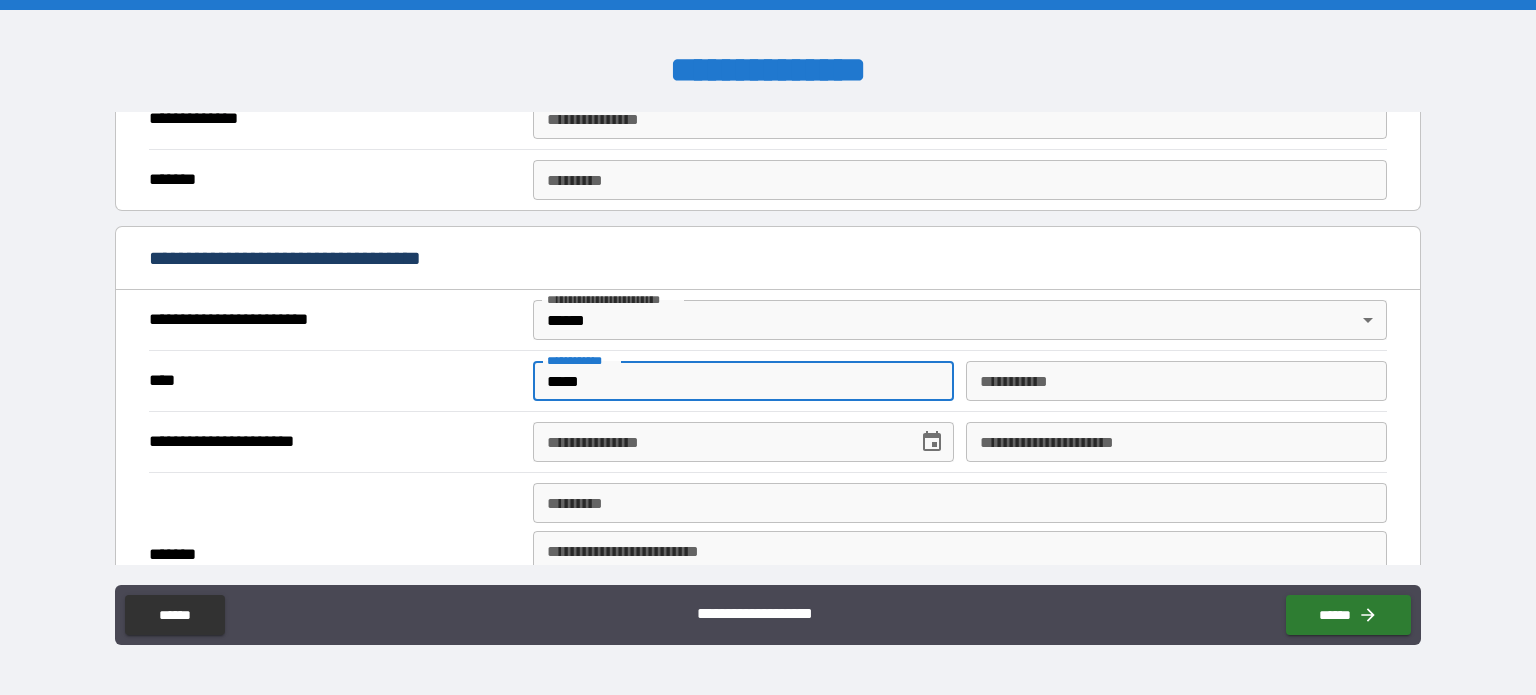 type on "*****" 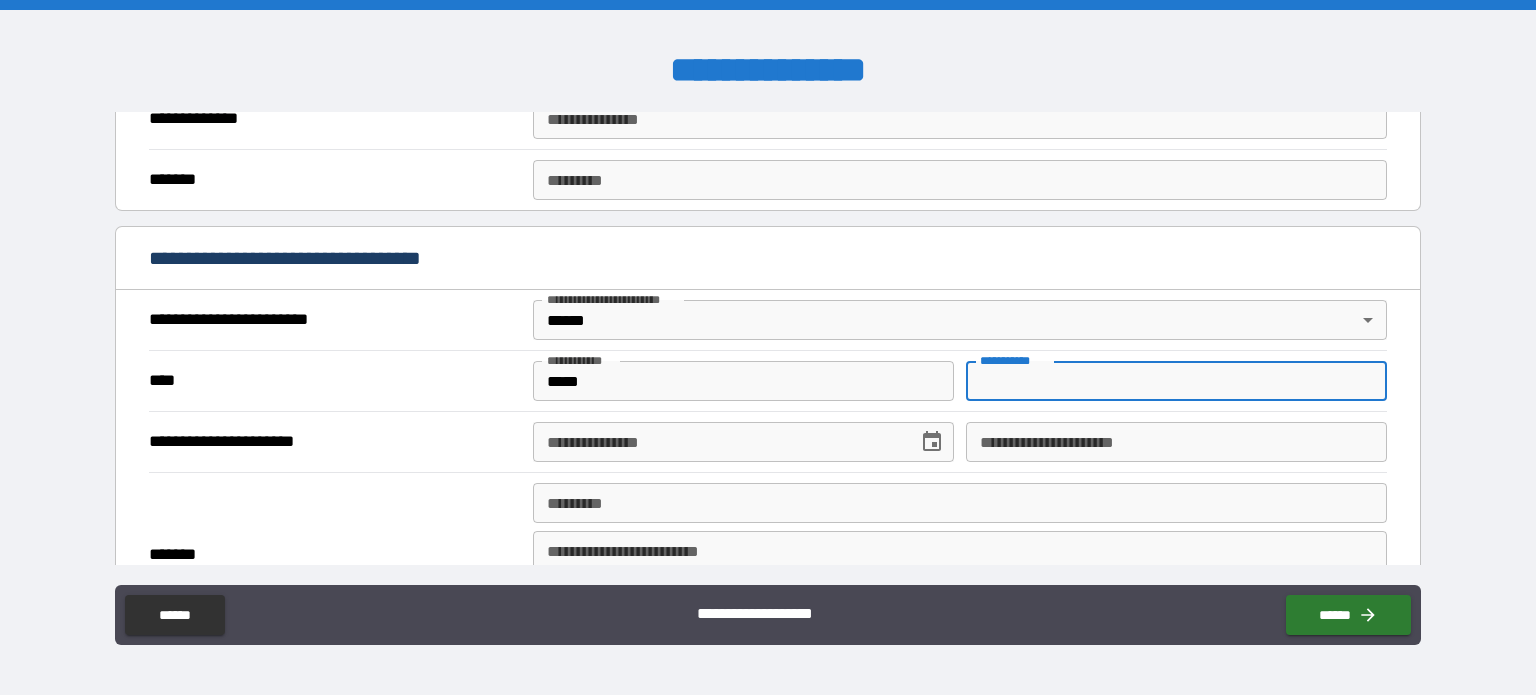 click on "*********   *" at bounding box center [1176, 381] 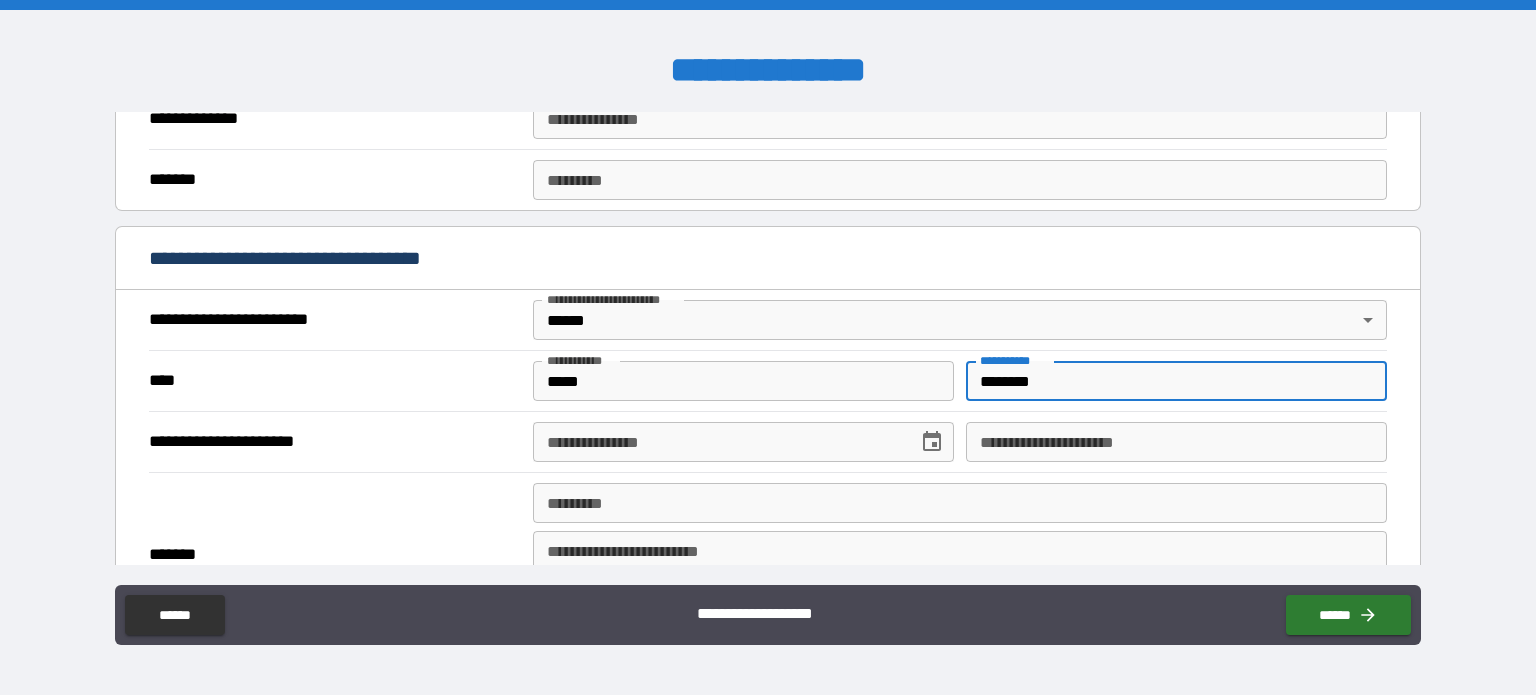 type on "********" 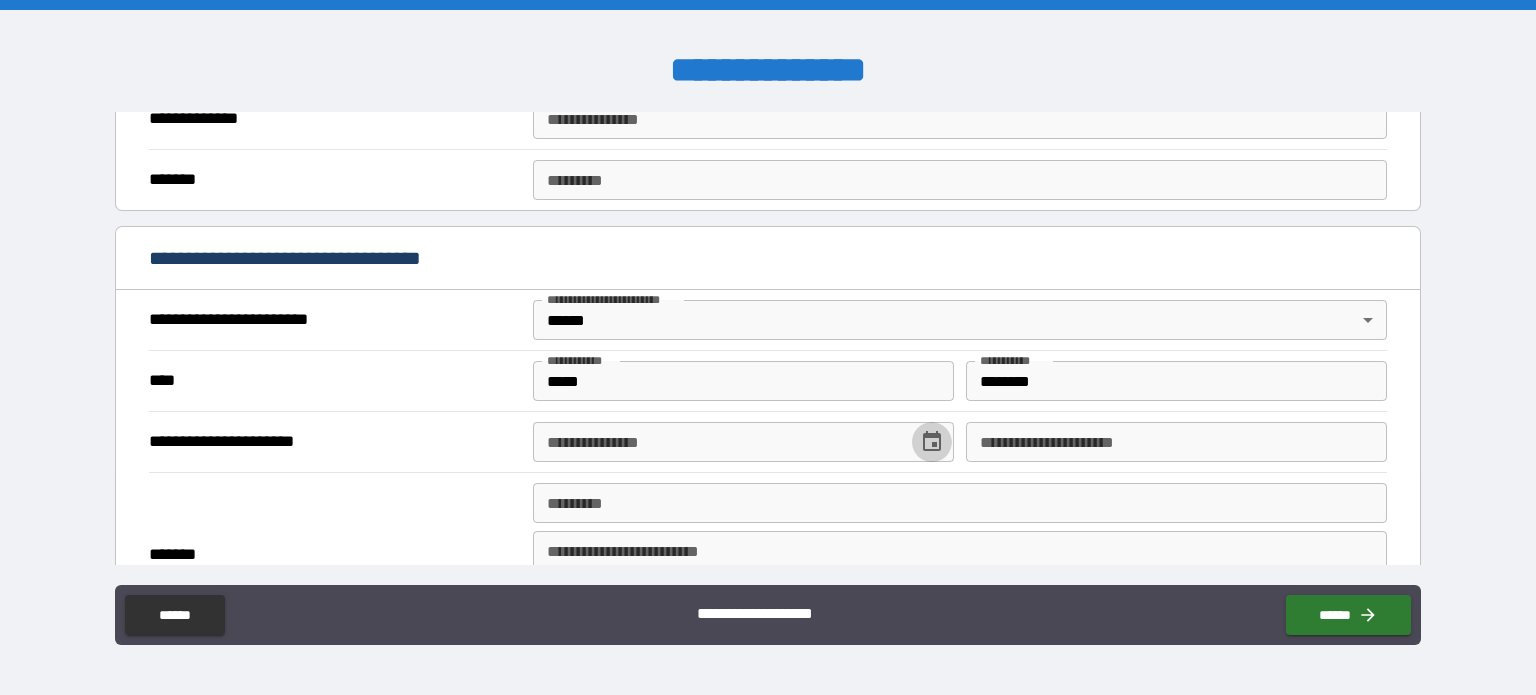 click 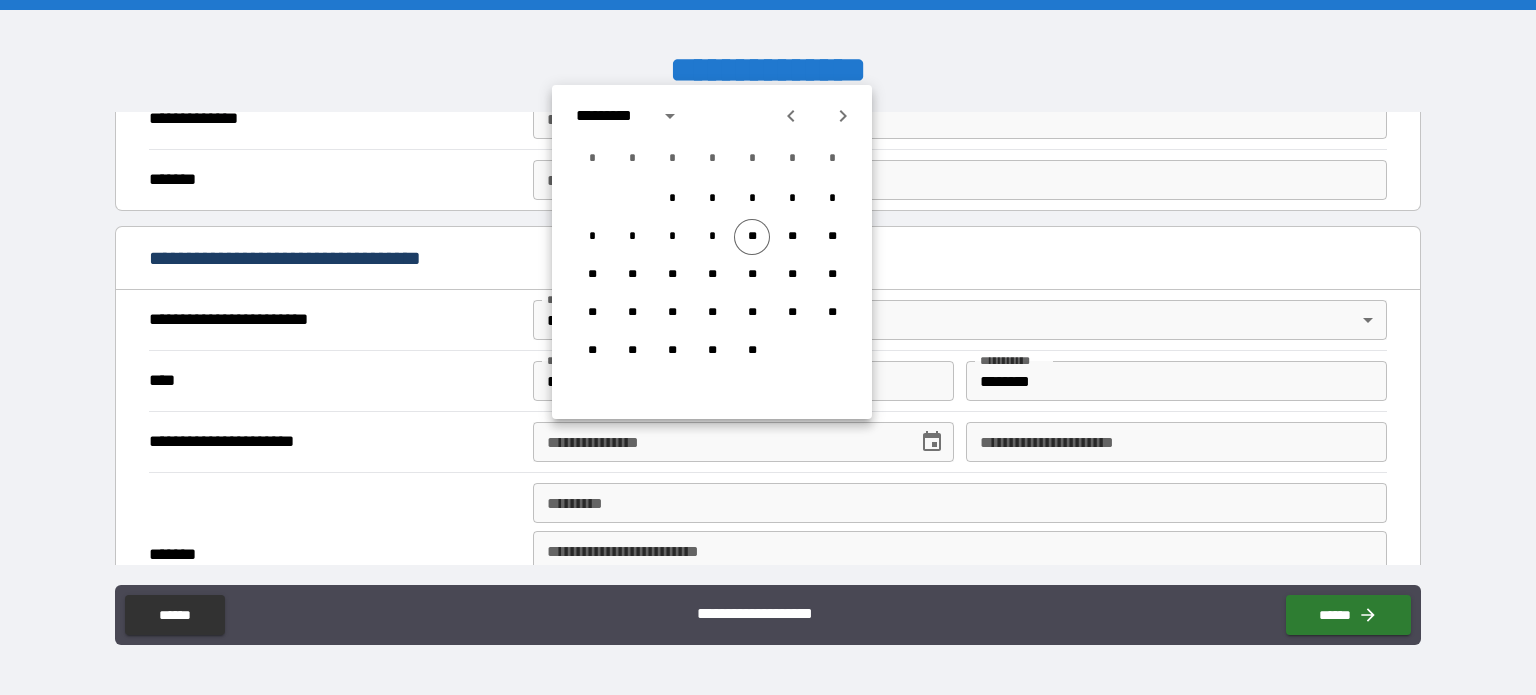 click 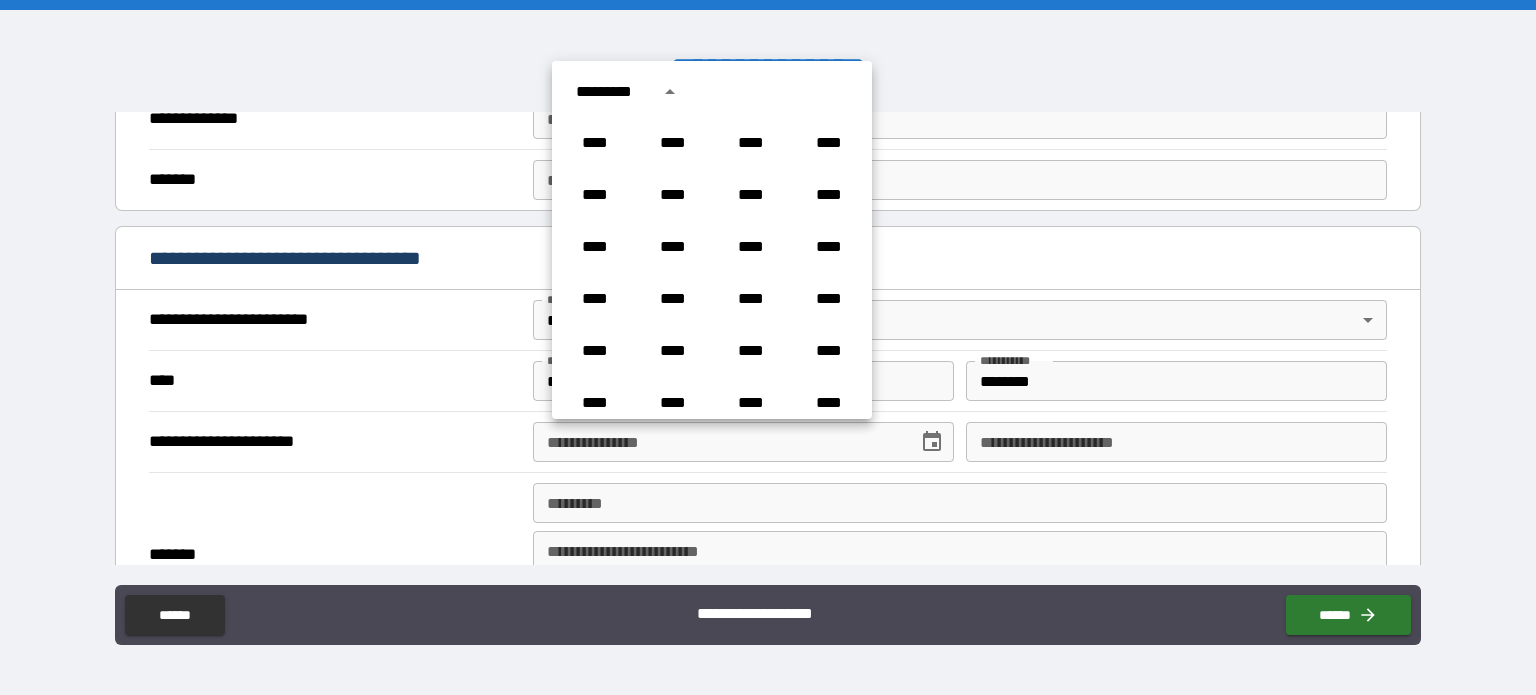 scroll, scrollTop: 886, scrollLeft: 0, axis: vertical 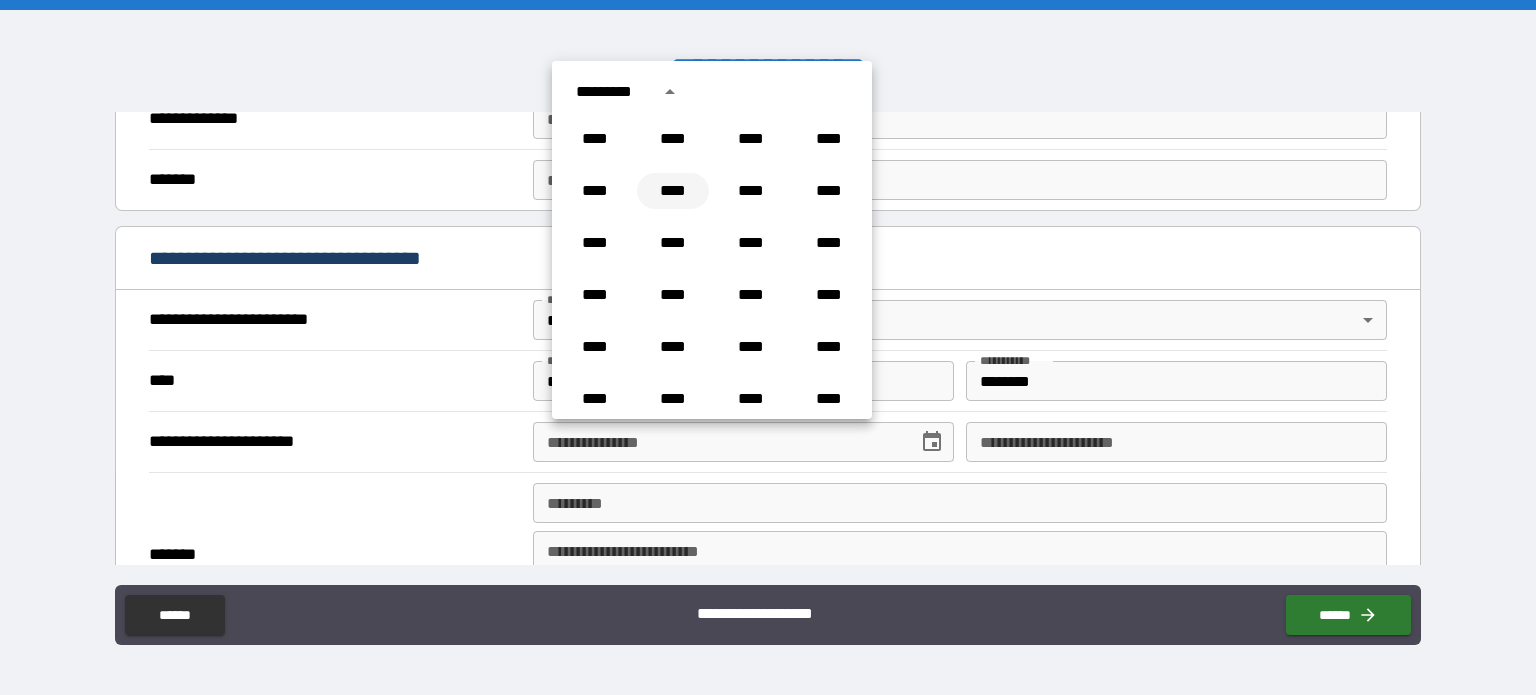 click on "****" at bounding box center [673, 191] 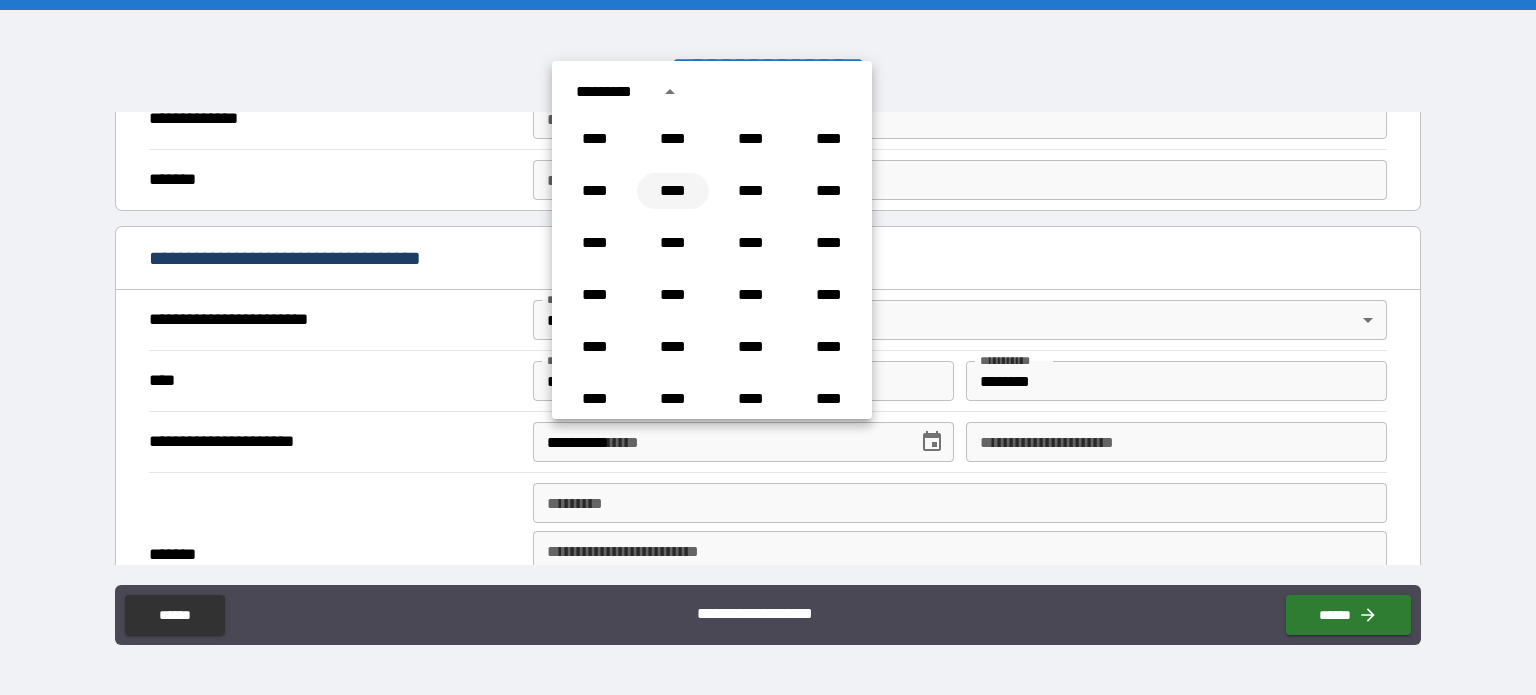 scroll, scrollTop: 0, scrollLeft: 0, axis: both 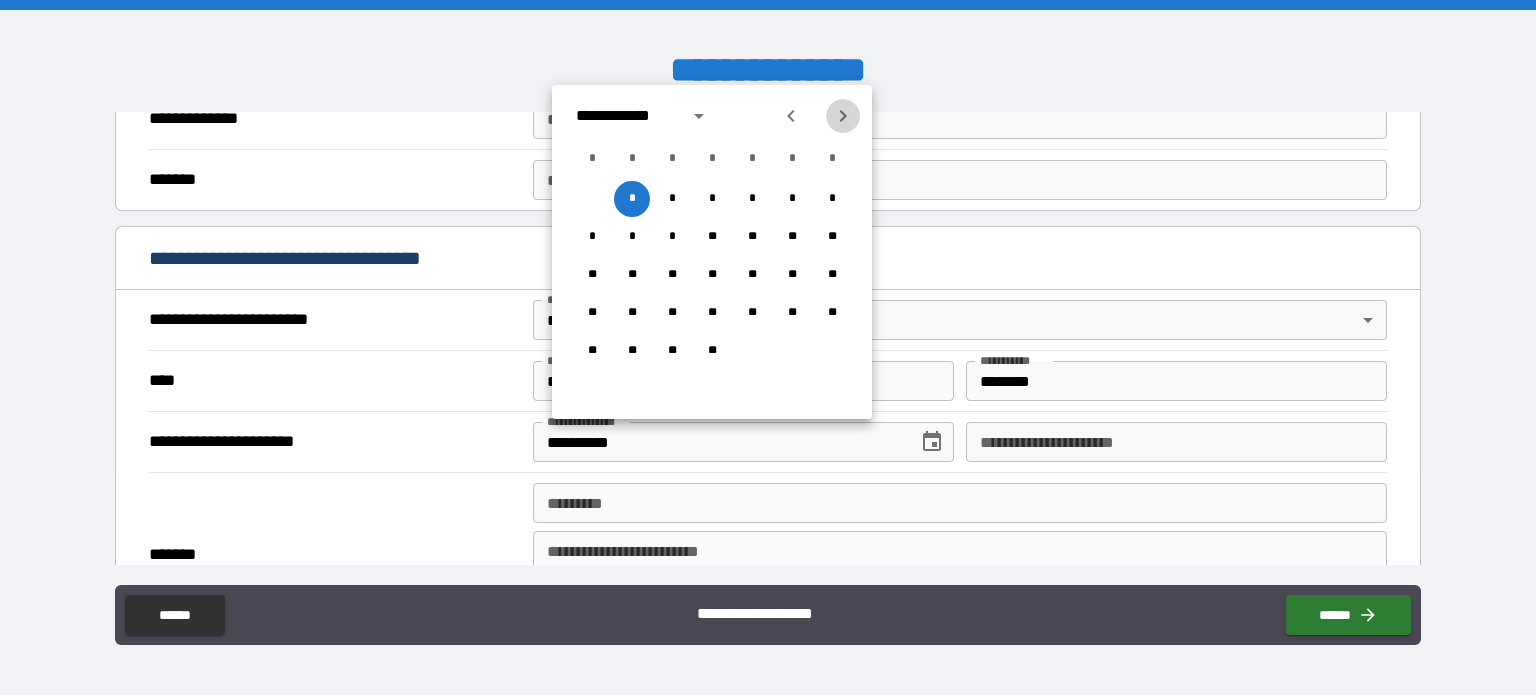 click 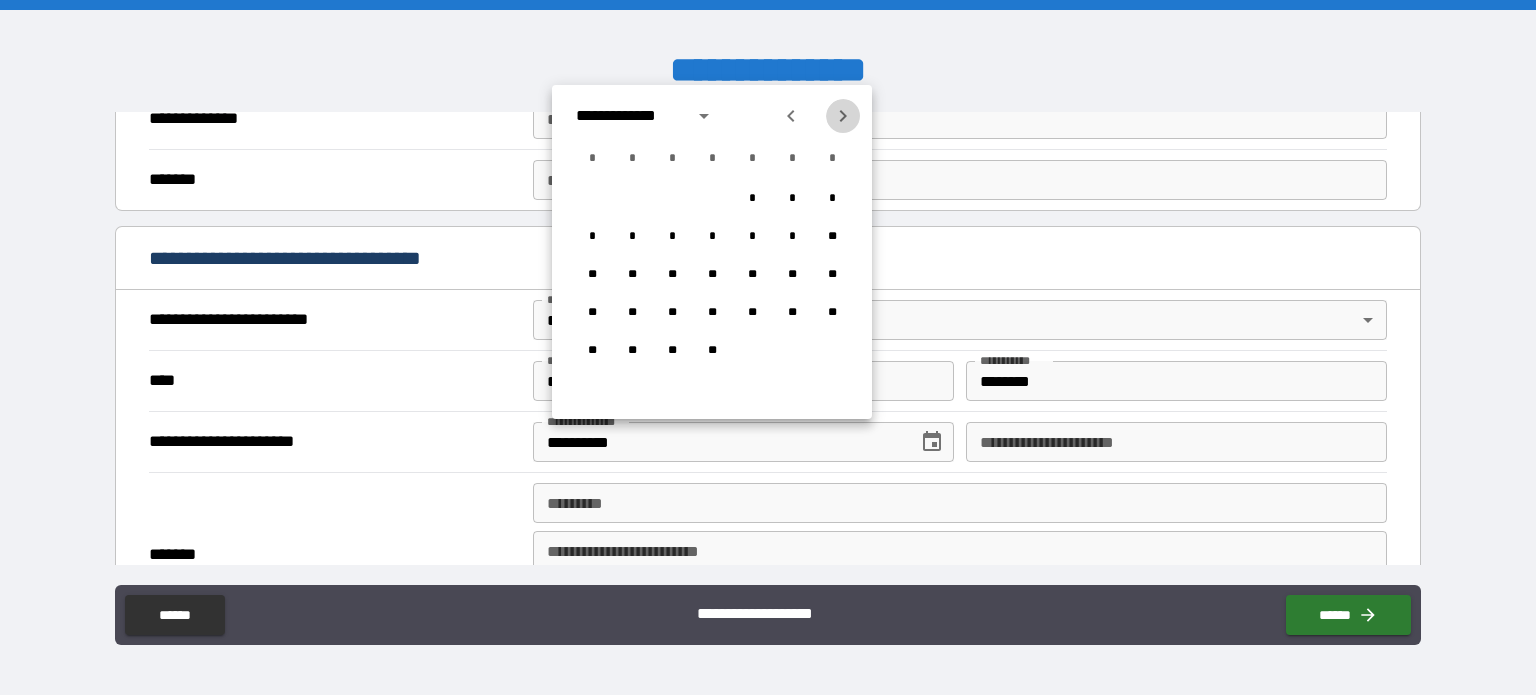 click 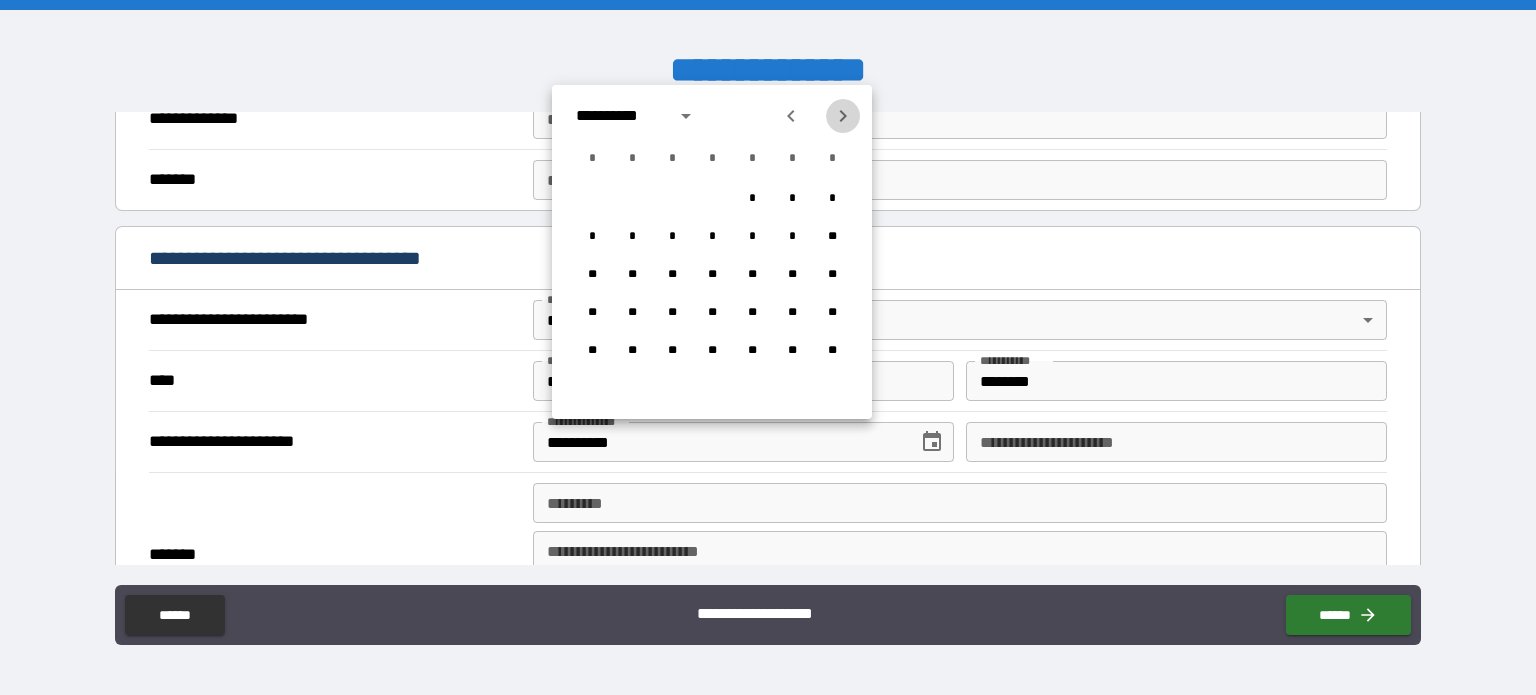 click 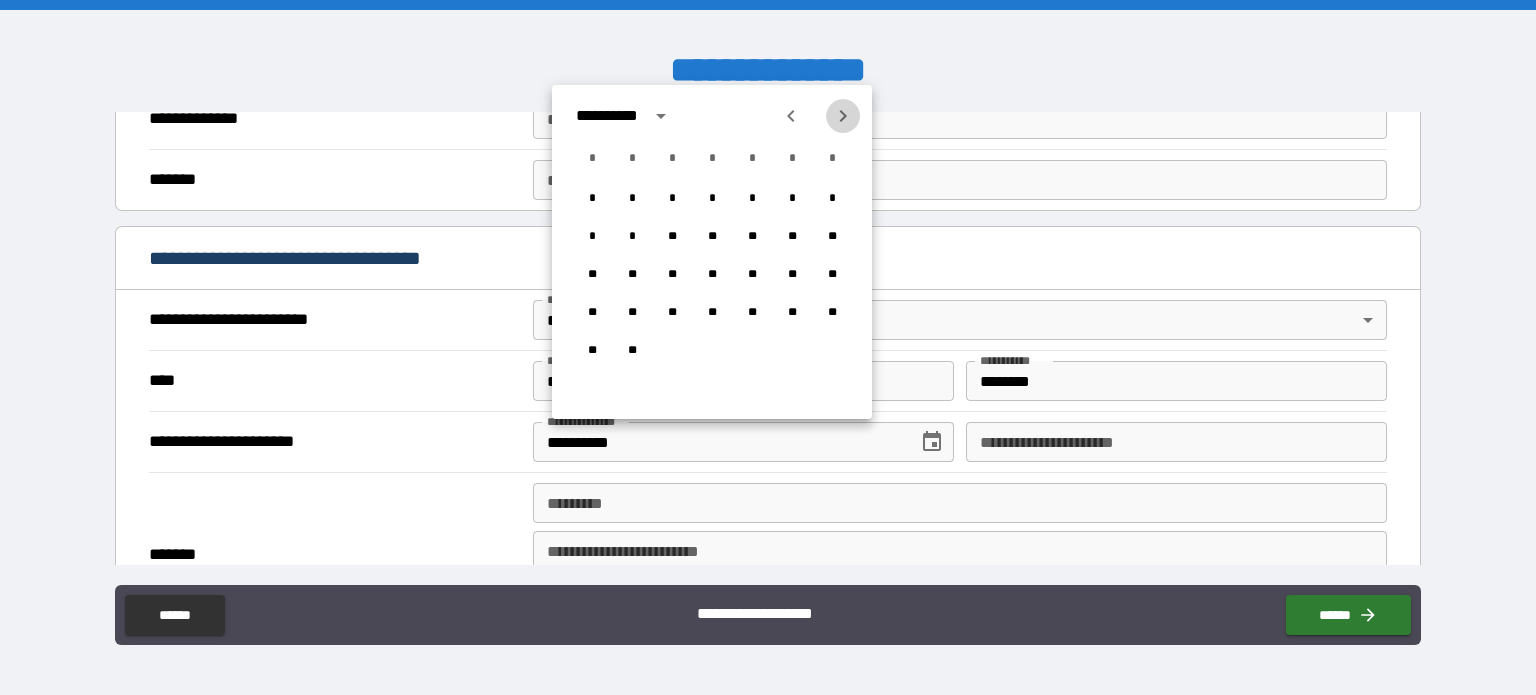 click 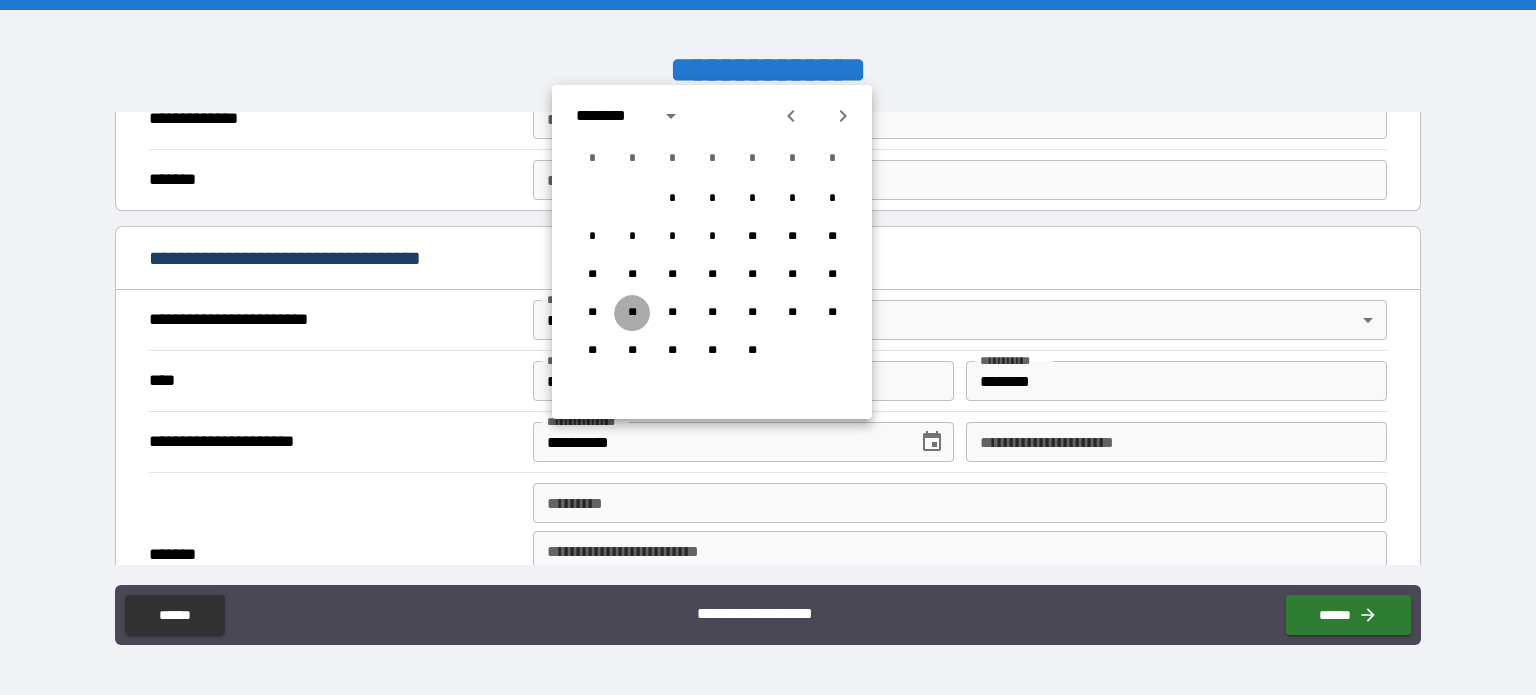 click on "**" at bounding box center (632, 313) 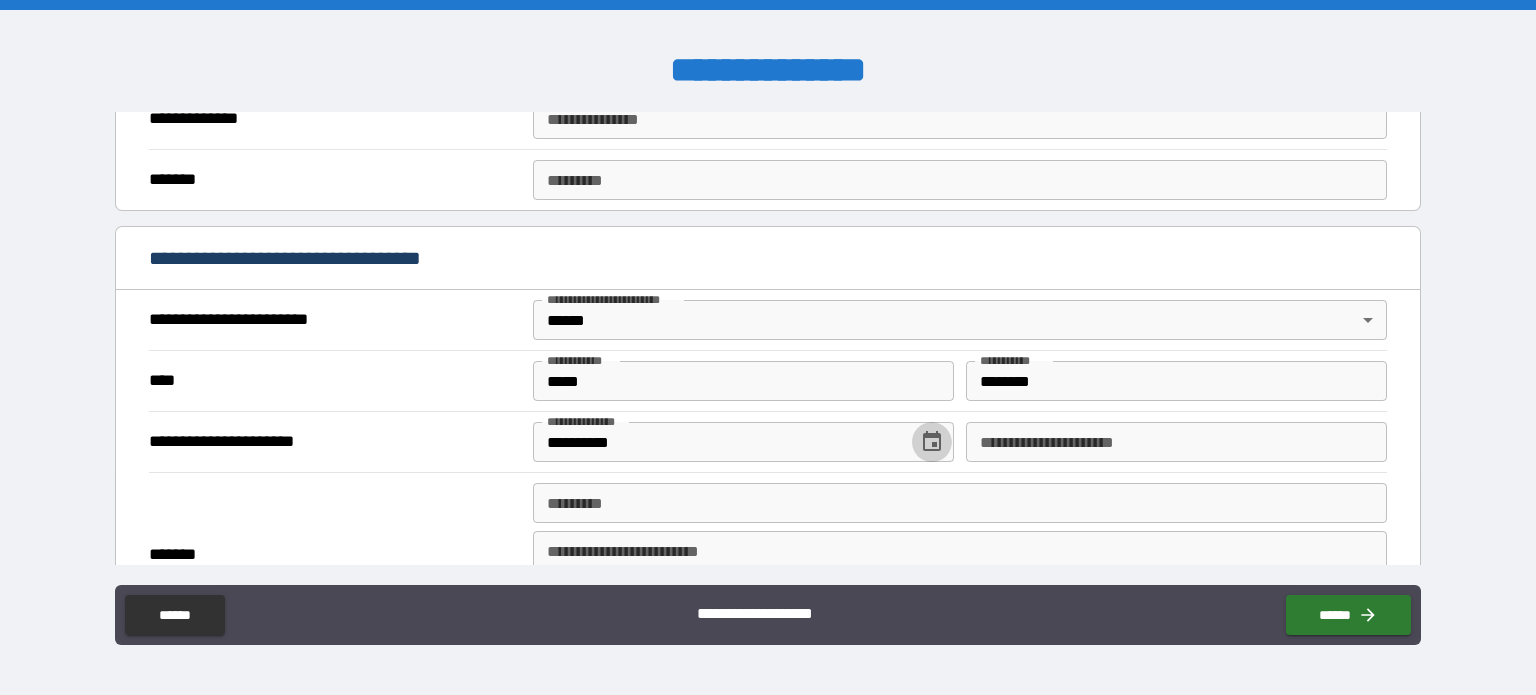 click 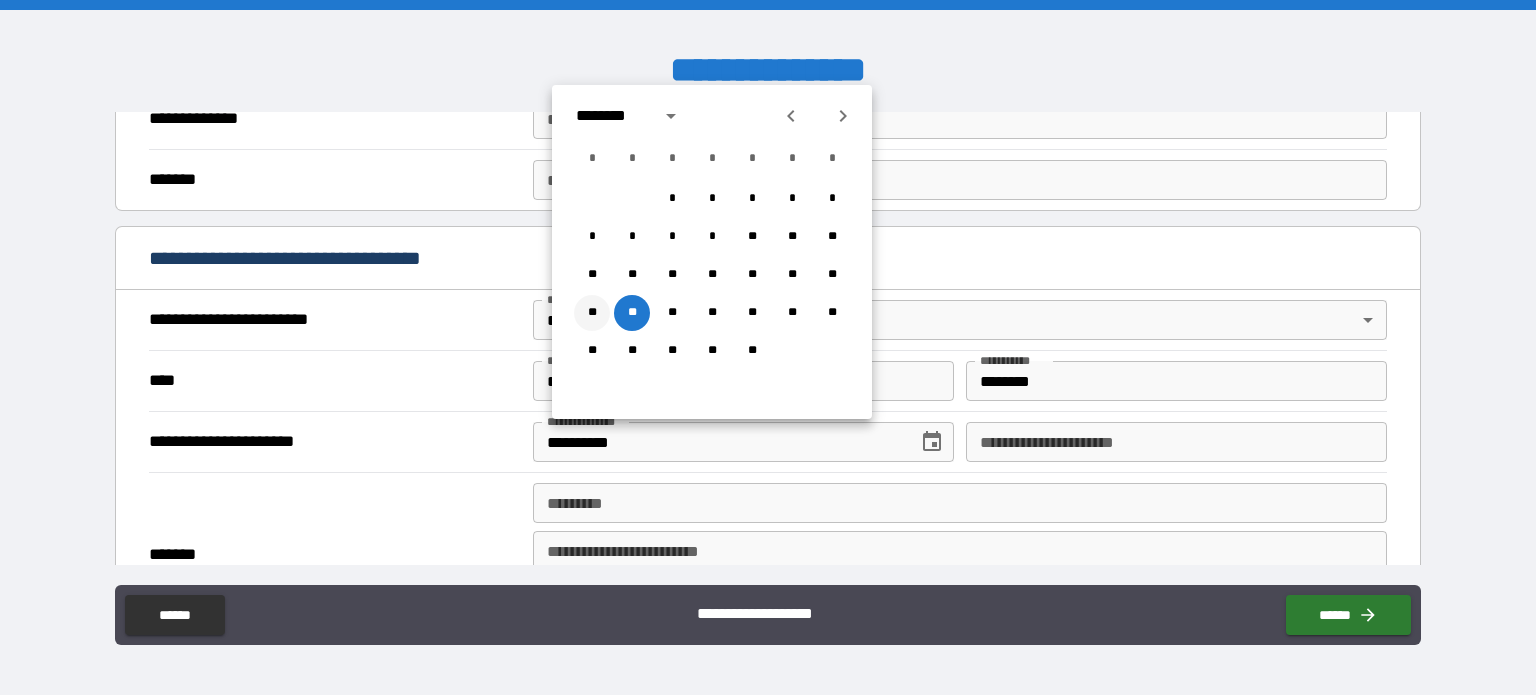 click on "**" at bounding box center (592, 313) 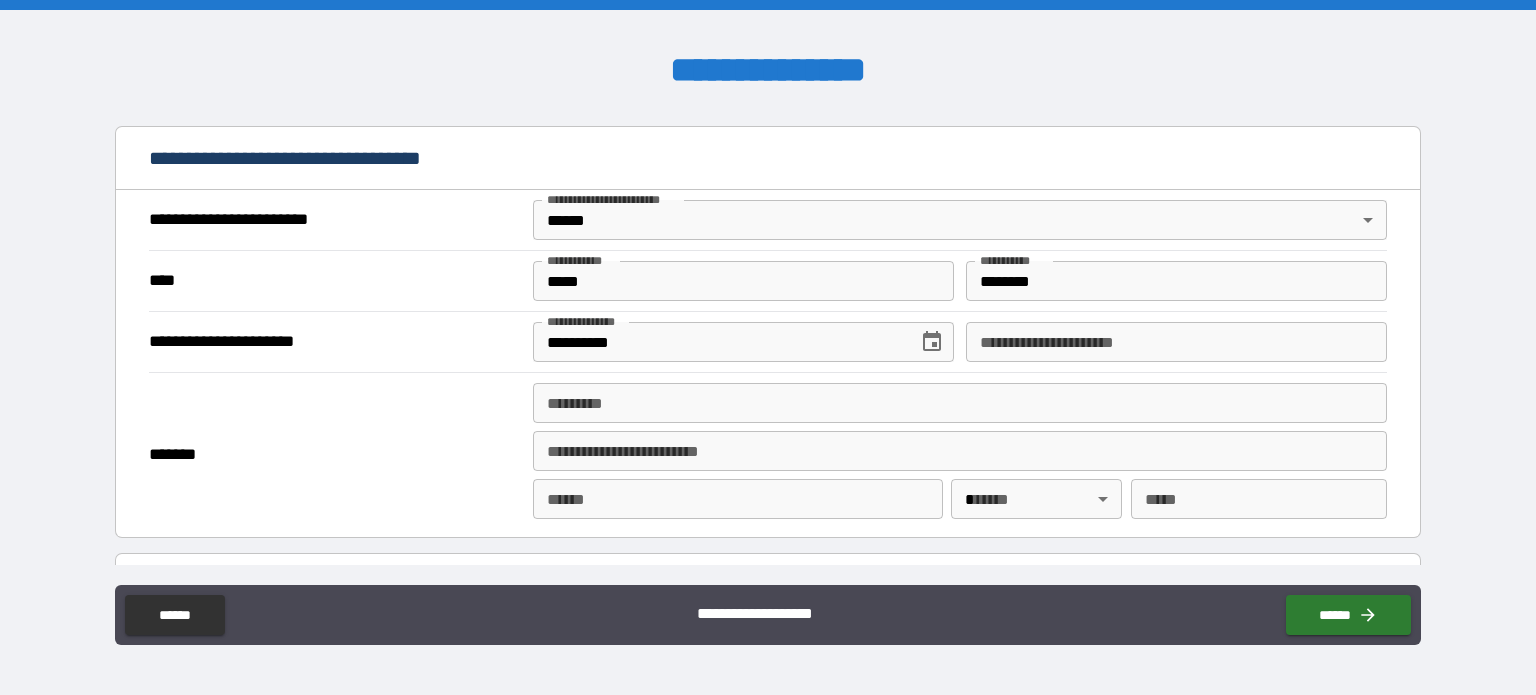 scroll, scrollTop: 800, scrollLeft: 0, axis: vertical 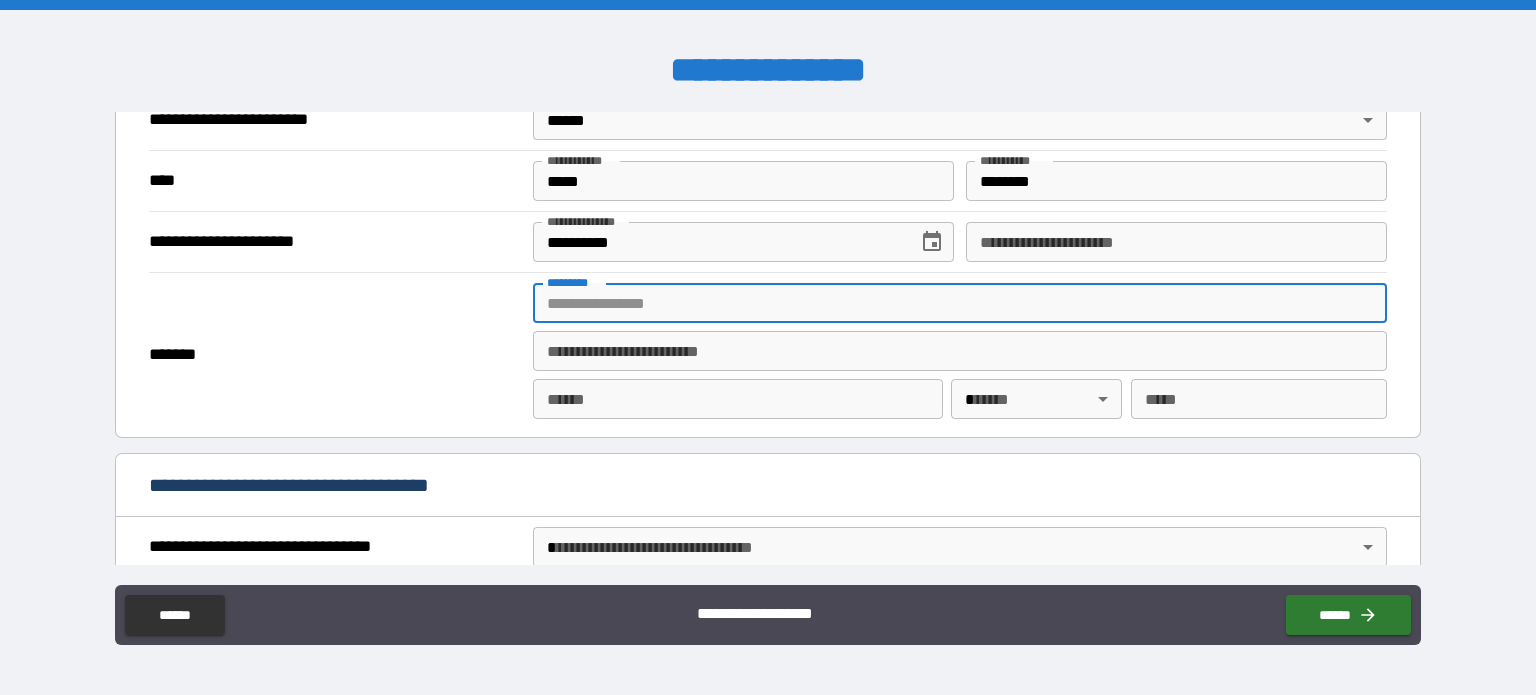 click on "*******   *" at bounding box center [960, 303] 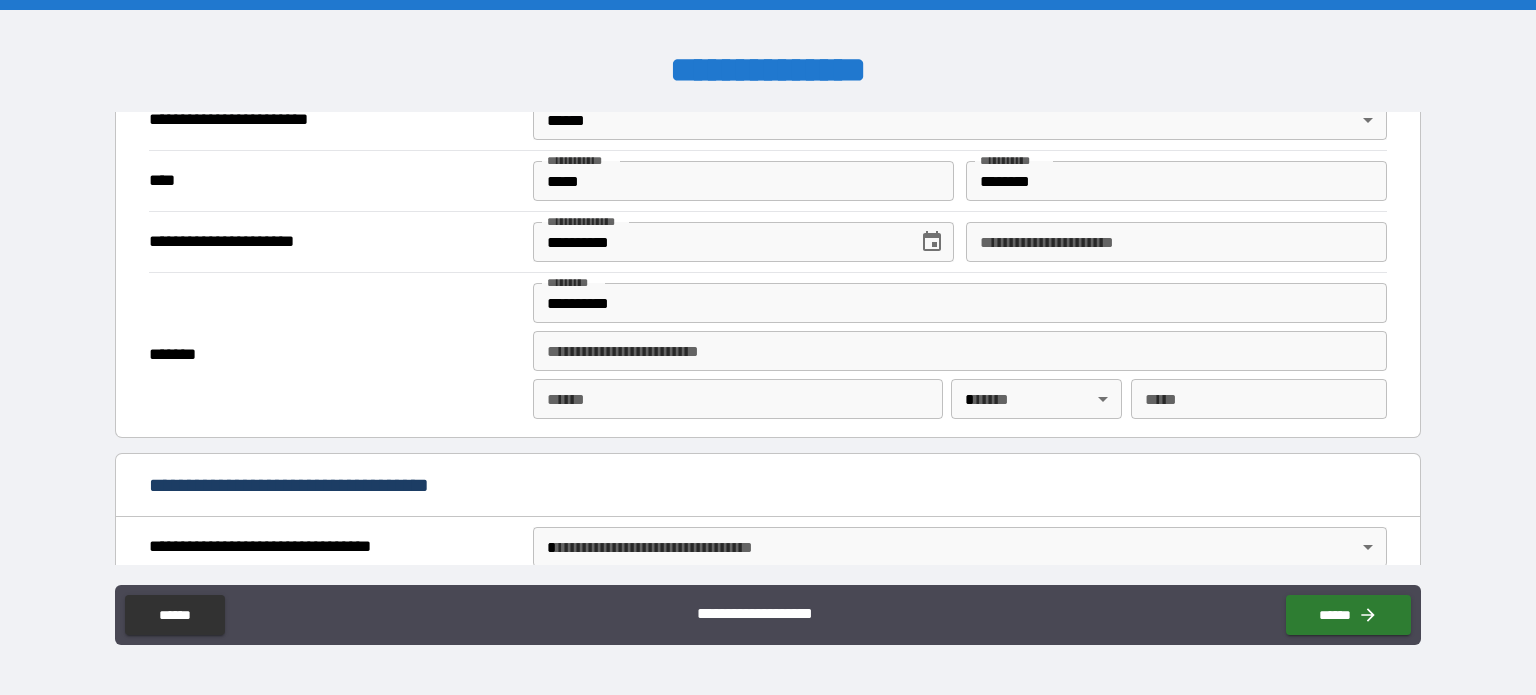 type on "**********" 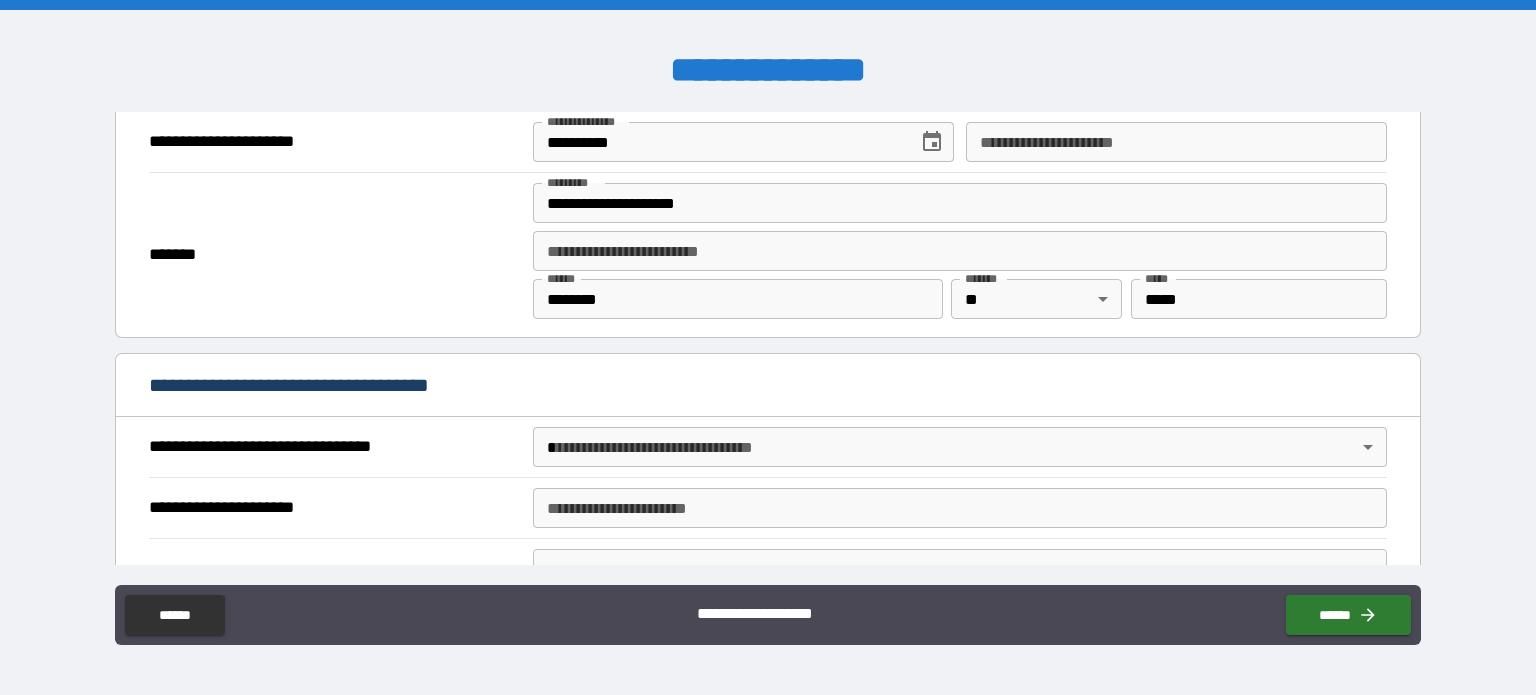 scroll, scrollTop: 1000, scrollLeft: 0, axis: vertical 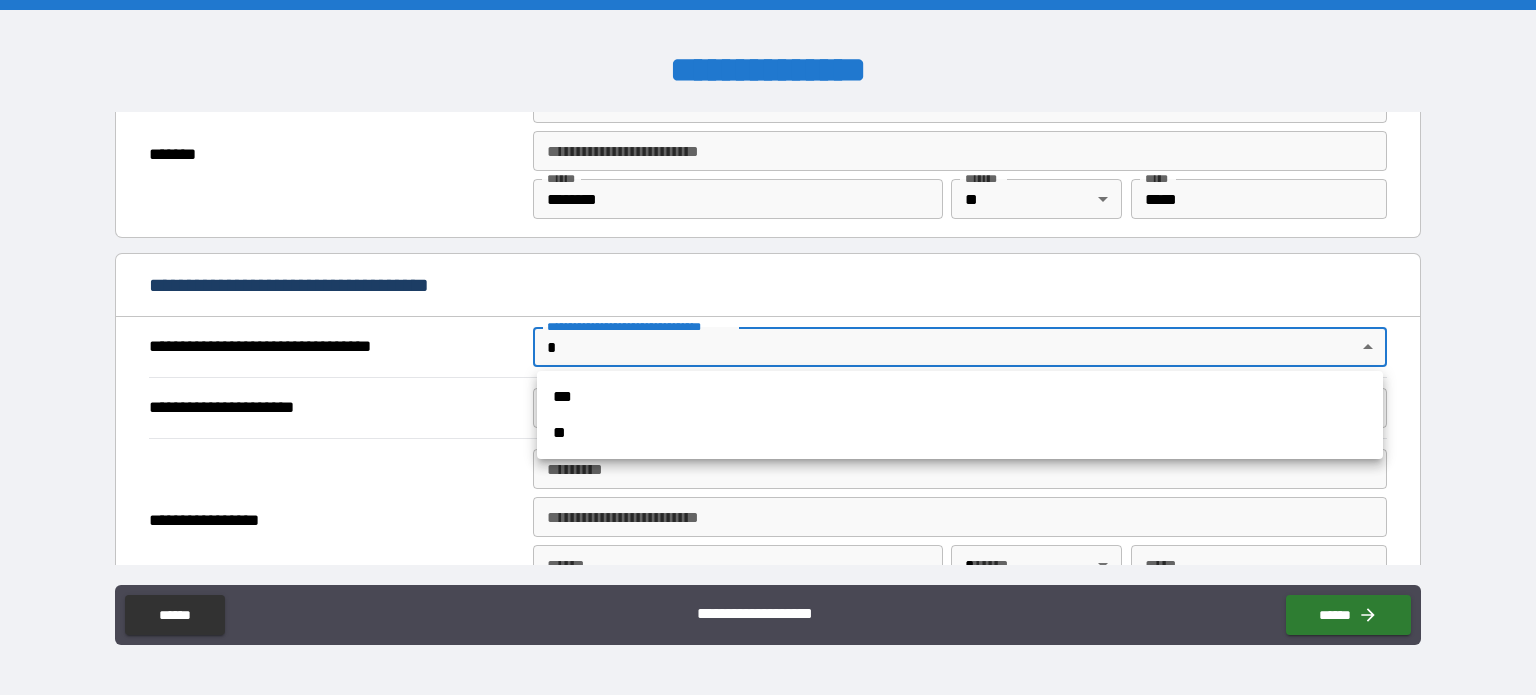 click on "**********" at bounding box center (768, 347) 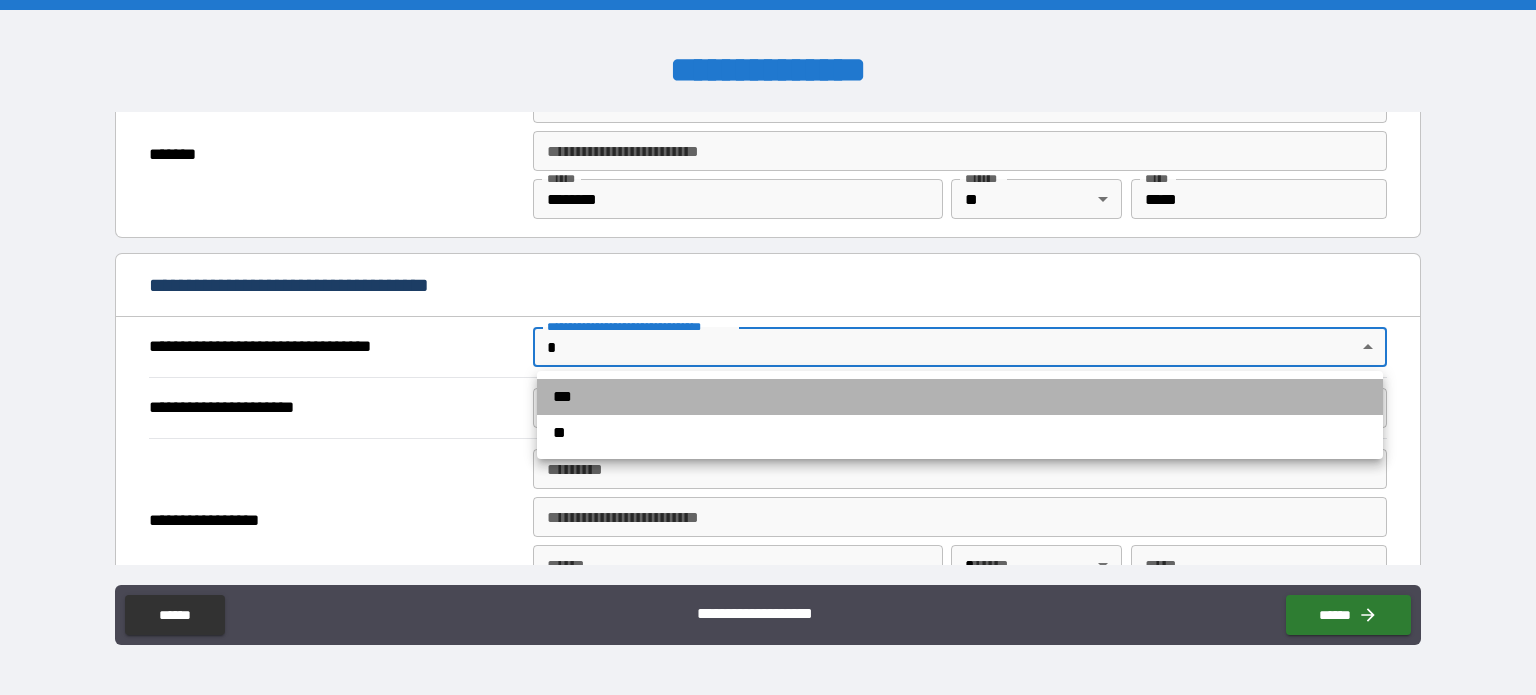 click on "***" at bounding box center [960, 397] 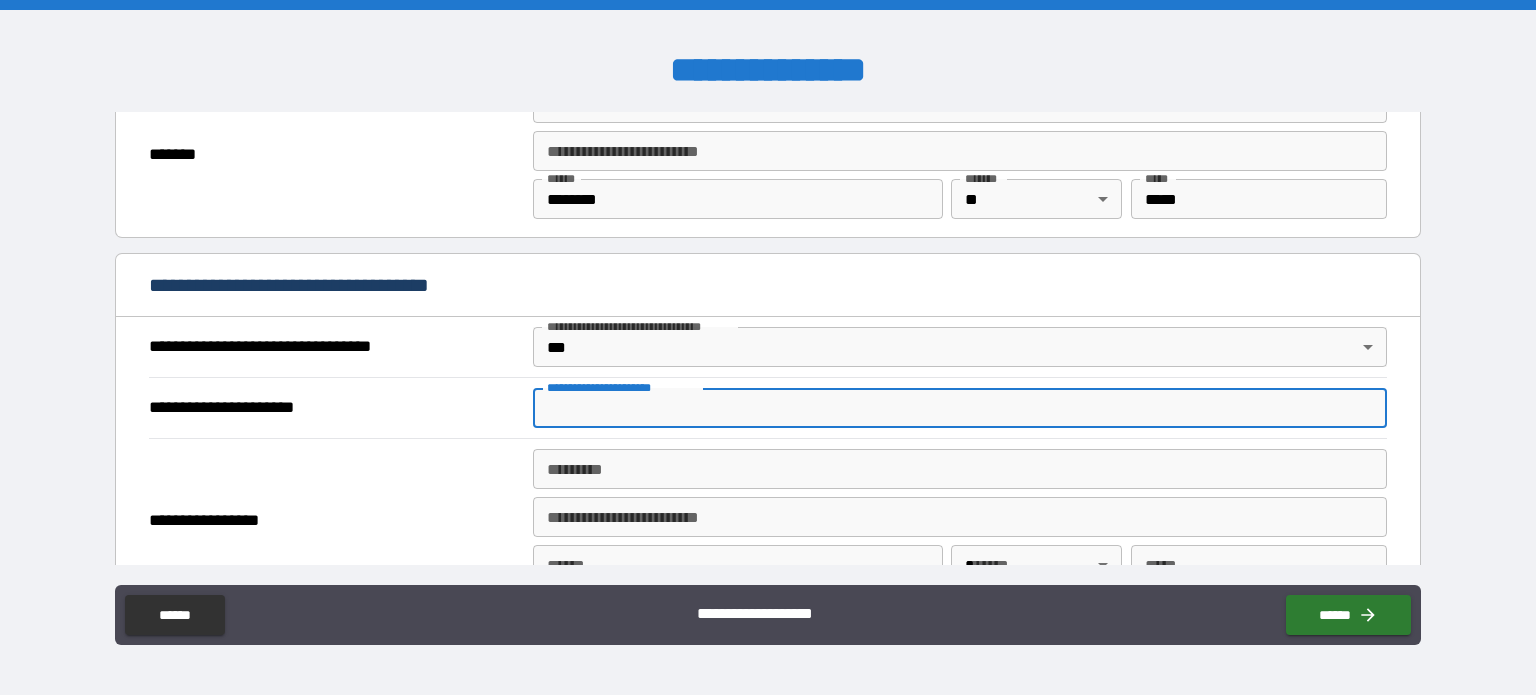 click on "**********" at bounding box center [960, 408] 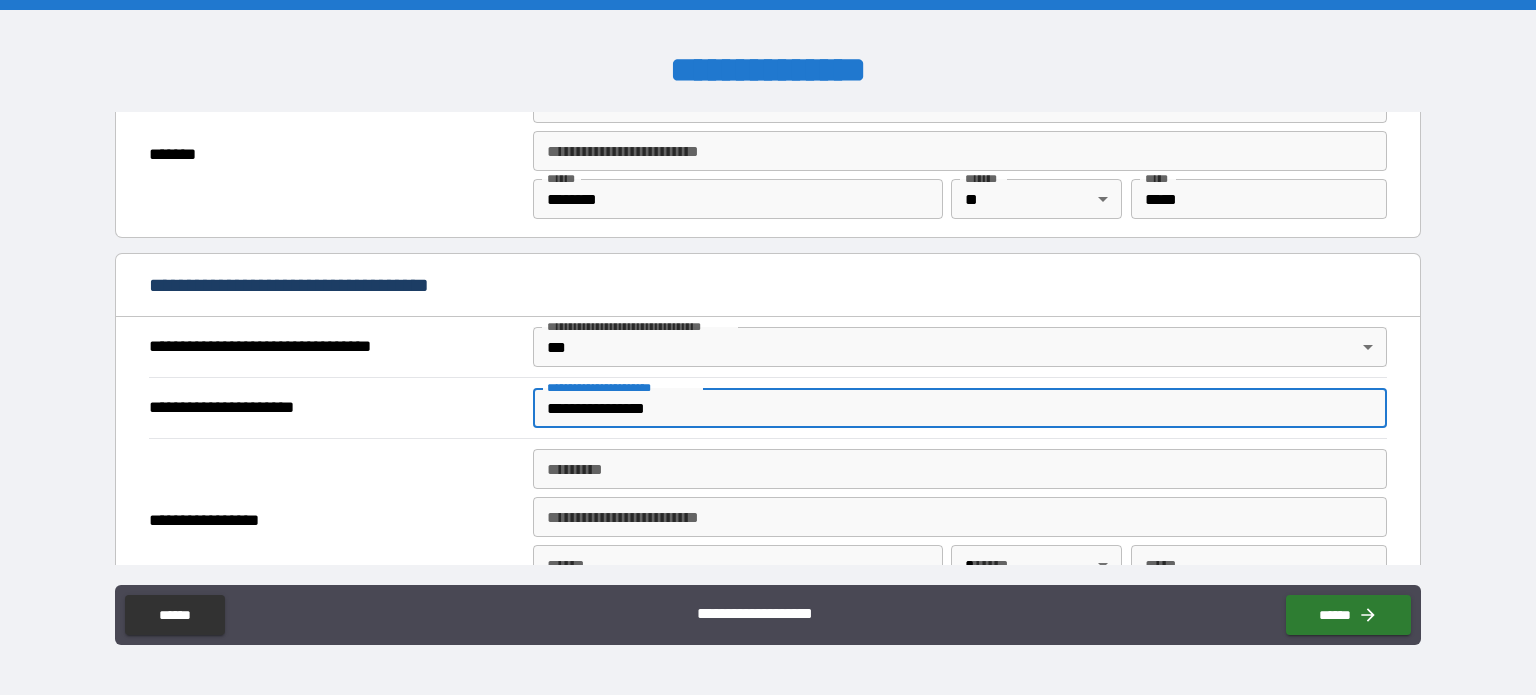 scroll, scrollTop: 1100, scrollLeft: 0, axis: vertical 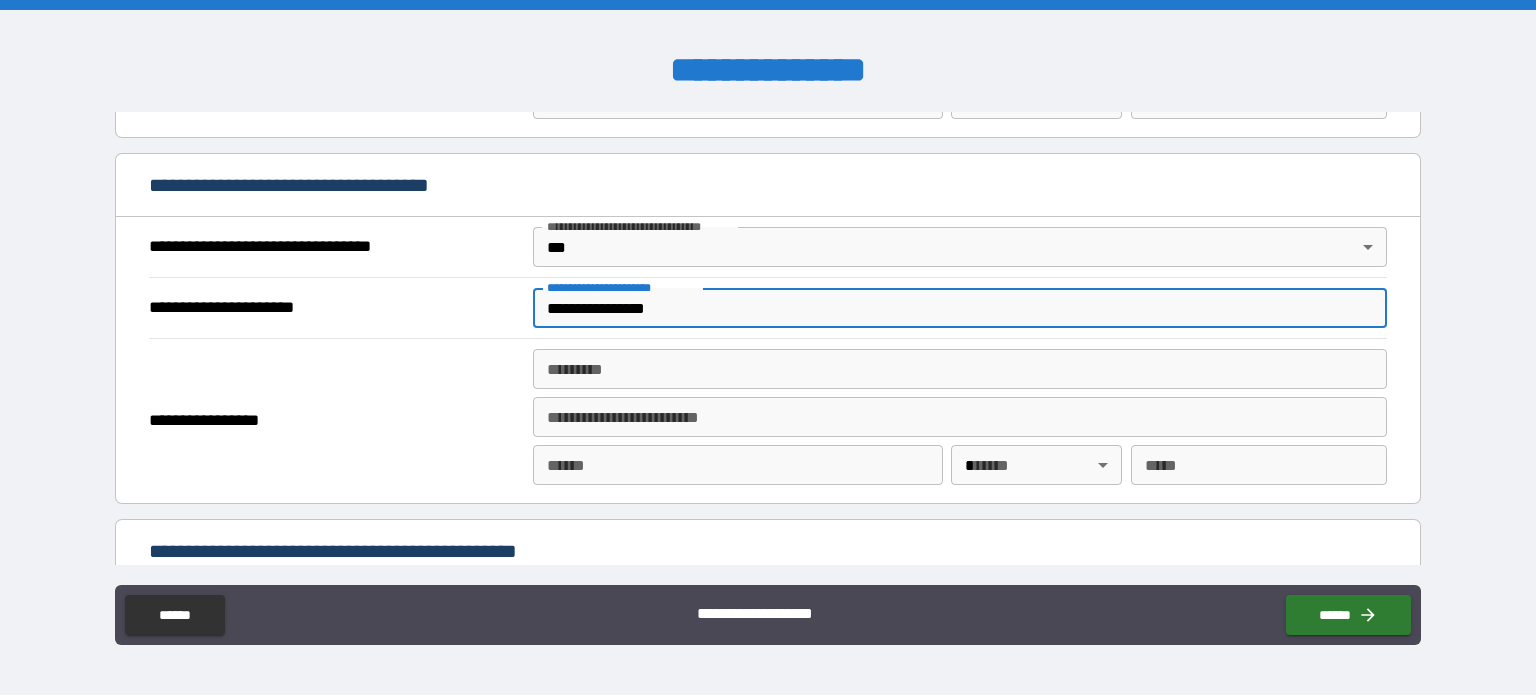 type on "**********" 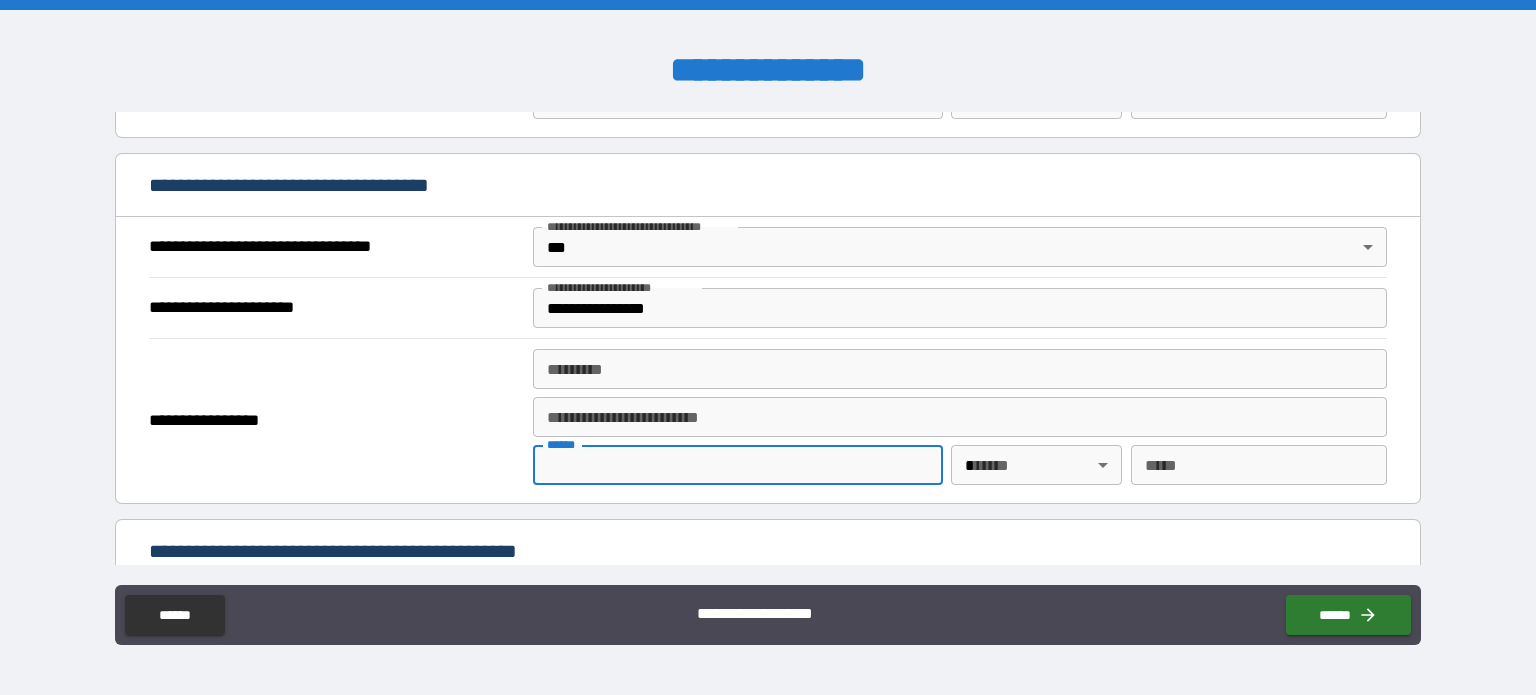 click on "****   *" at bounding box center [738, 465] 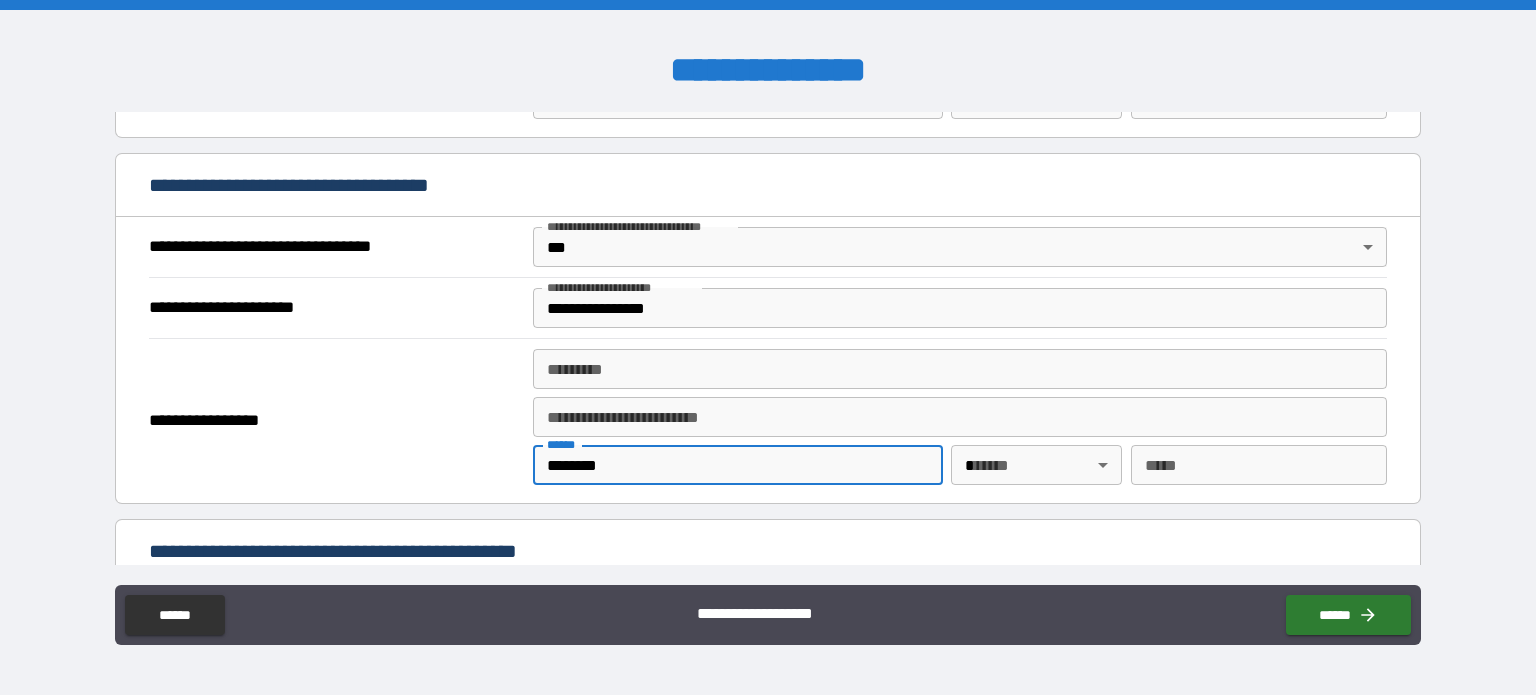 type on "********" 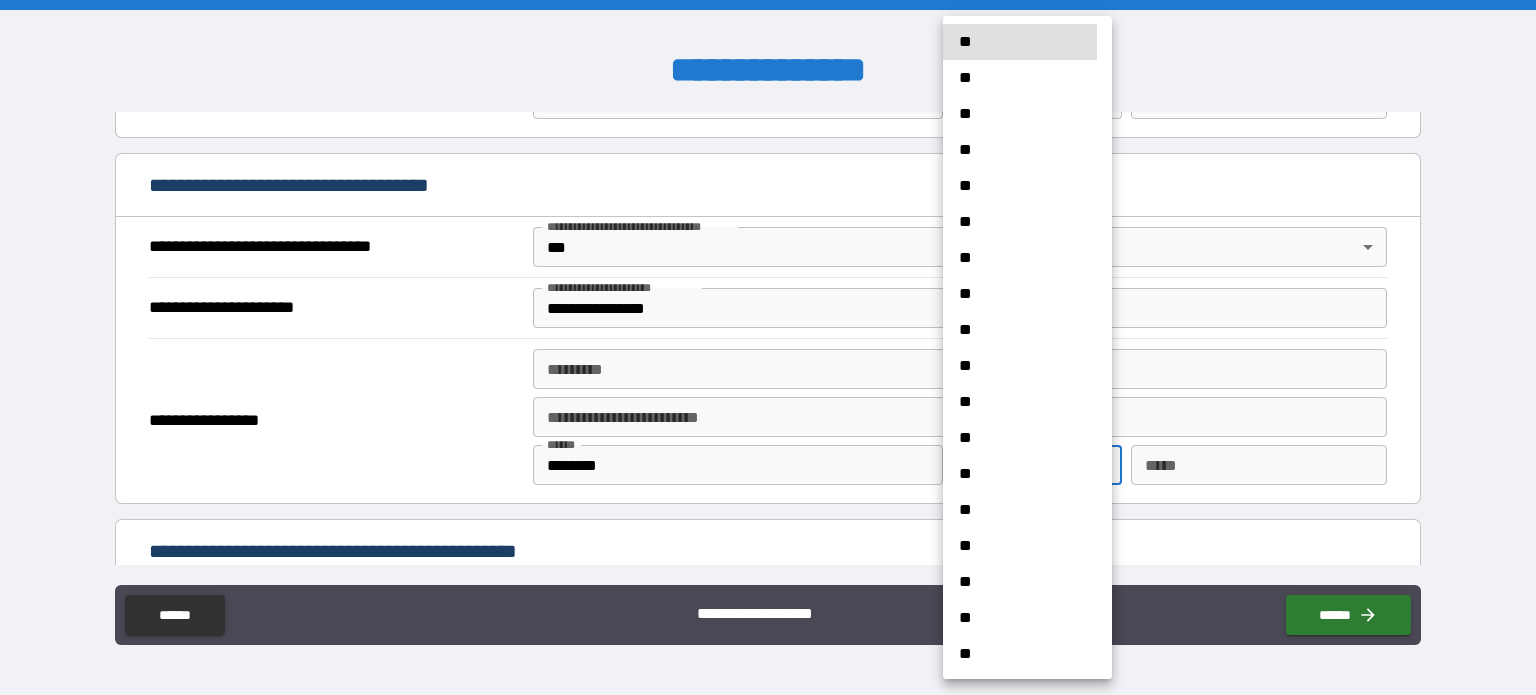 click on "**********" at bounding box center (768, 347) 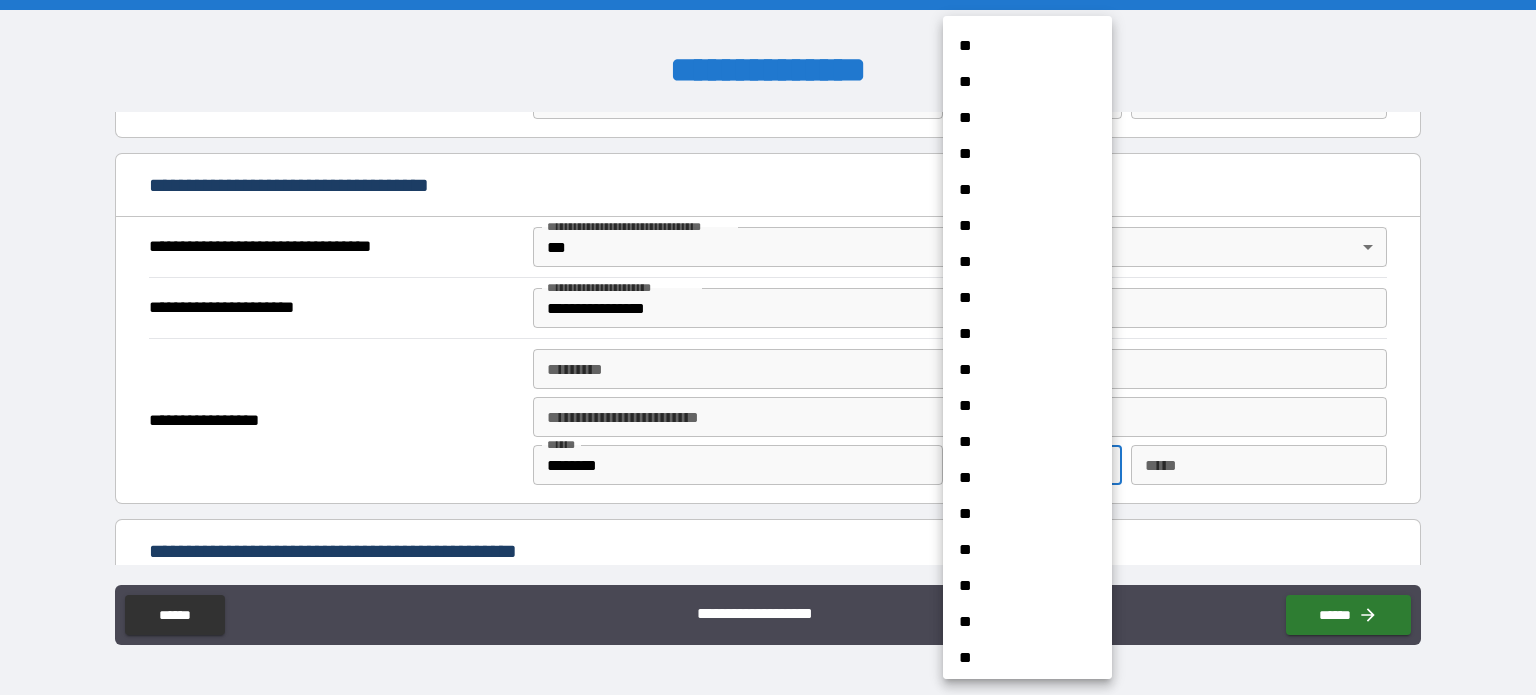 scroll, scrollTop: 1476, scrollLeft: 0, axis: vertical 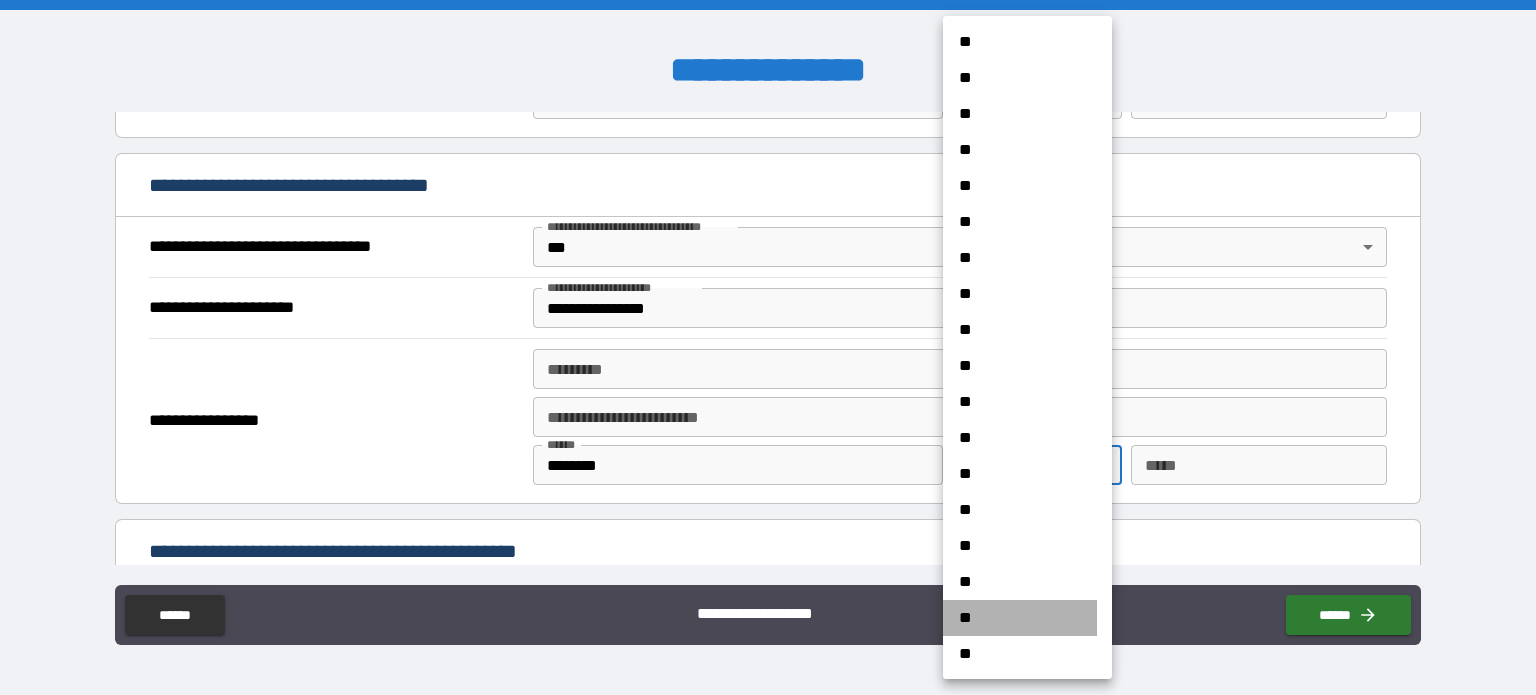 click on "**" at bounding box center [1020, 618] 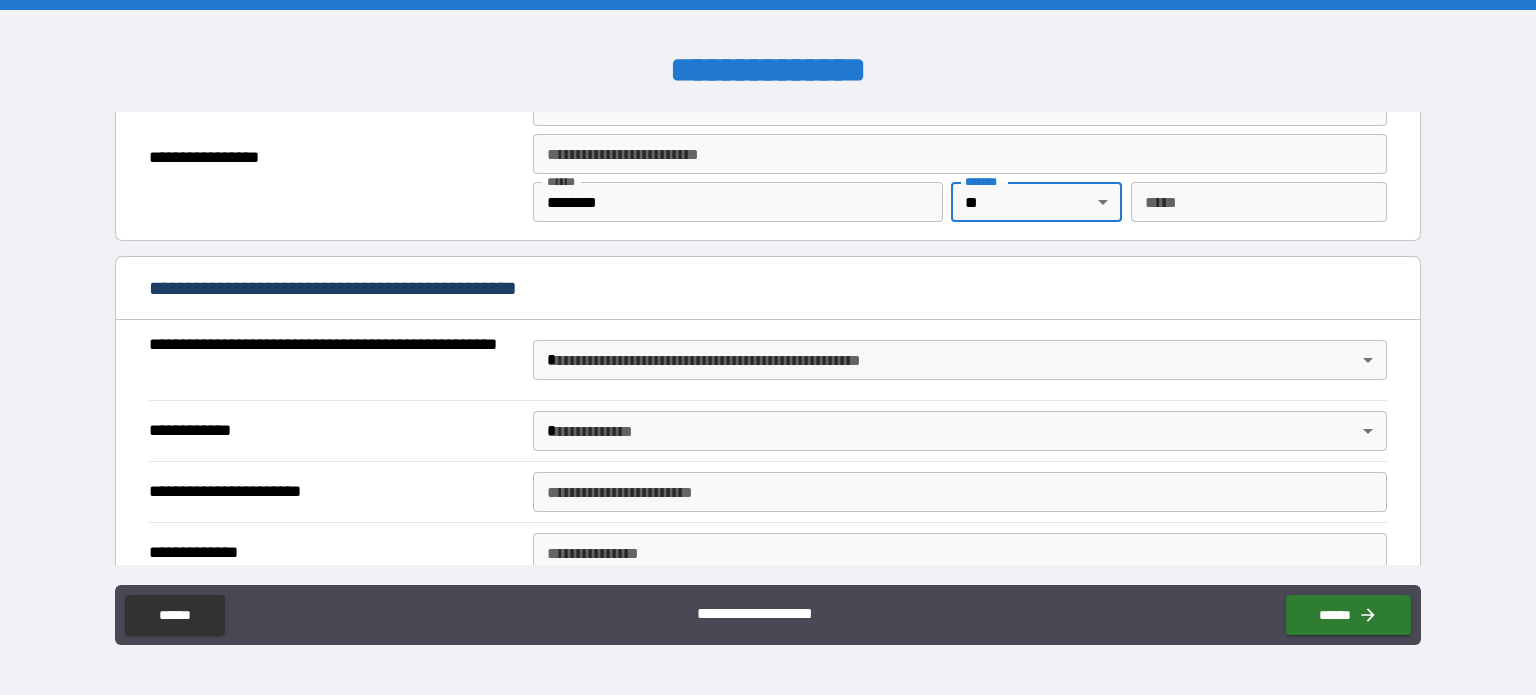 scroll, scrollTop: 1400, scrollLeft: 0, axis: vertical 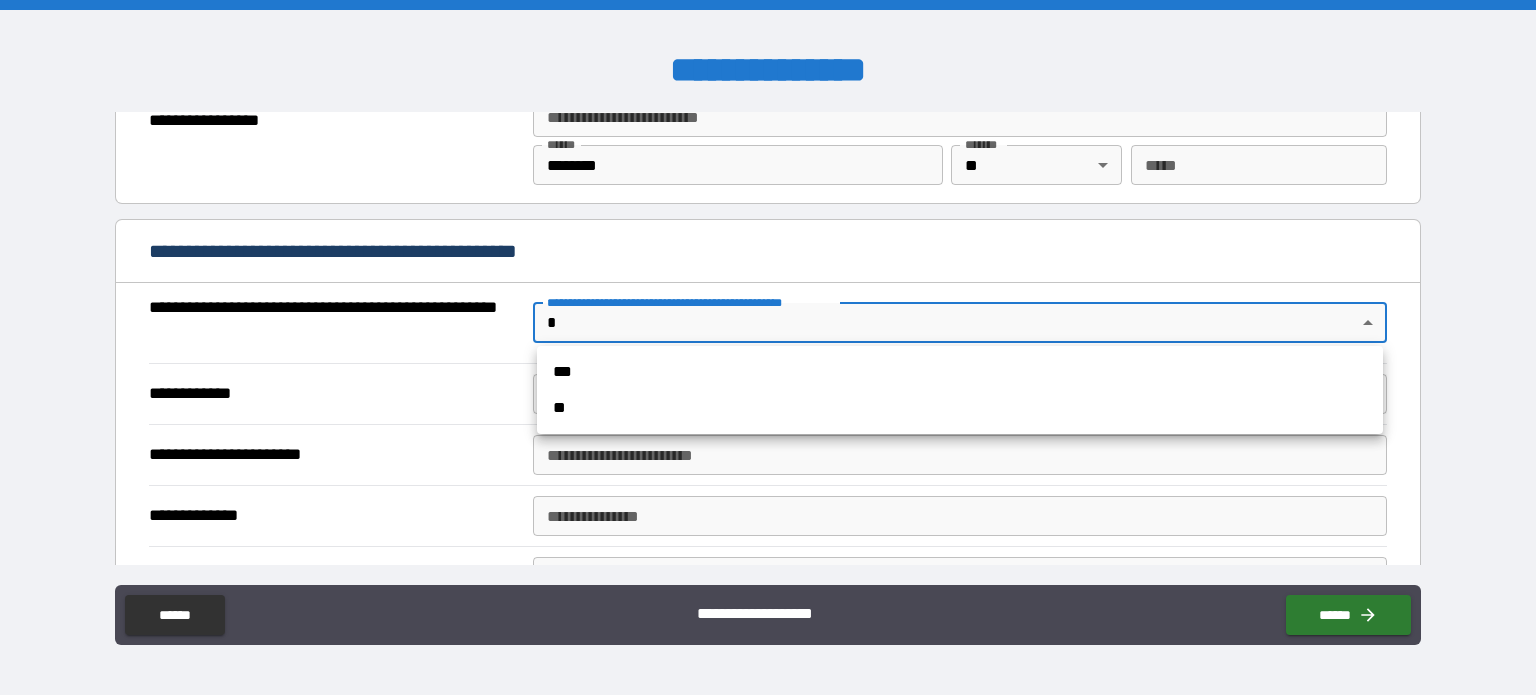 click on "**********" at bounding box center (768, 347) 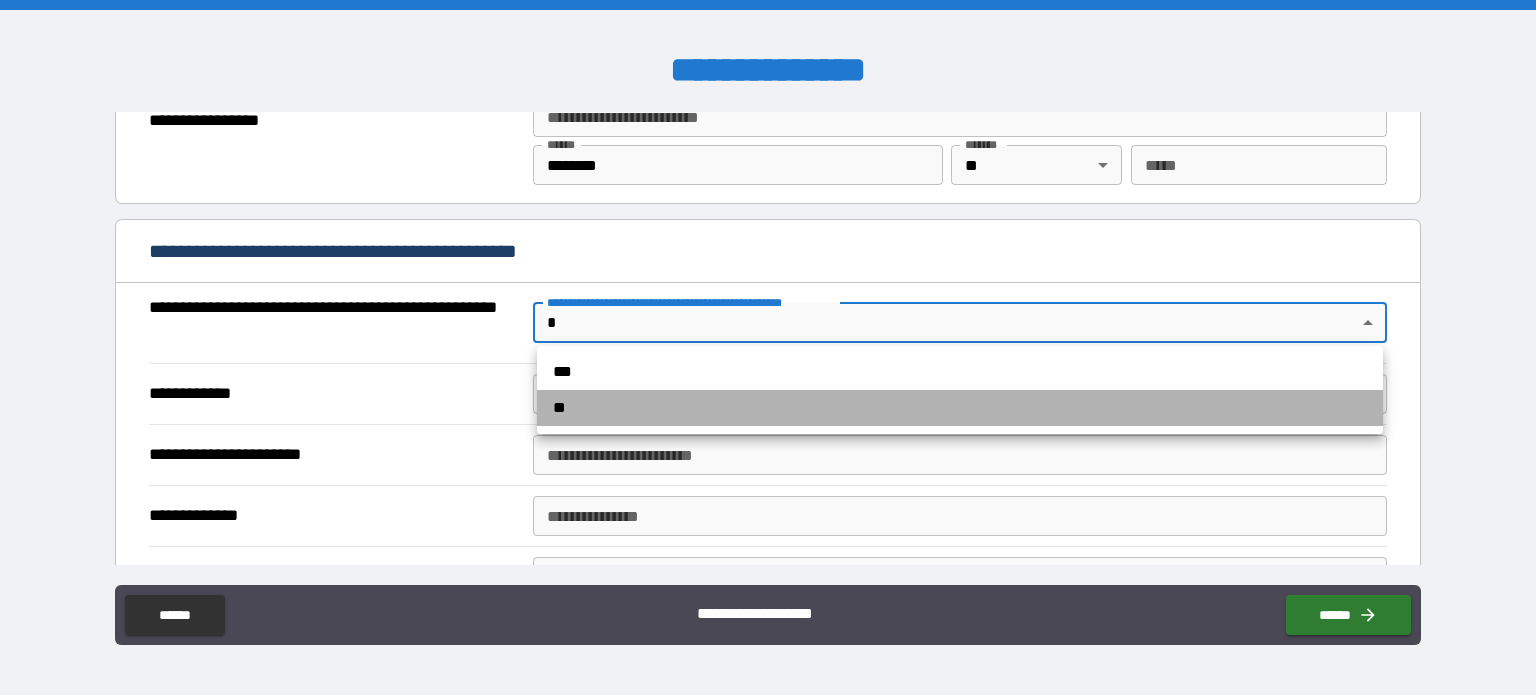 click on "**" at bounding box center [960, 408] 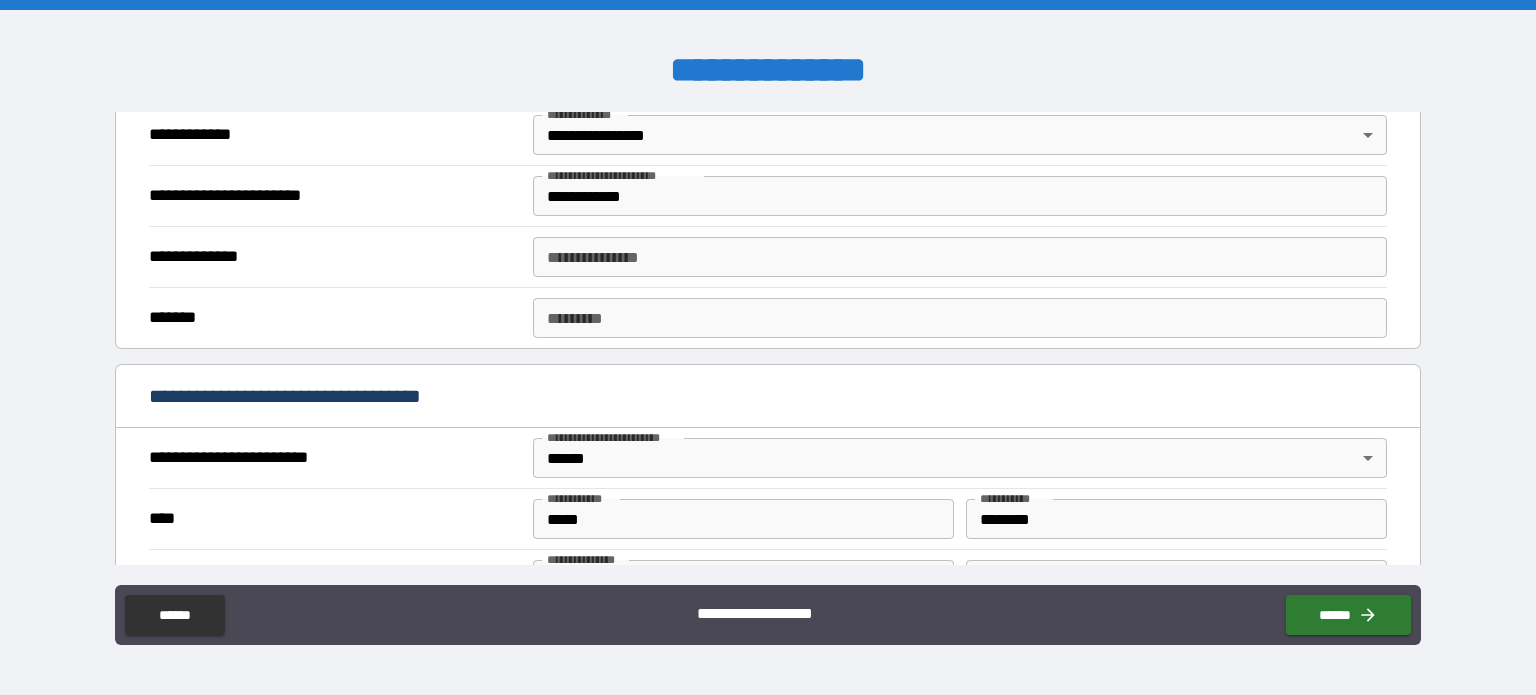 scroll, scrollTop: 428, scrollLeft: 0, axis: vertical 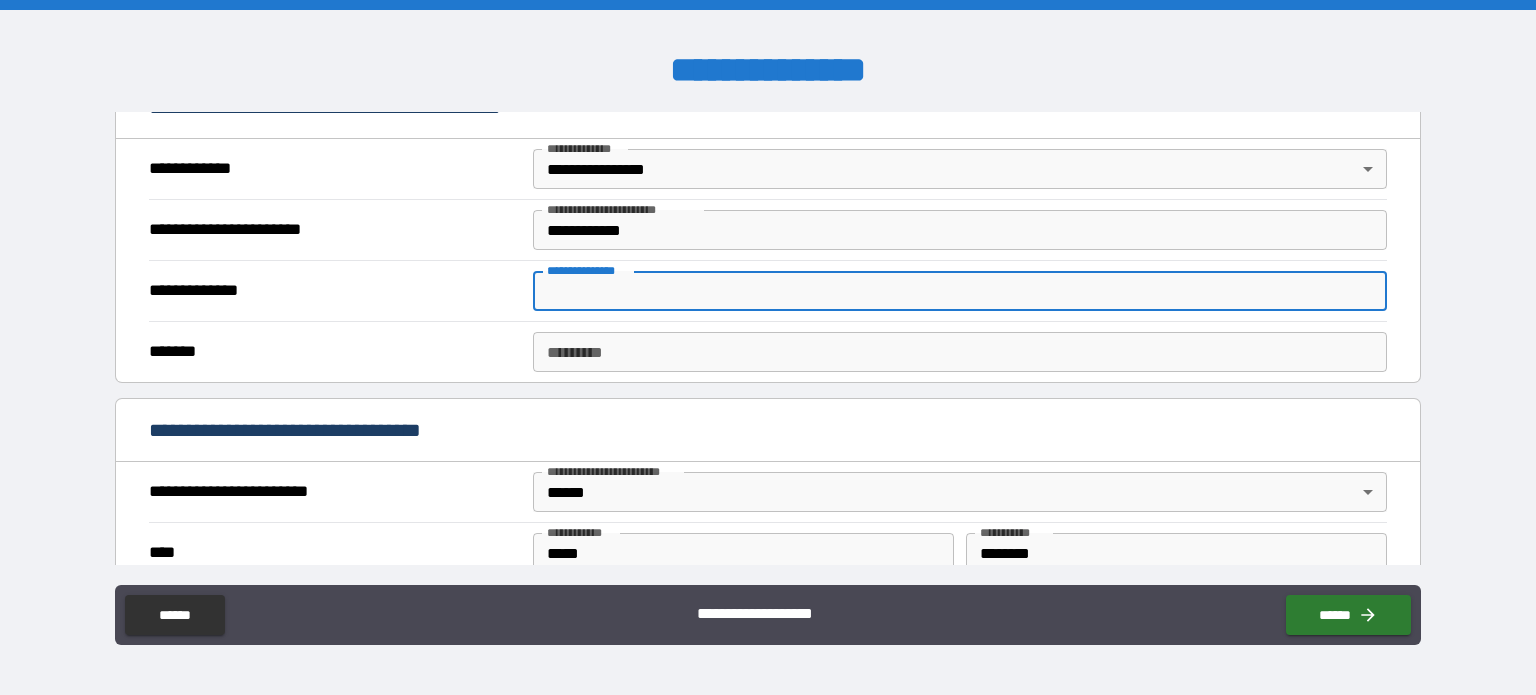 click on "**********" at bounding box center (960, 291) 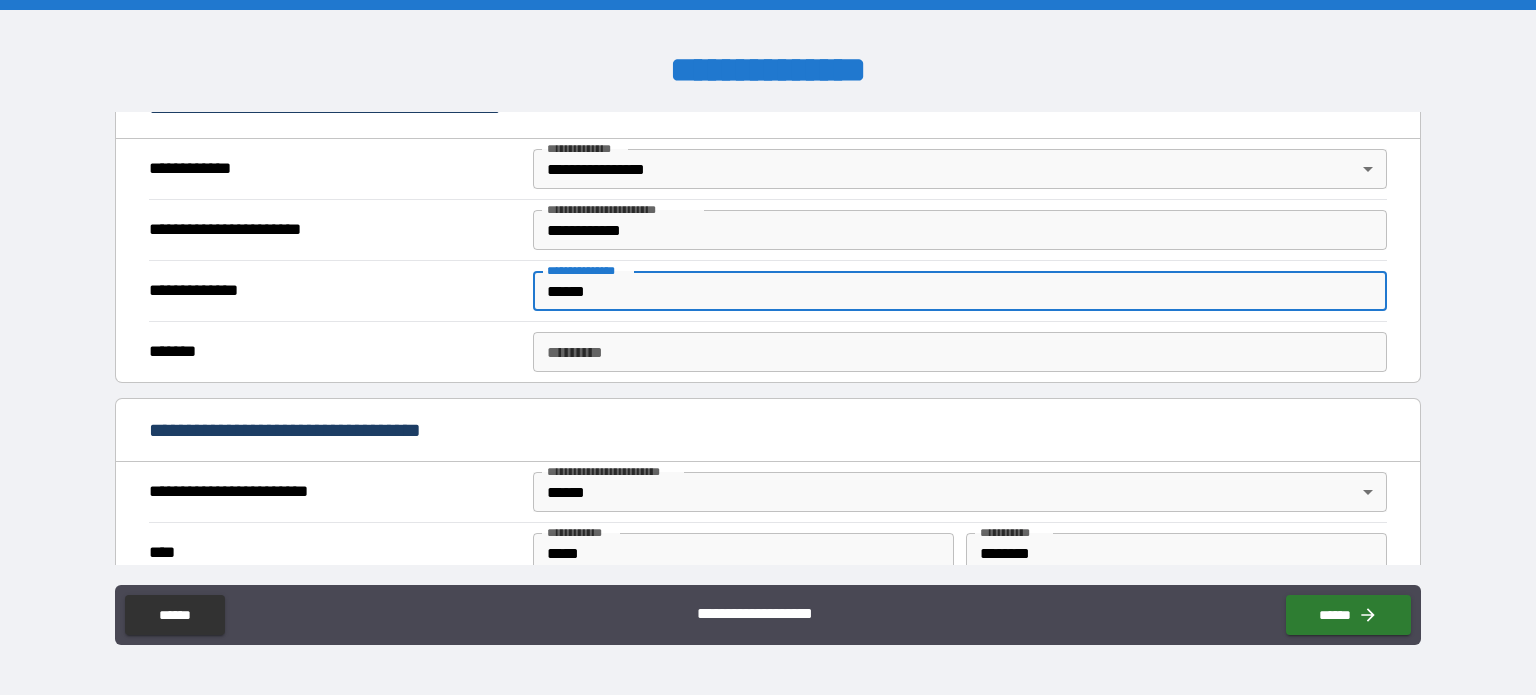 type on "******" 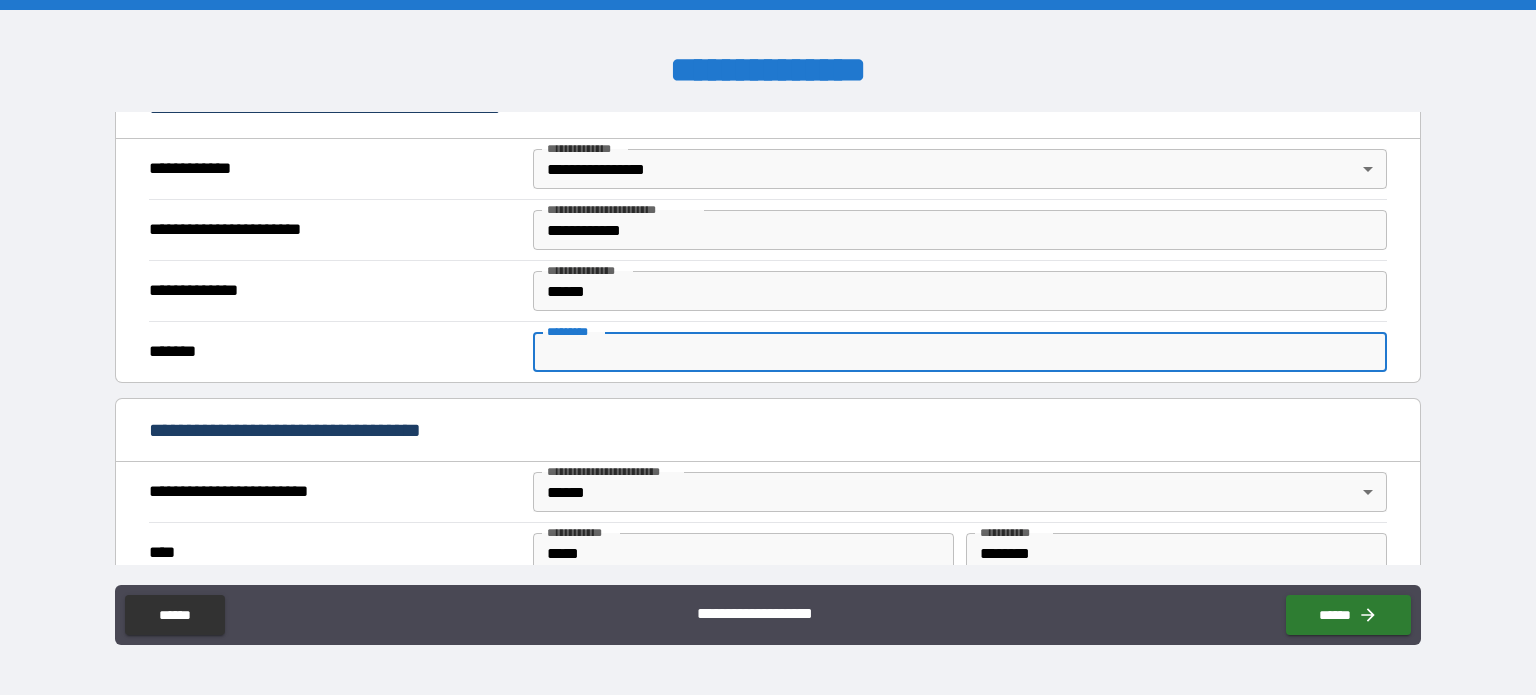 click on "*******   *" at bounding box center [960, 352] 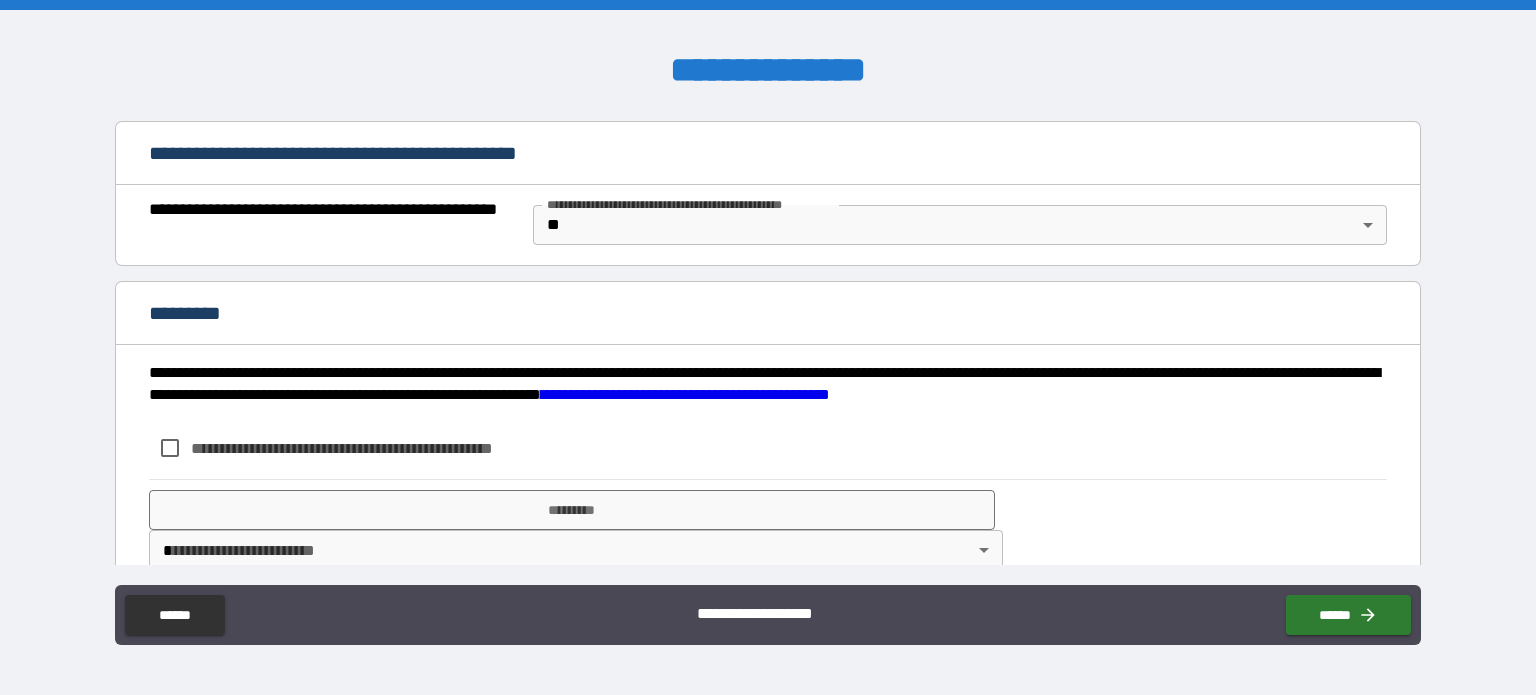 scroll, scrollTop: 1528, scrollLeft: 0, axis: vertical 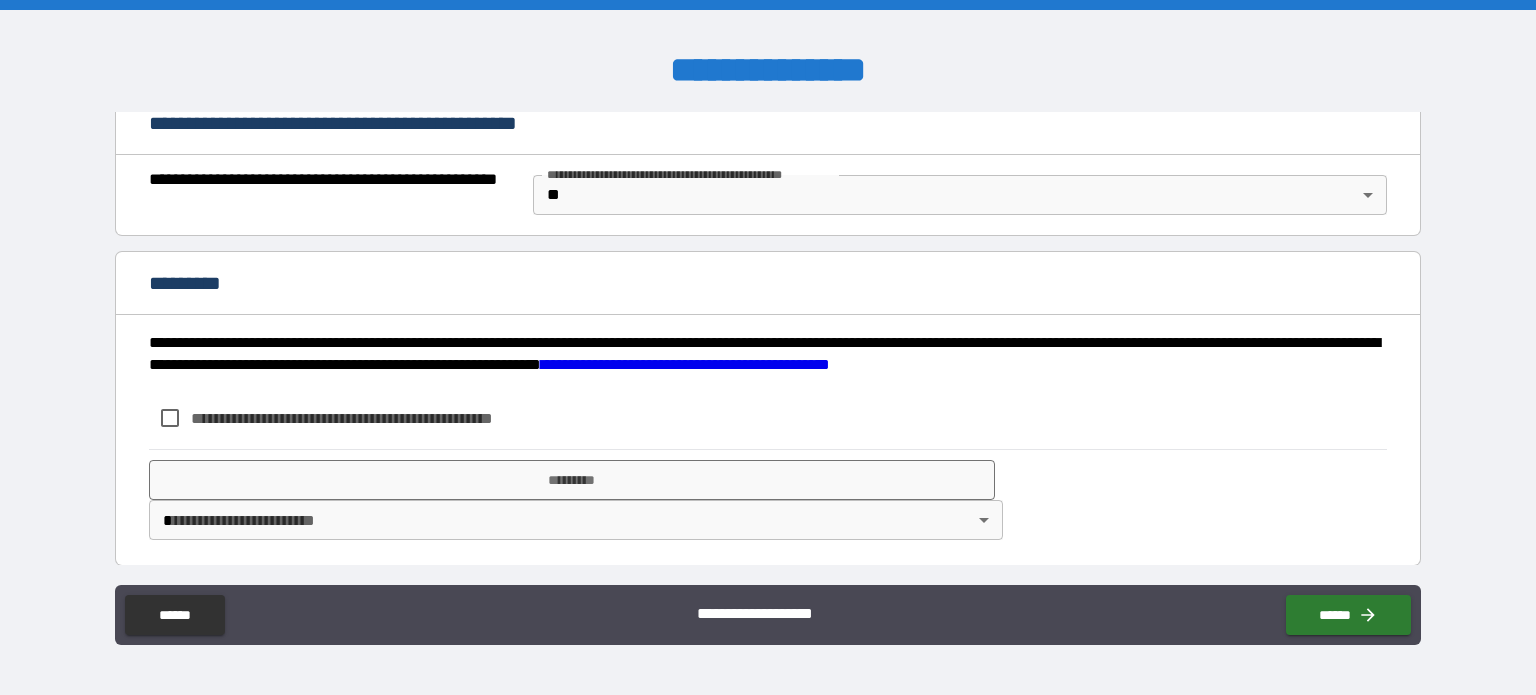 type on "*******" 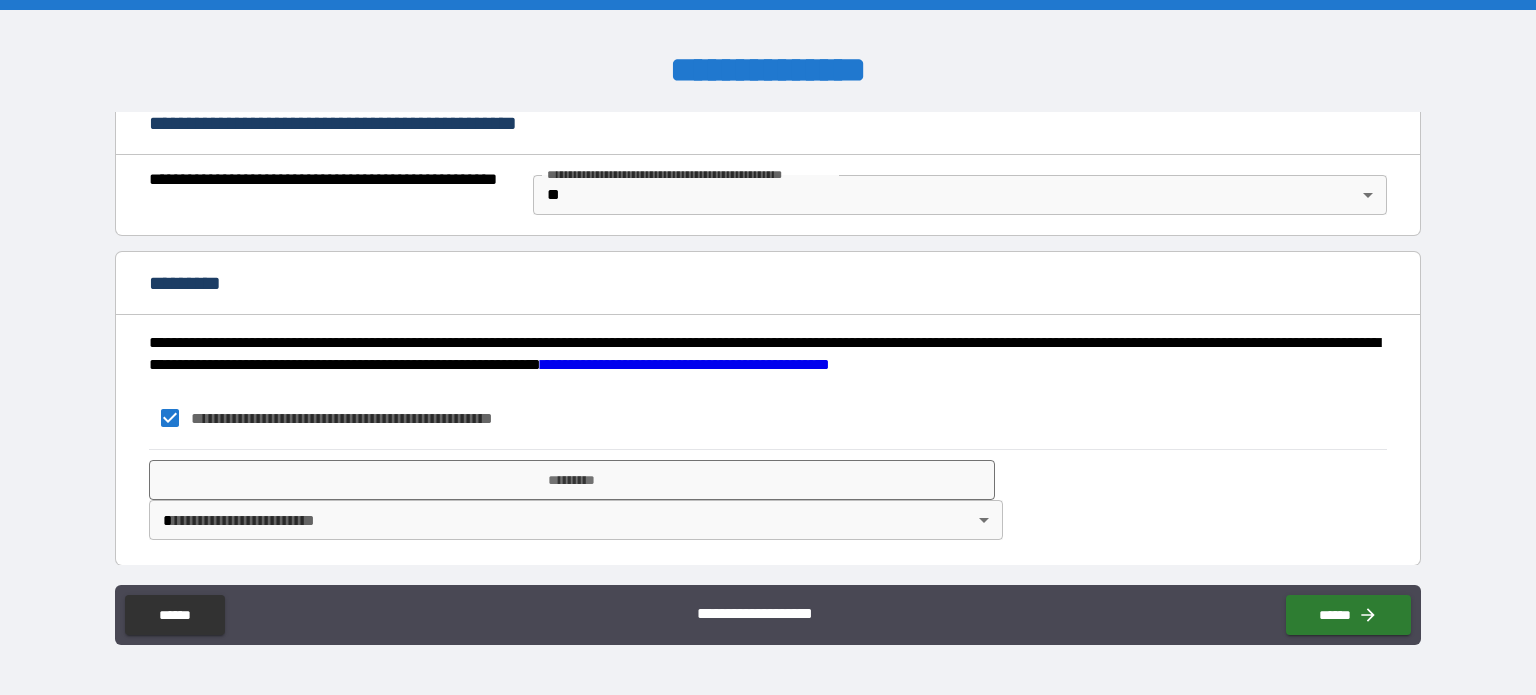 click on "**********" at bounding box center [768, 347] 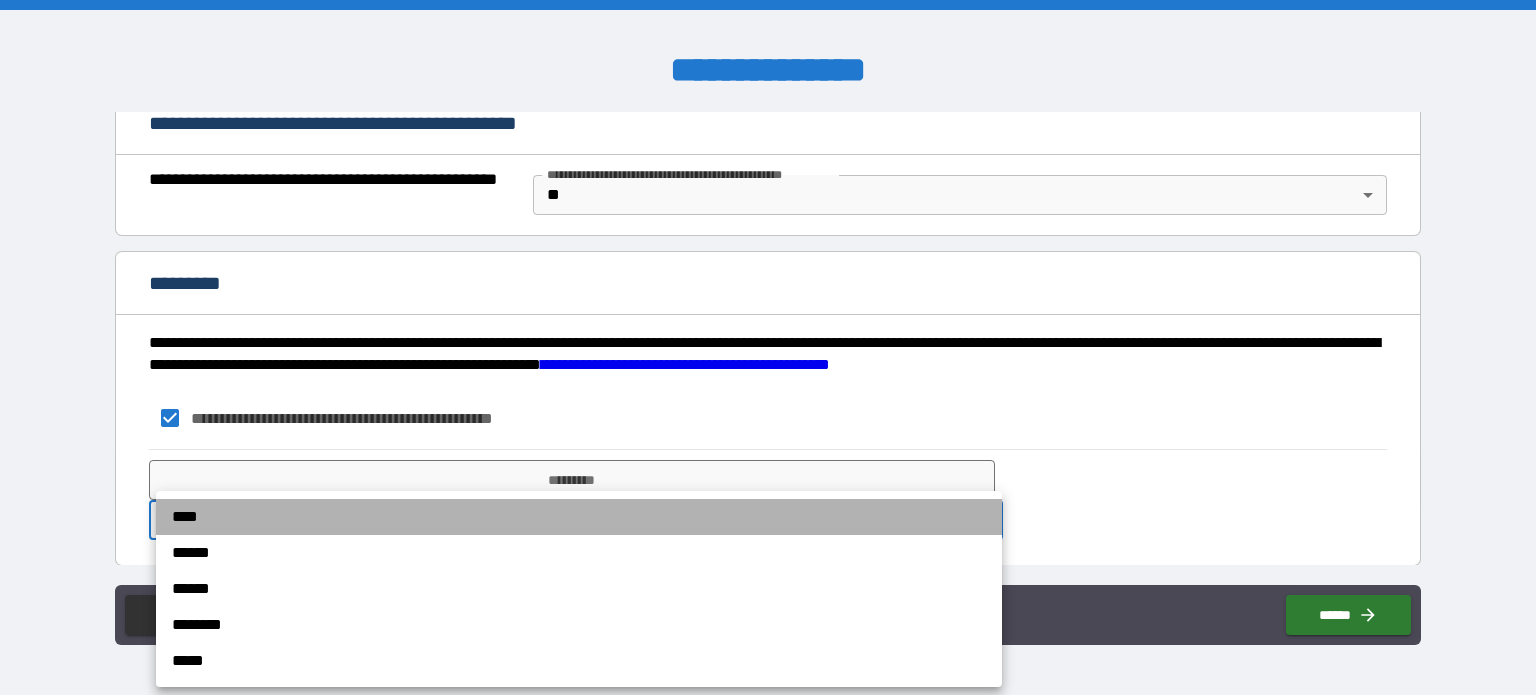click on "****" at bounding box center [579, 517] 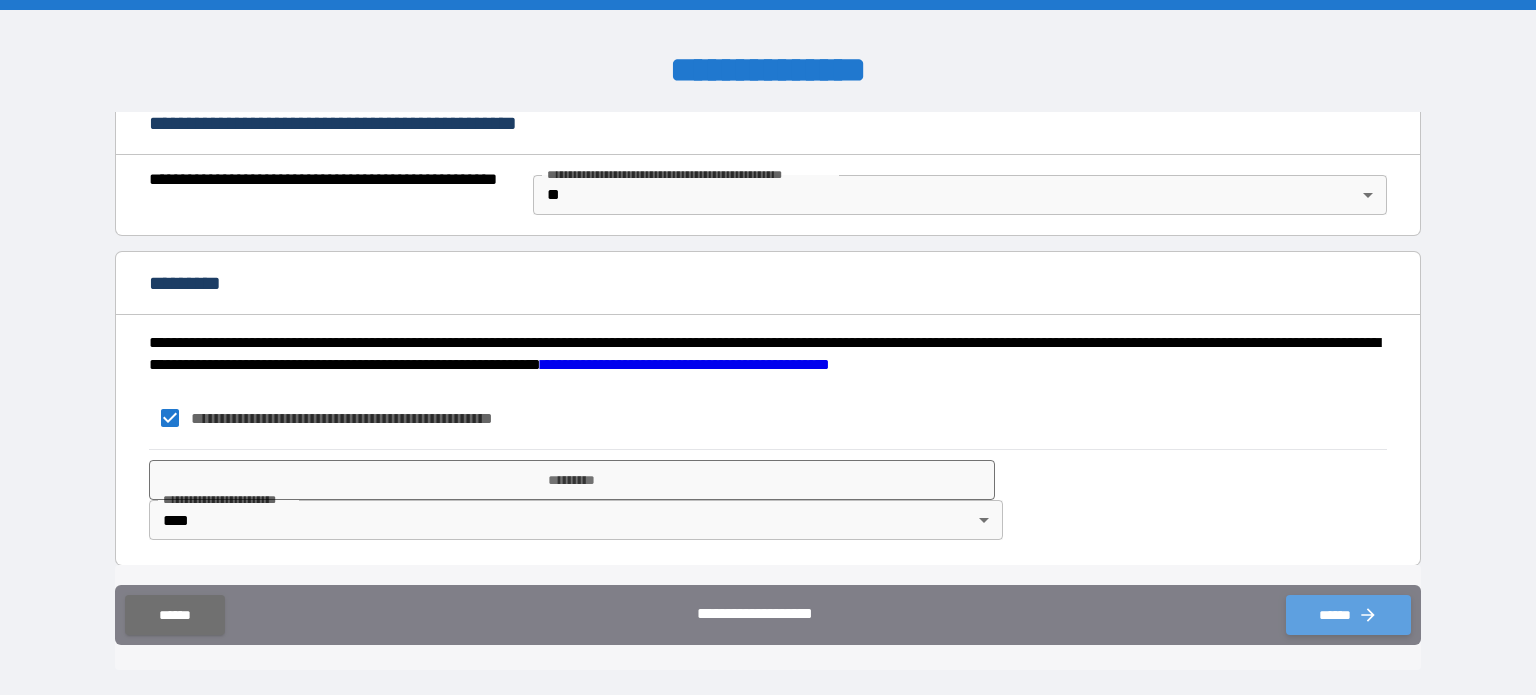 click on "******" at bounding box center (1348, 615) 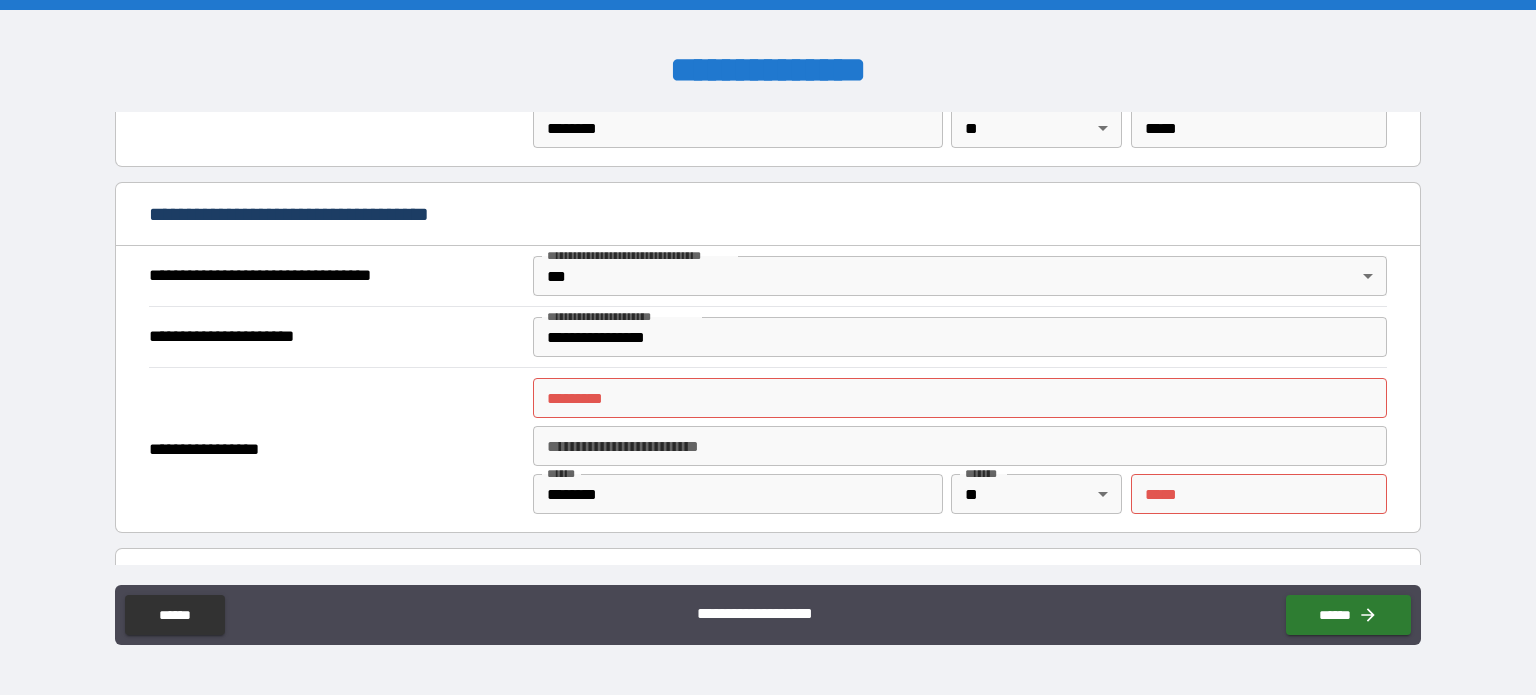 scroll, scrollTop: 1100, scrollLeft: 0, axis: vertical 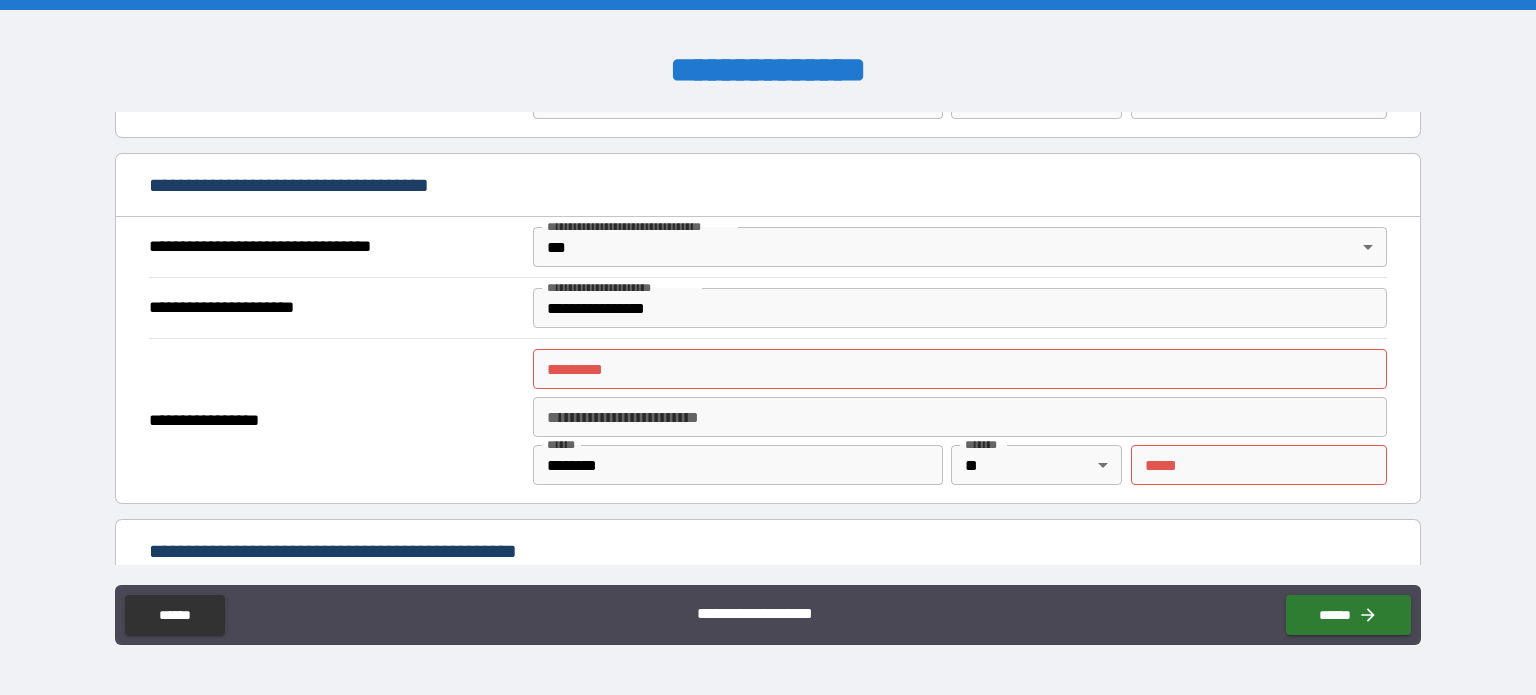 click on "*******   *" at bounding box center [960, 369] 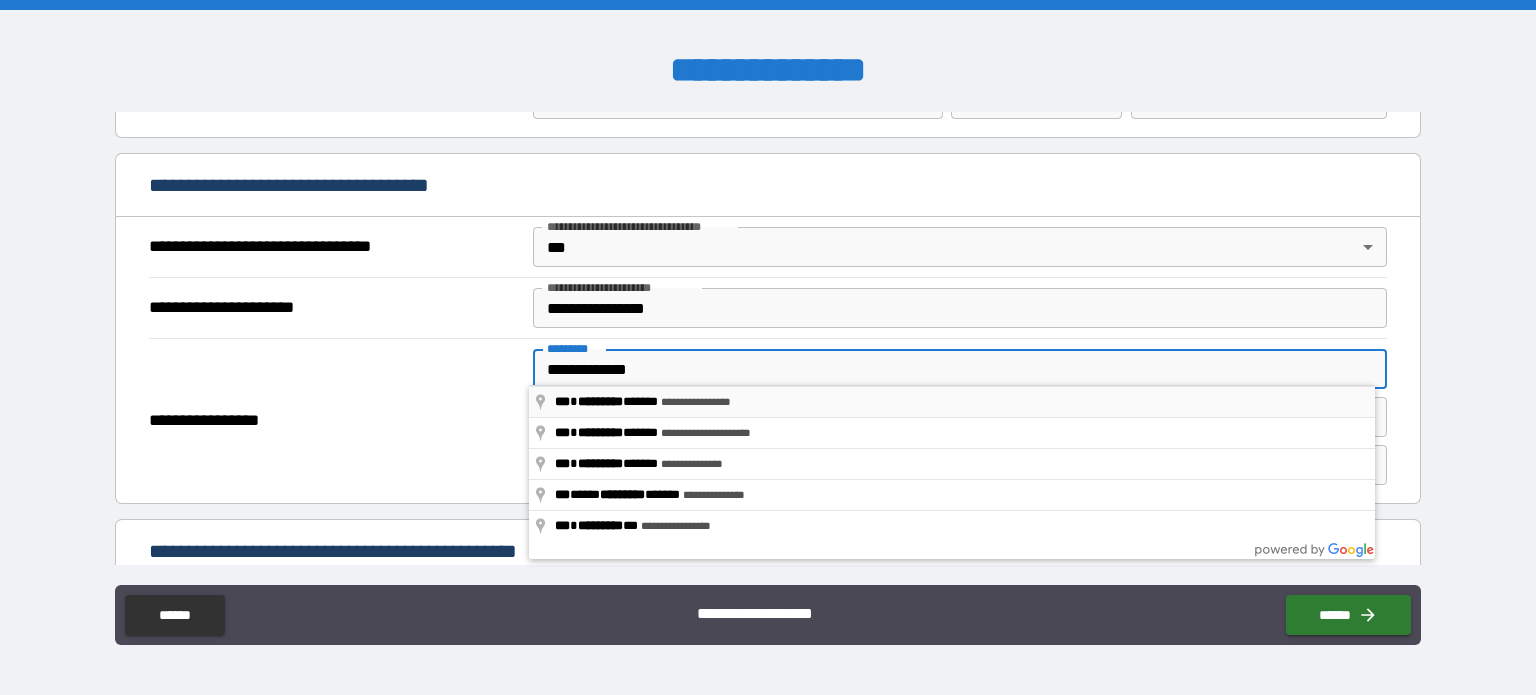 type on "**********" 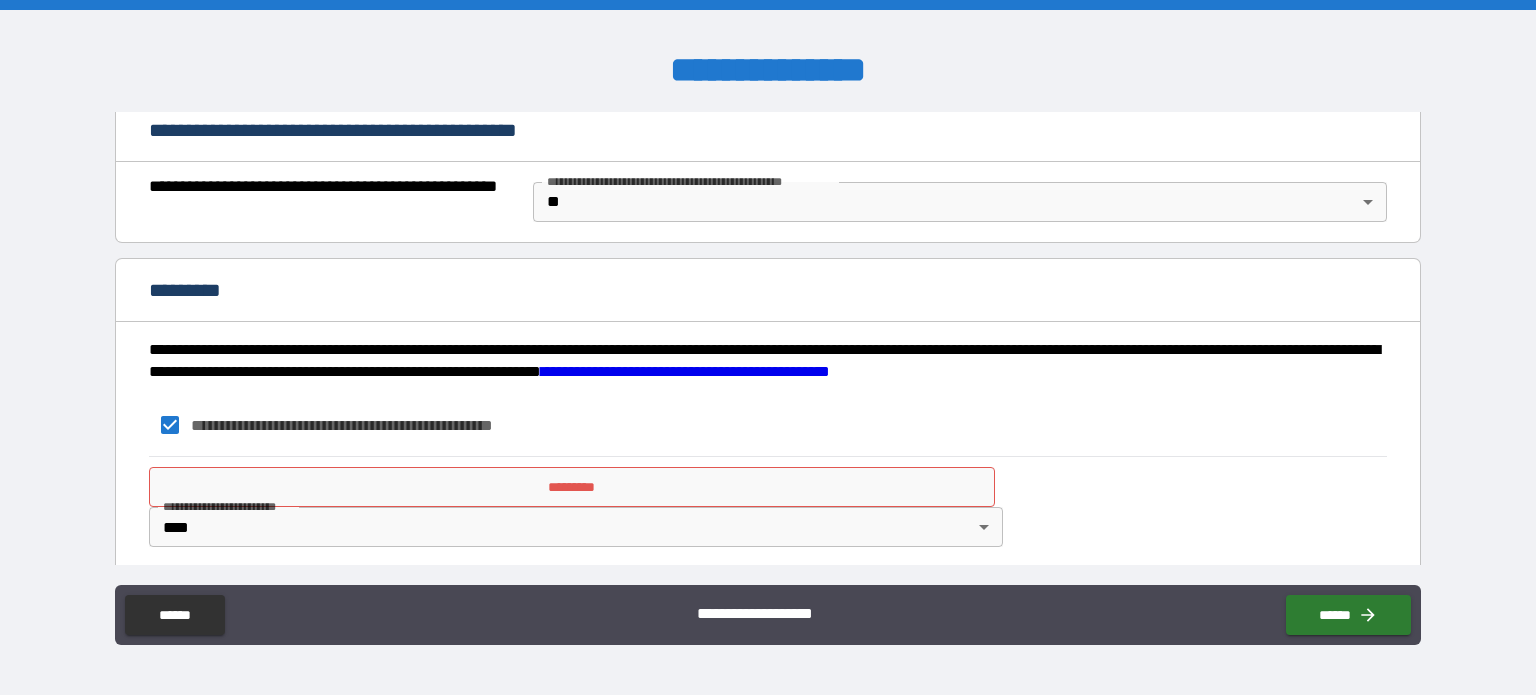 scroll, scrollTop: 1528, scrollLeft: 0, axis: vertical 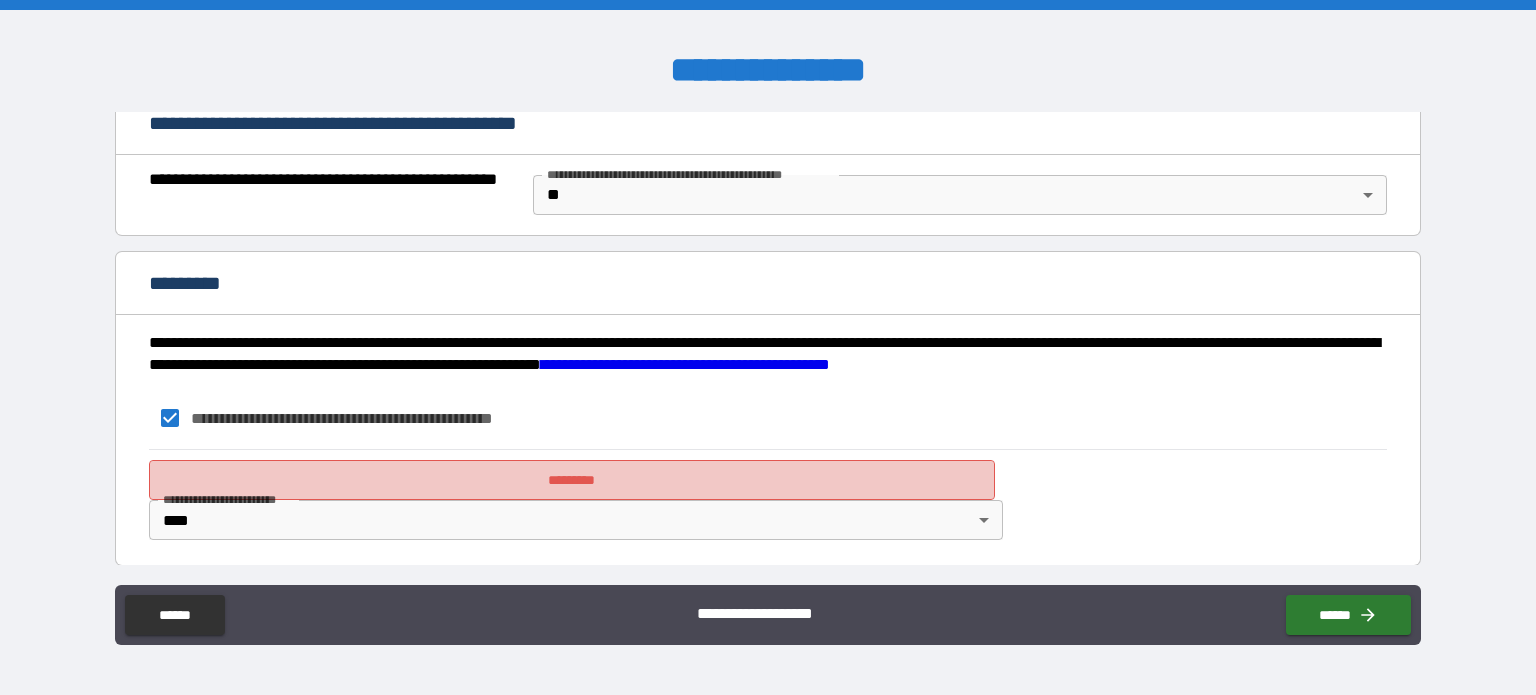 click on "*********" at bounding box center (572, 480) 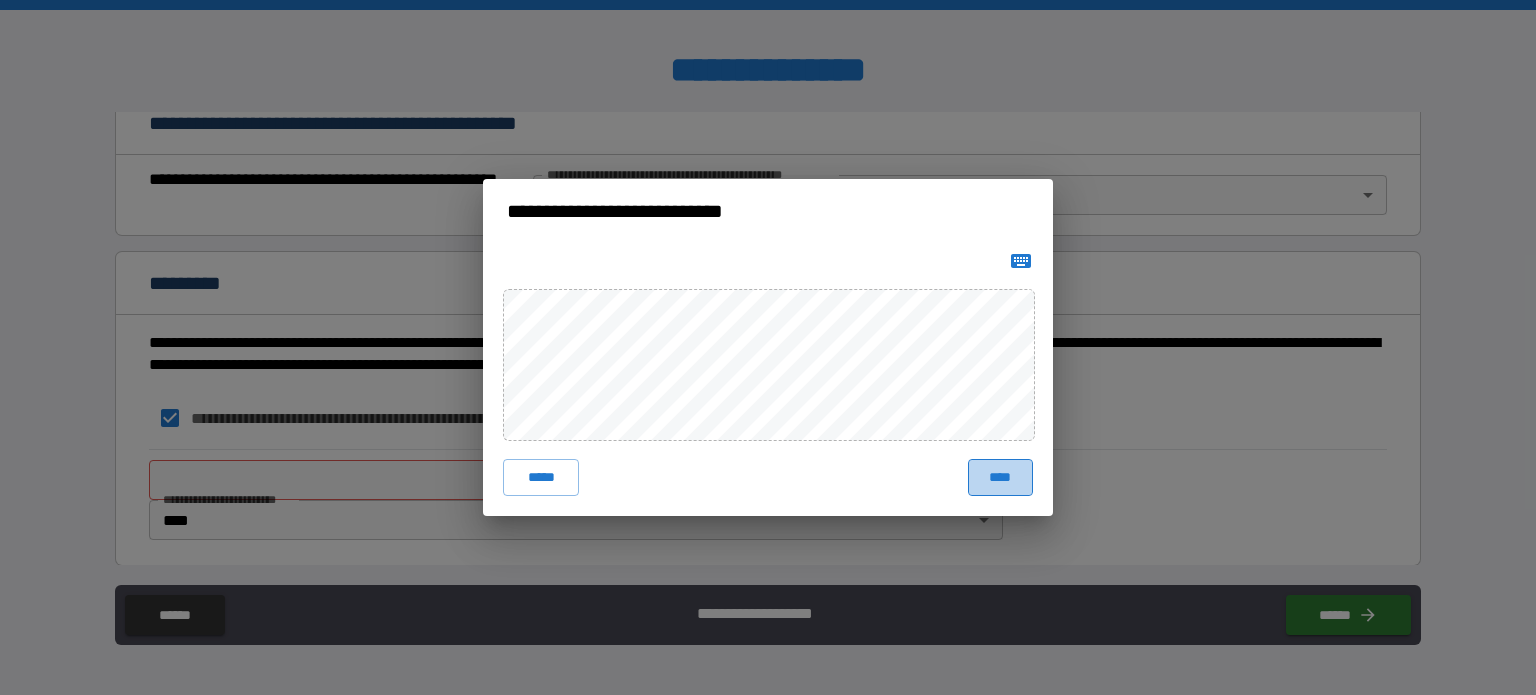 click on "****" at bounding box center (1000, 477) 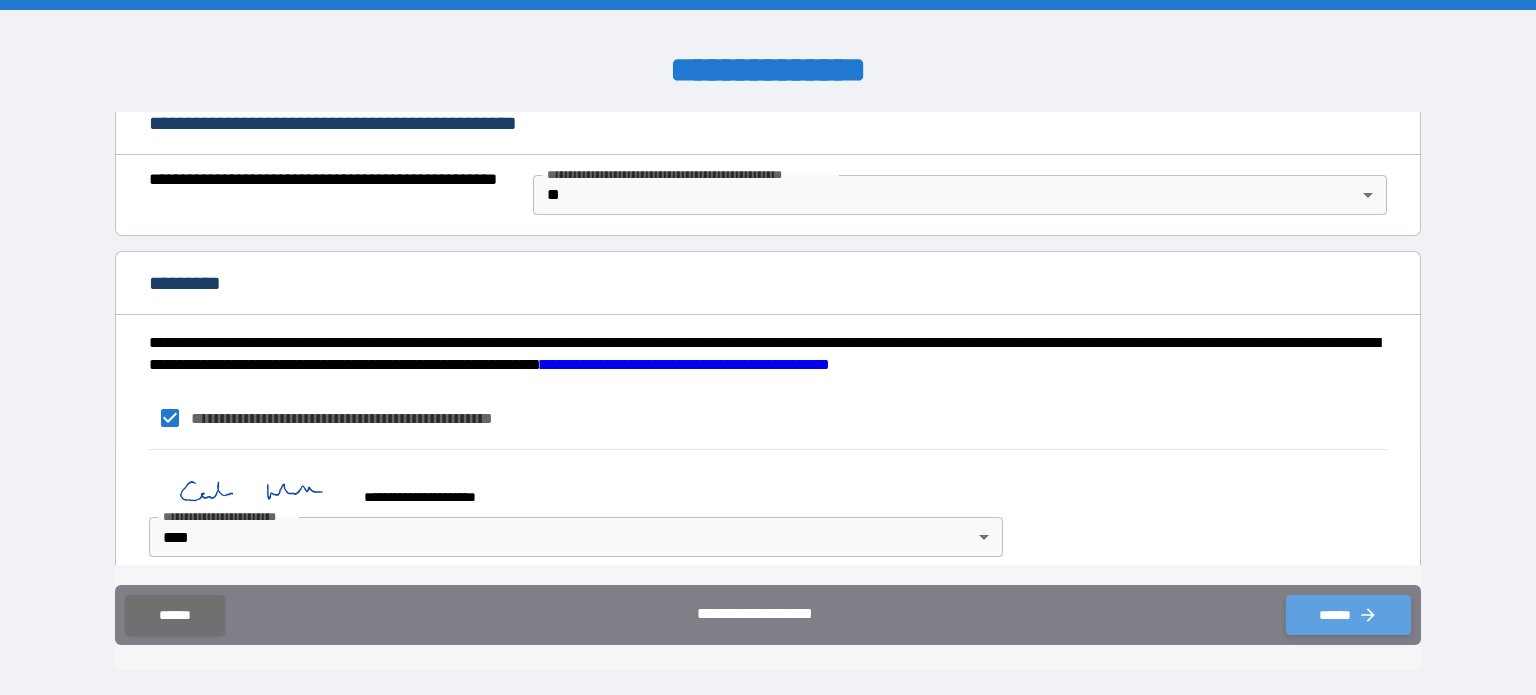 click on "******" at bounding box center (1348, 615) 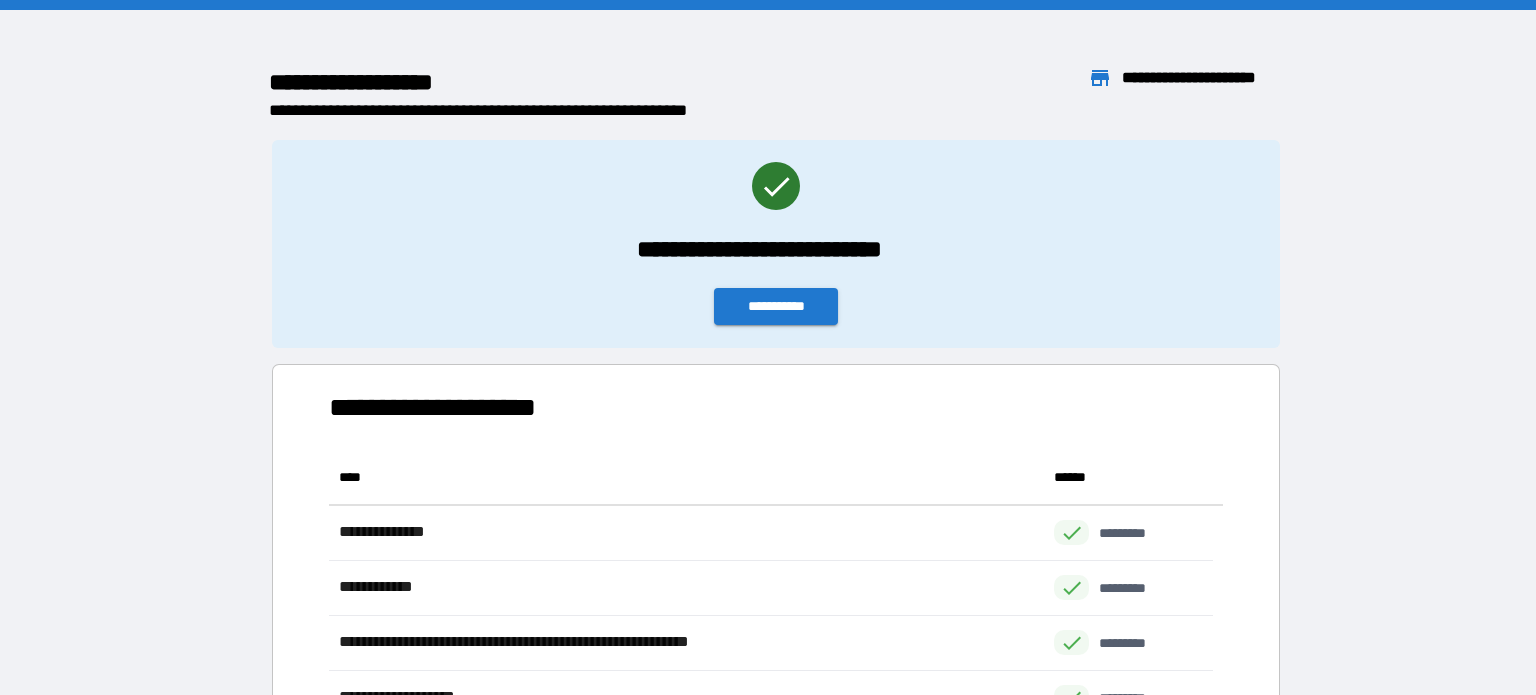 scroll, scrollTop: 260, scrollLeft: 869, axis: both 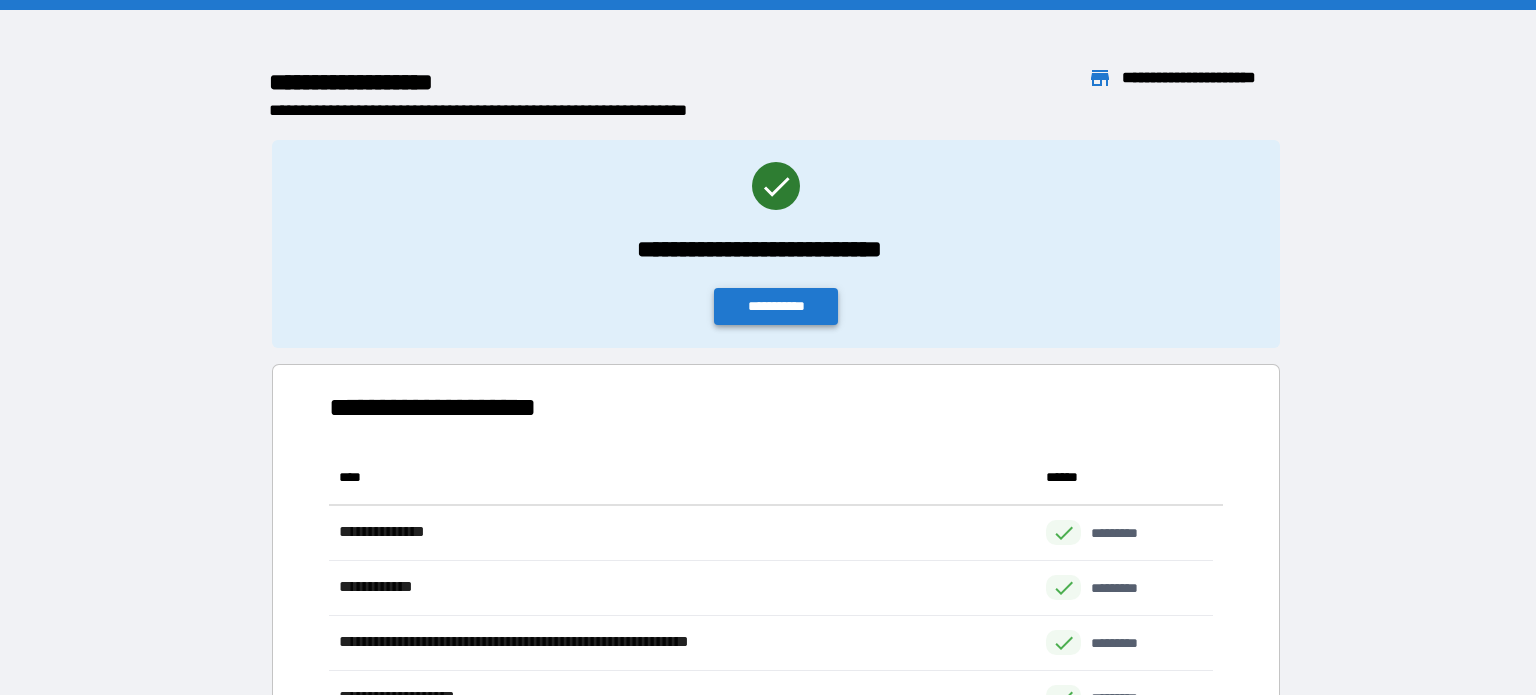 click on "**********" at bounding box center [776, 306] 